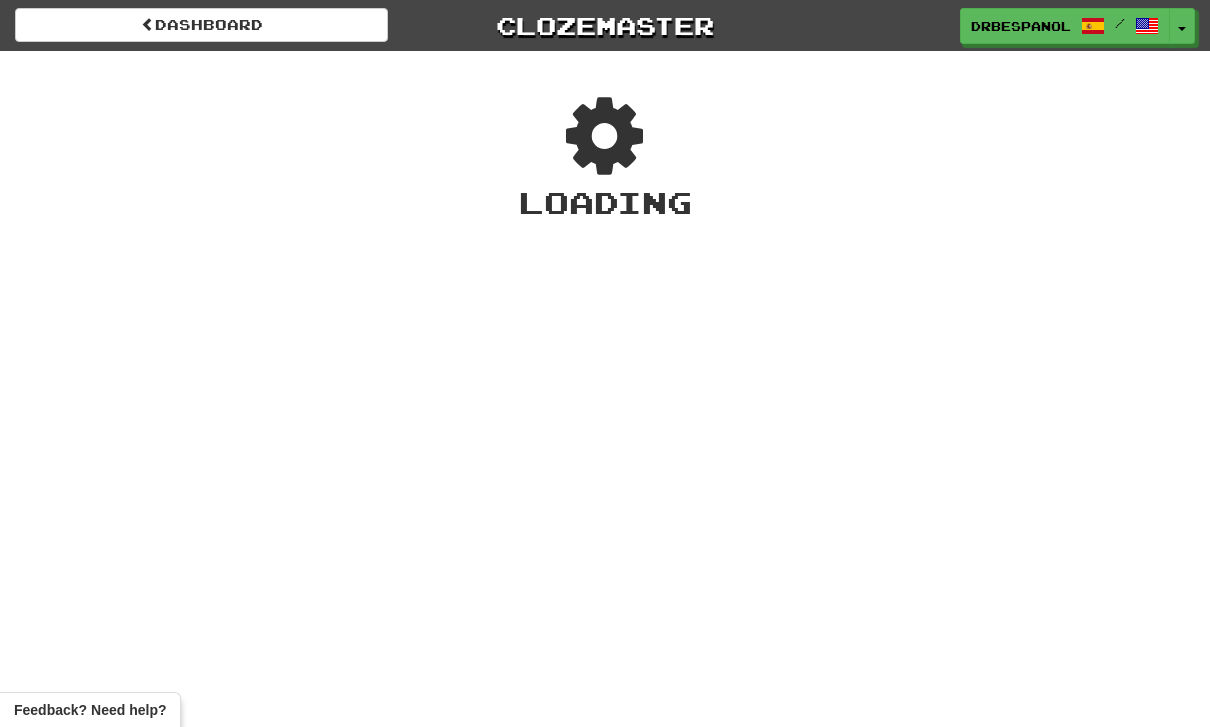 scroll, scrollTop: 122, scrollLeft: 0, axis: vertical 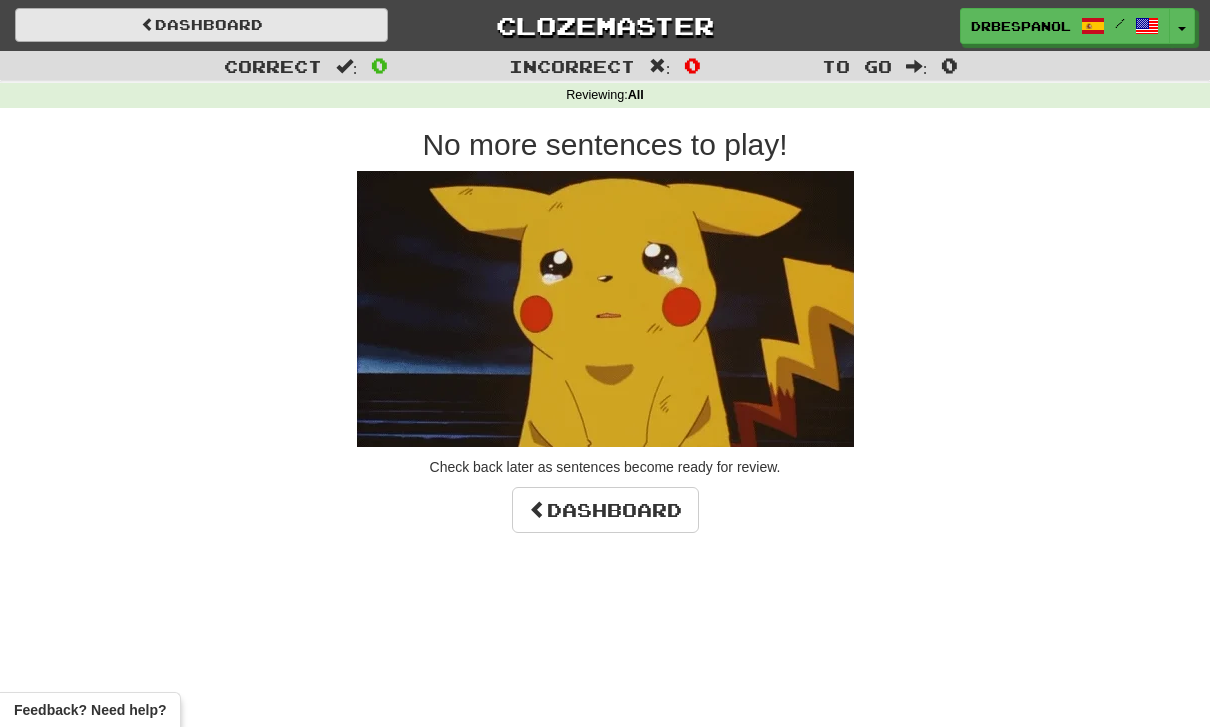click on "Dashboard" at bounding box center [201, 25] 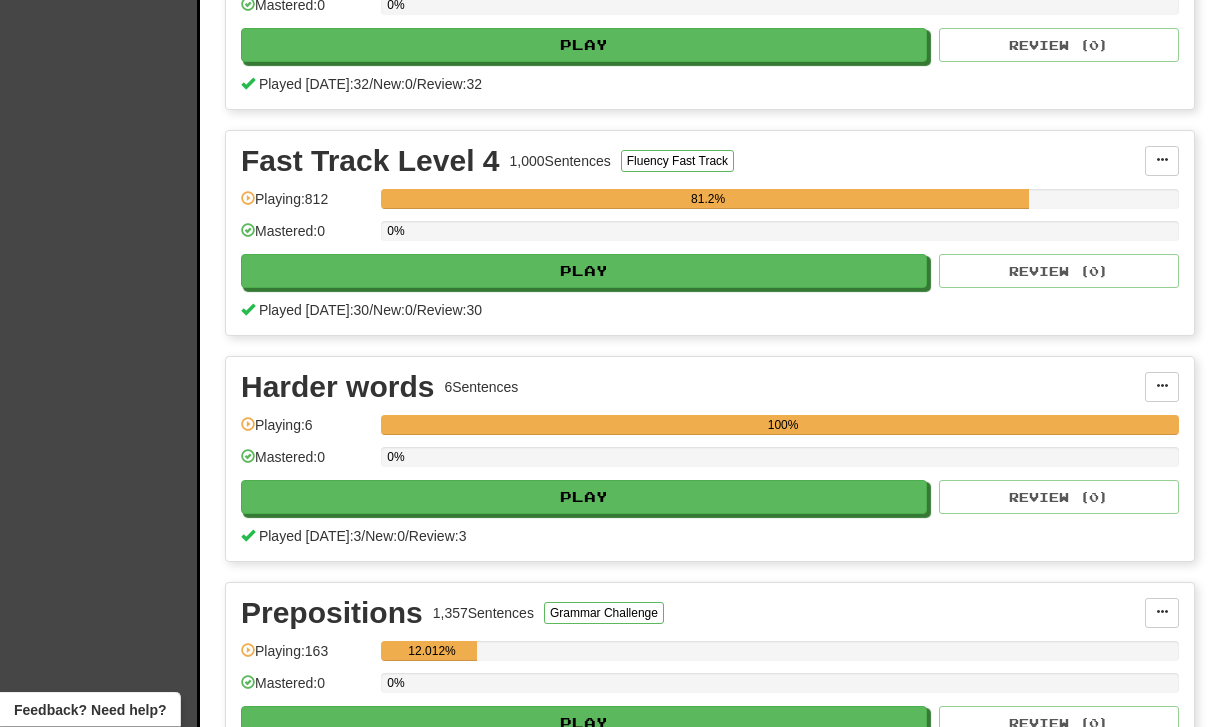 scroll, scrollTop: 774, scrollLeft: 0, axis: vertical 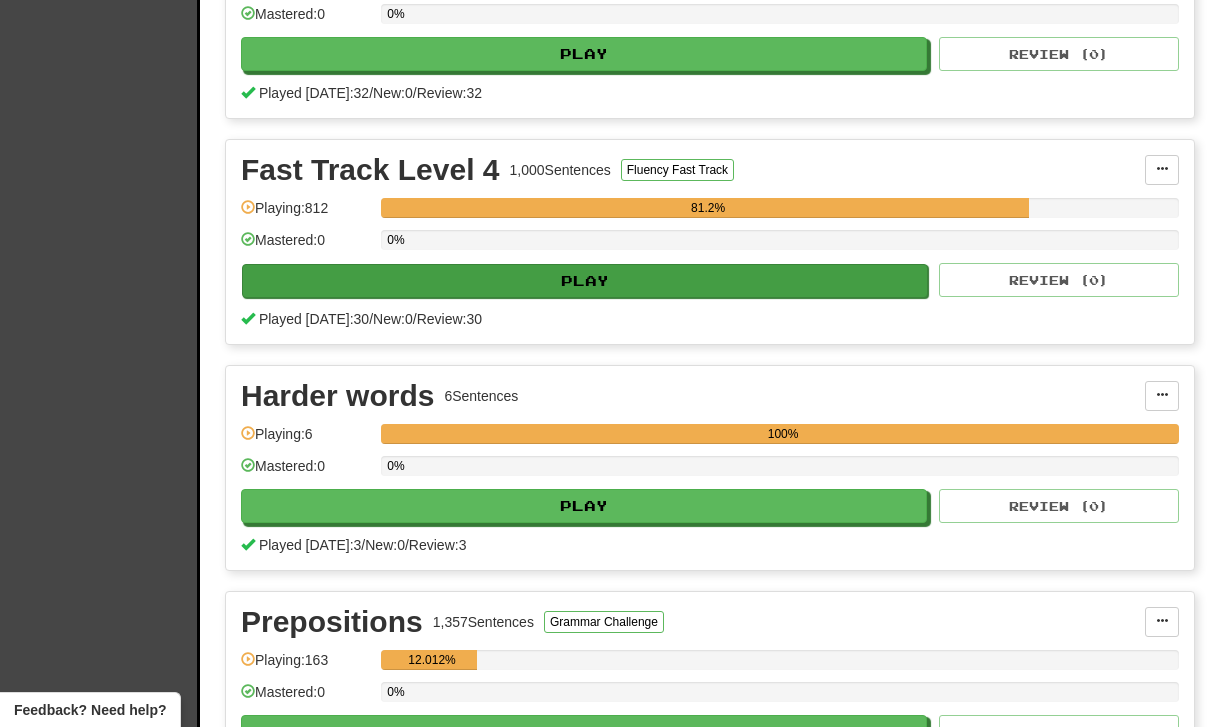click on "Play" at bounding box center [585, 281] 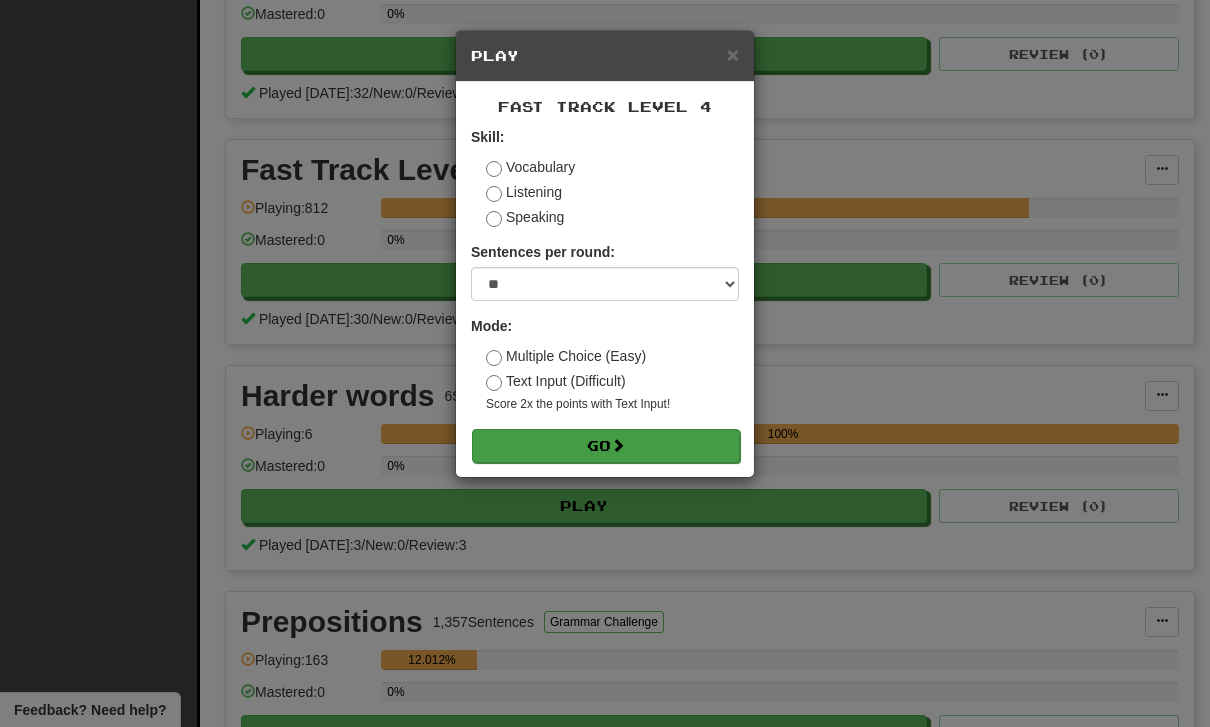 click on "Go" at bounding box center [606, 446] 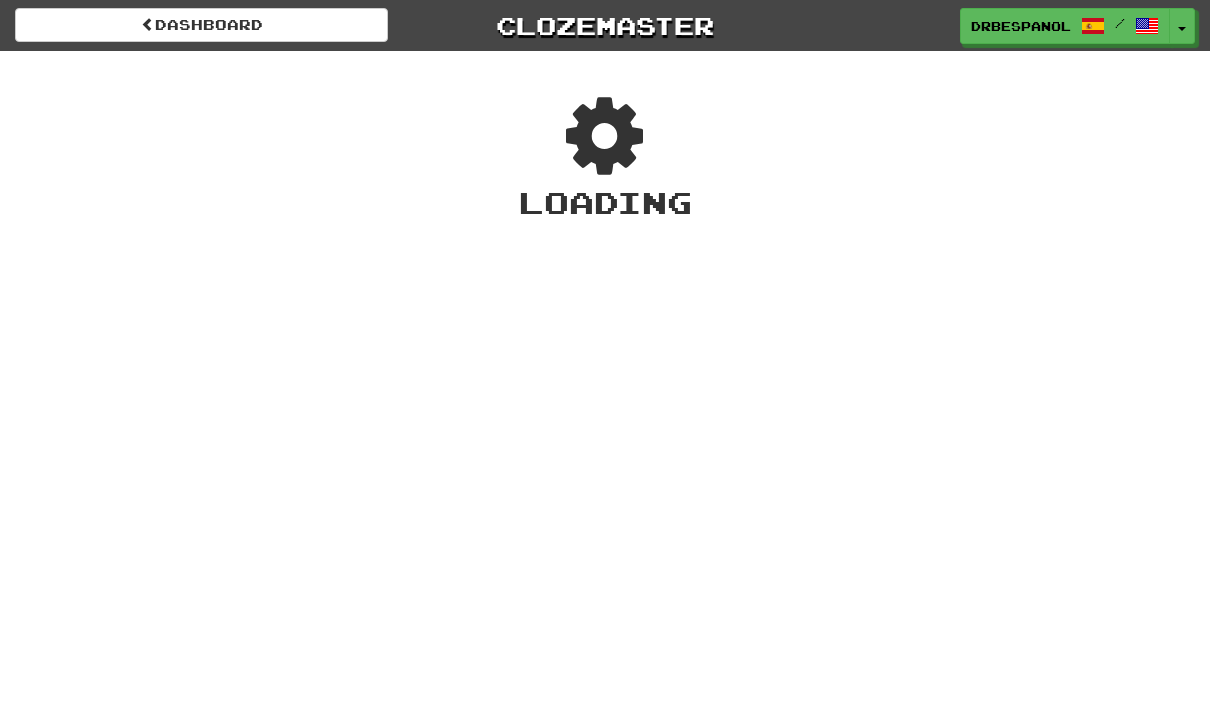 scroll, scrollTop: 0, scrollLeft: 0, axis: both 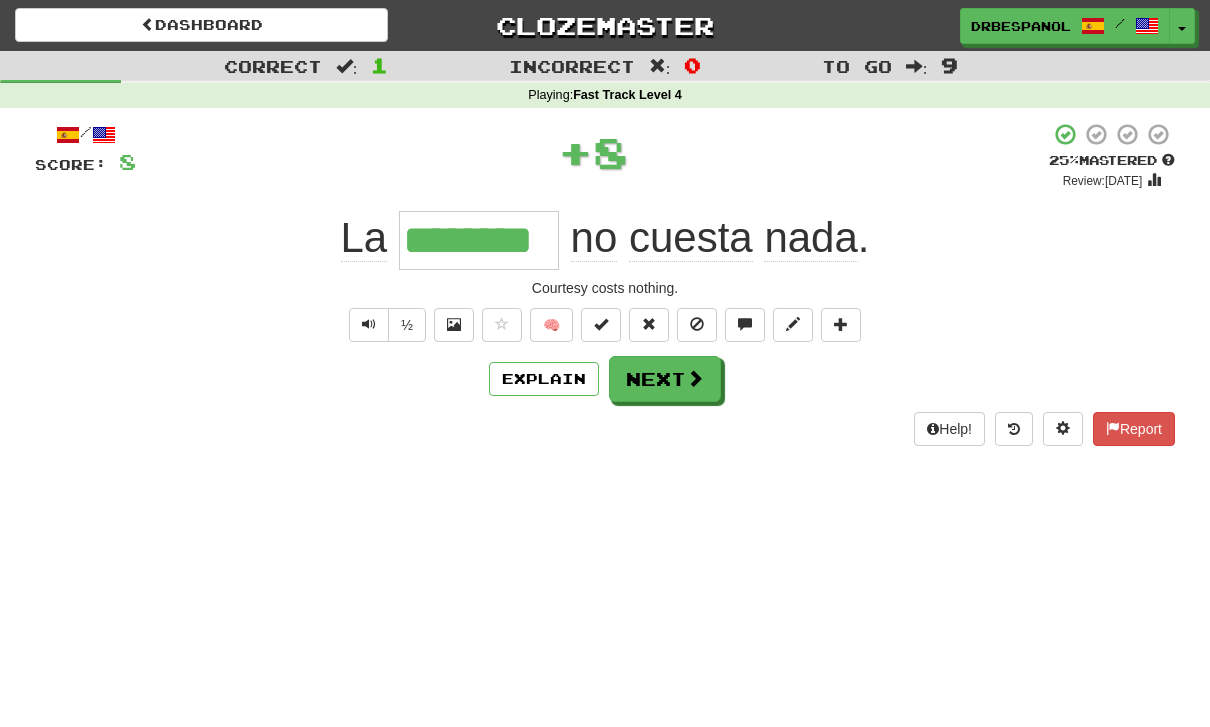 type on "********" 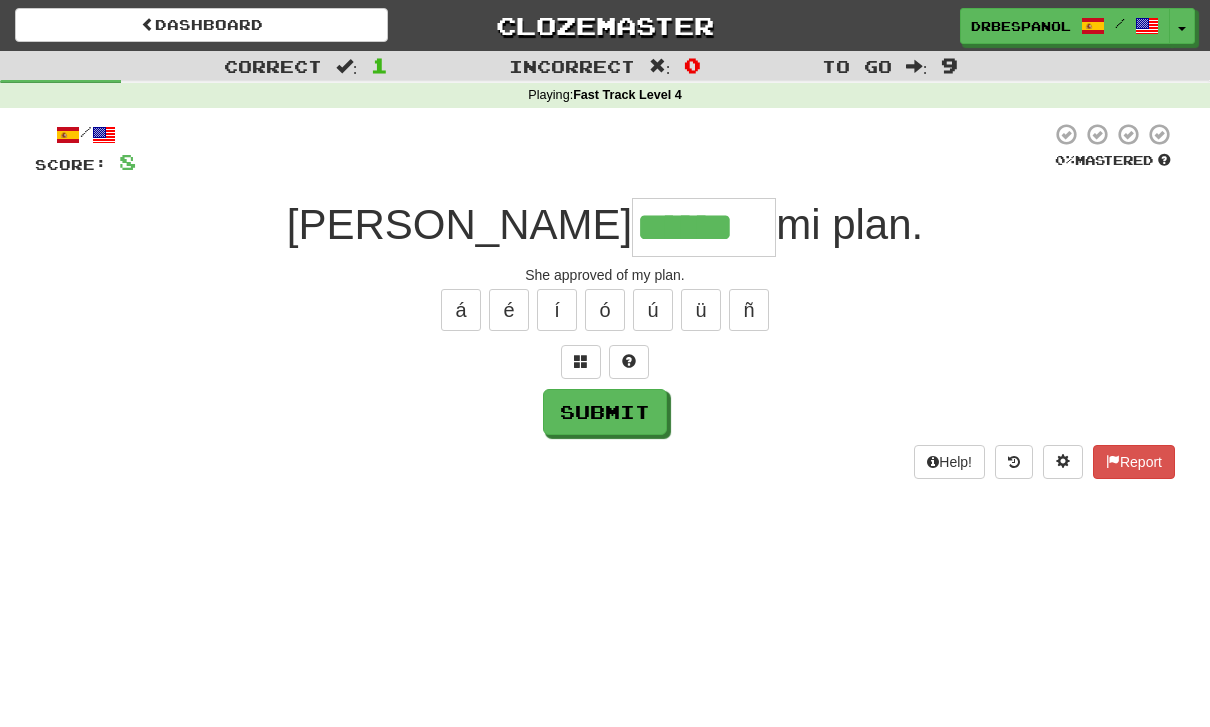 type on "******" 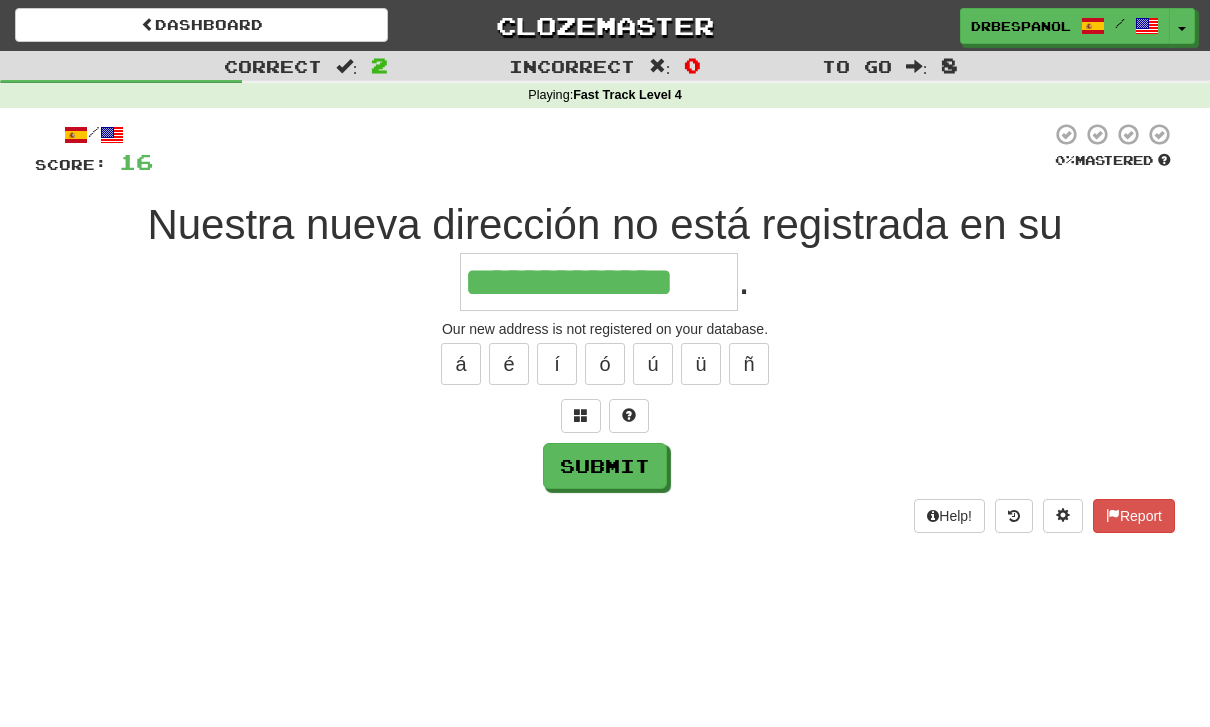 type on "**********" 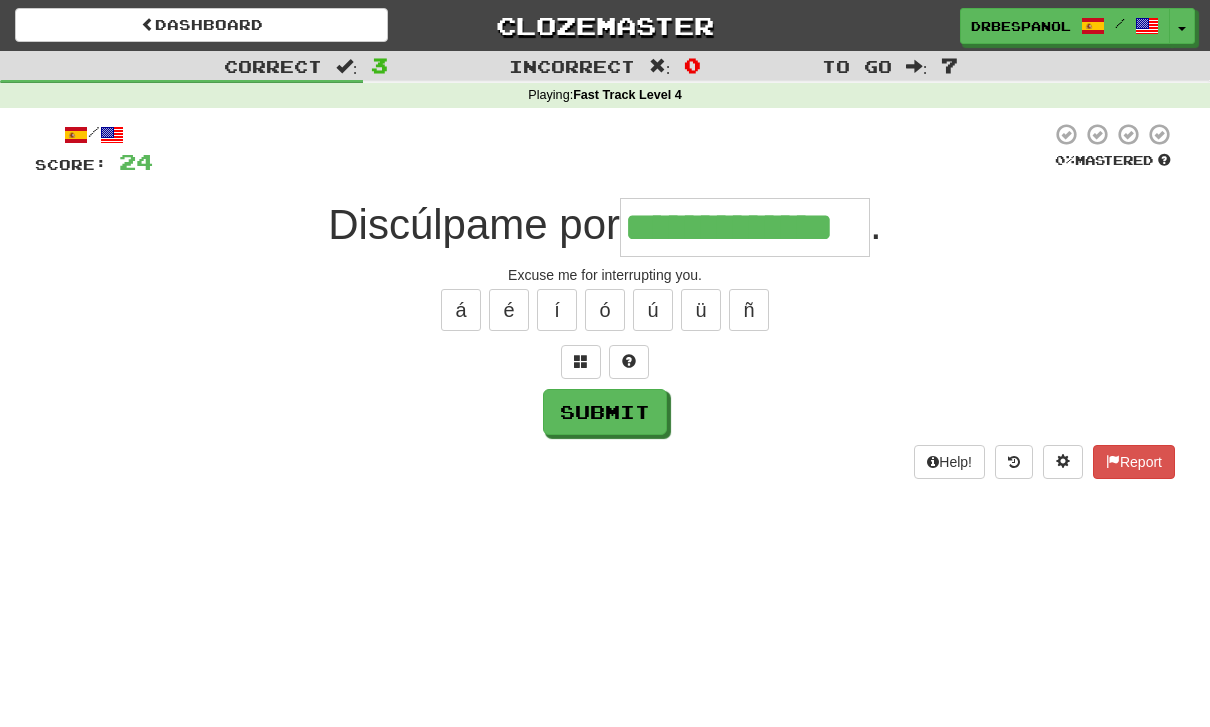 type on "**********" 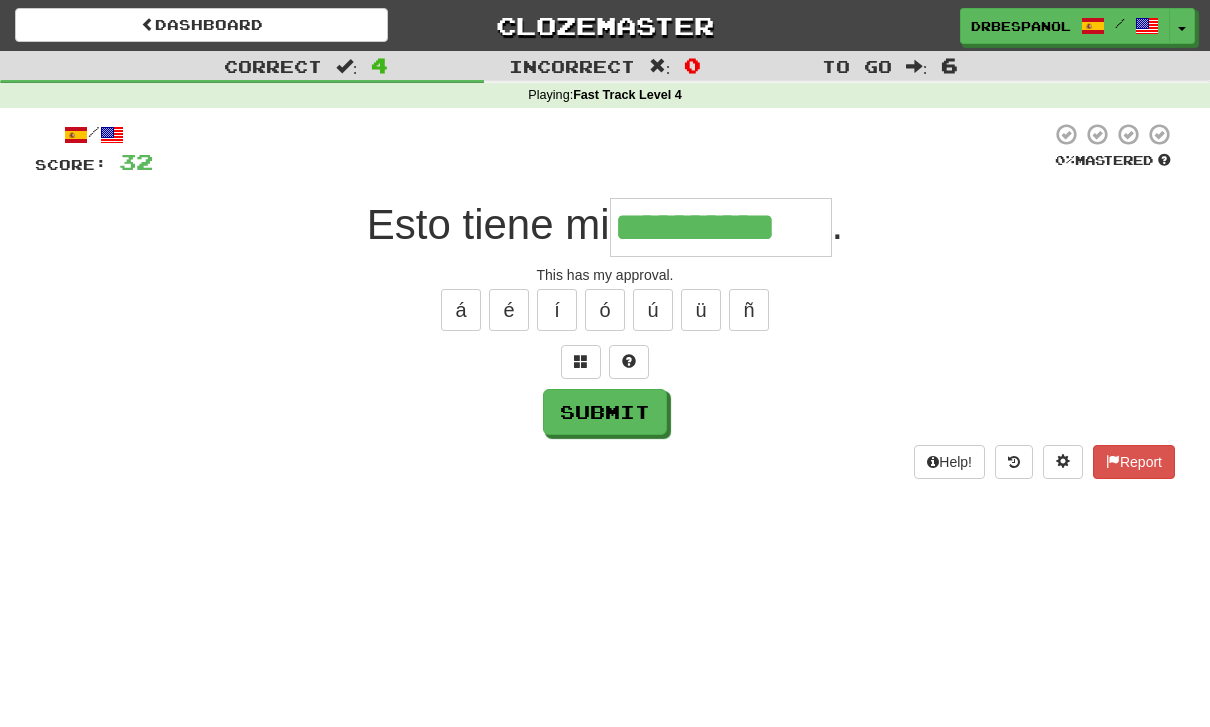 type on "**********" 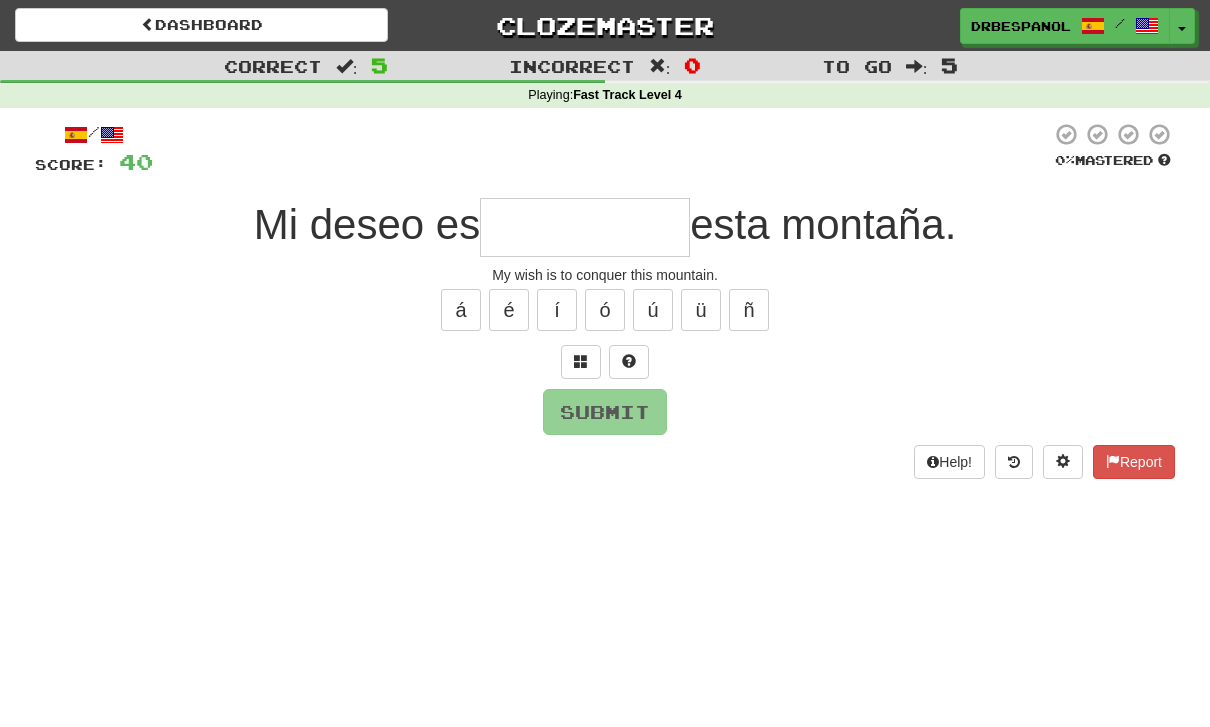 type on "*" 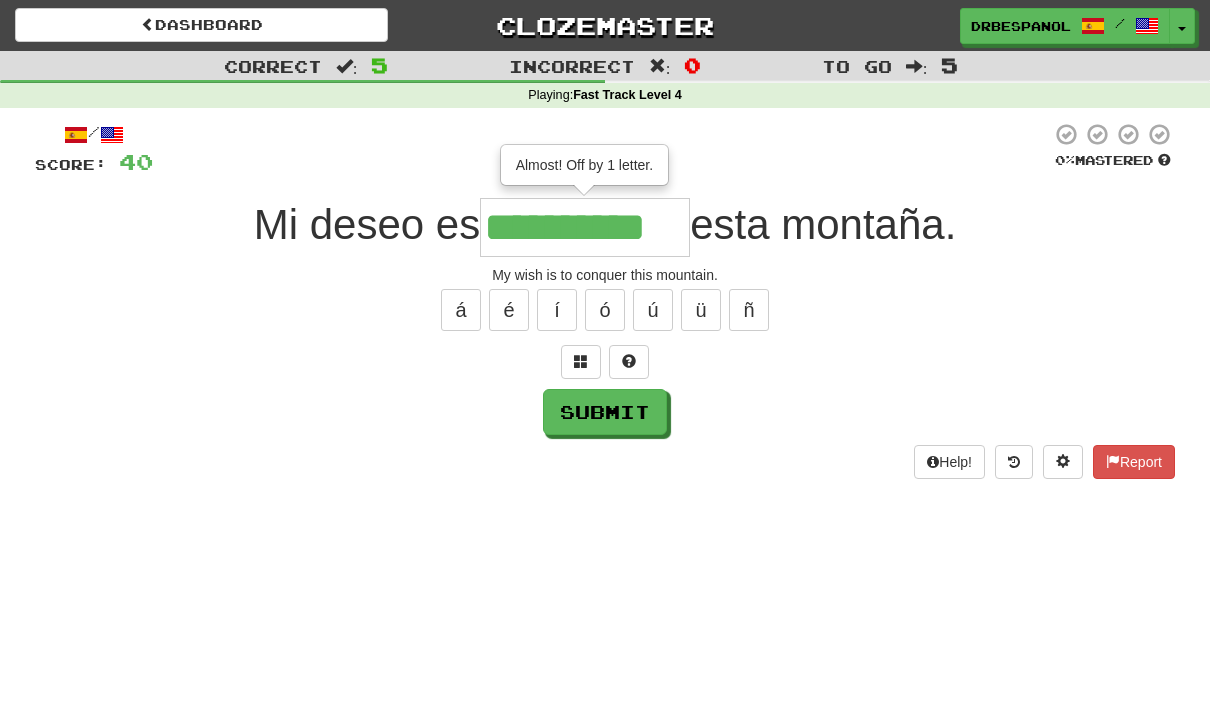 type on "**********" 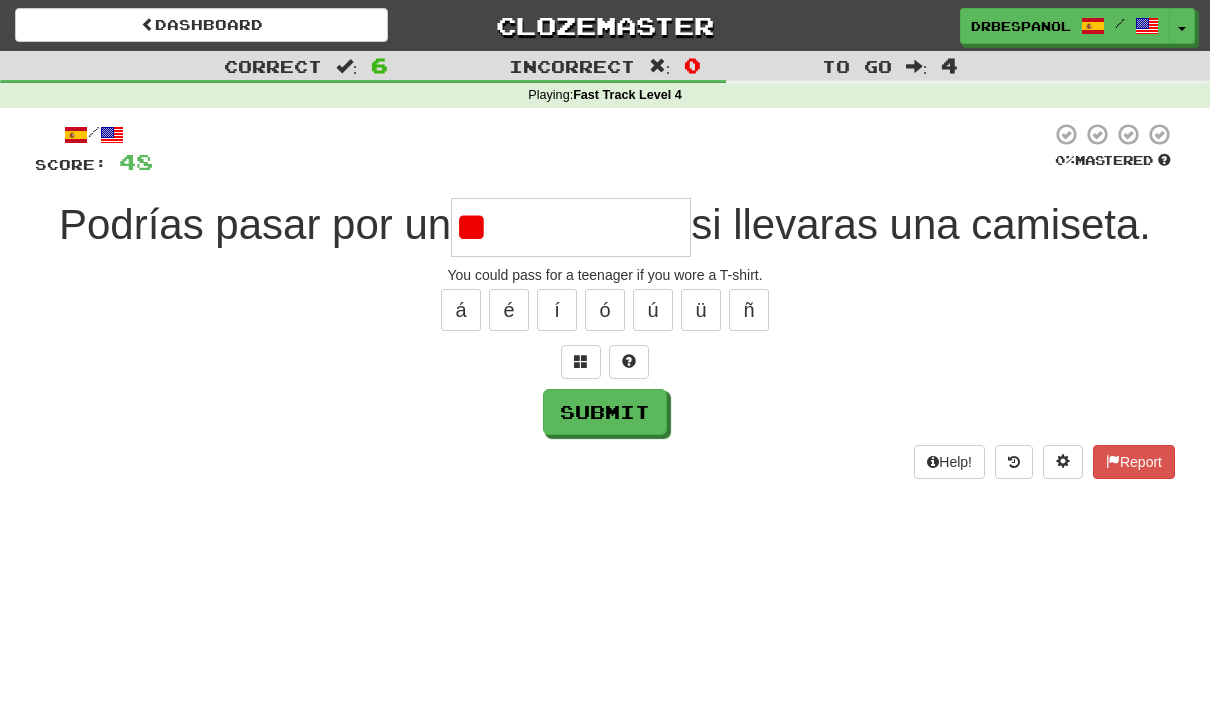 type on "*" 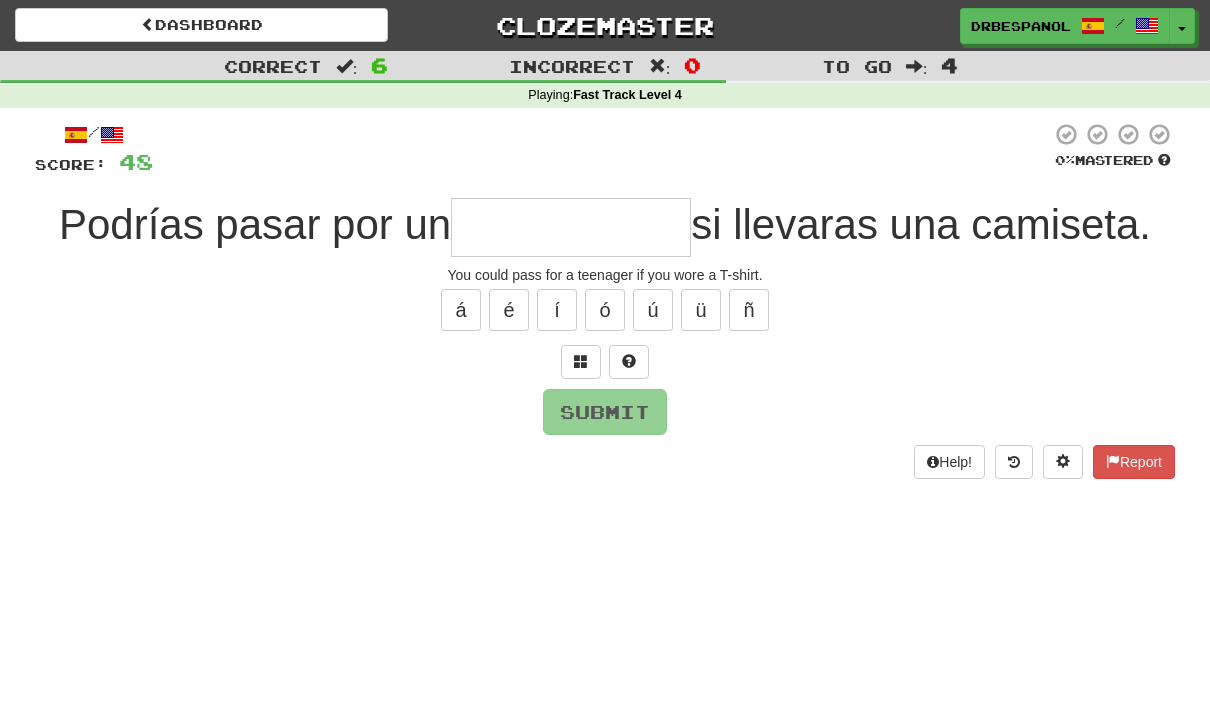 type on "**********" 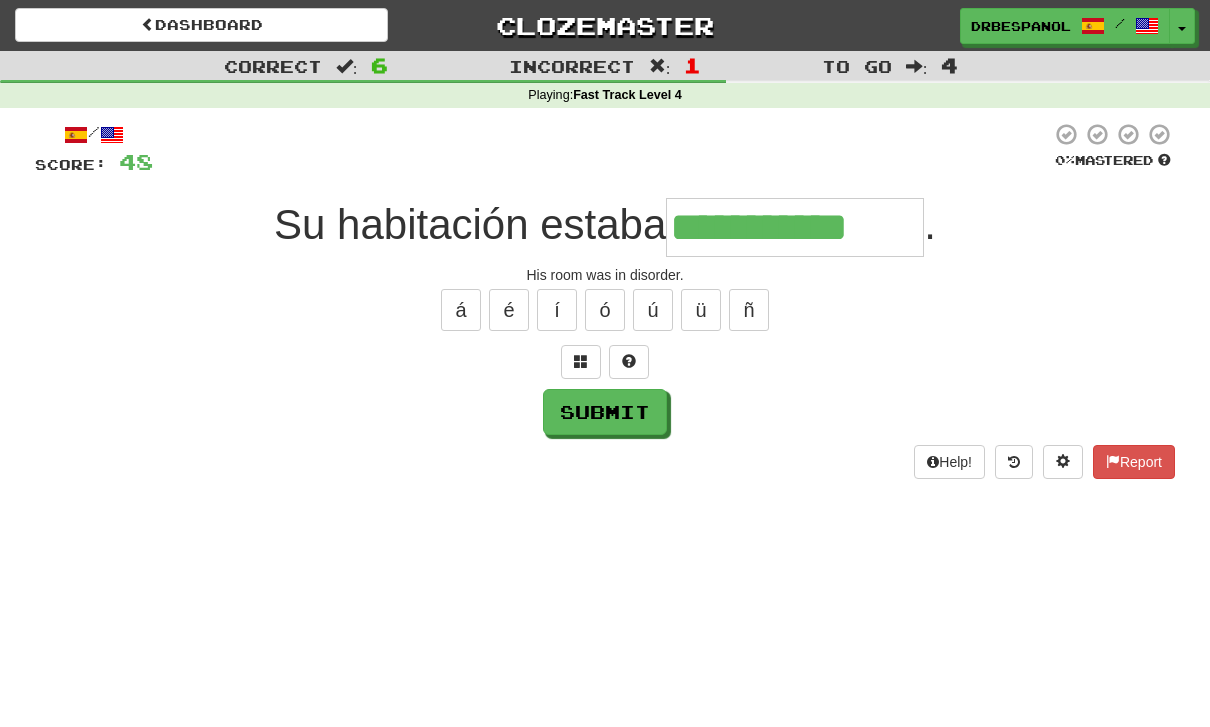 type on "**********" 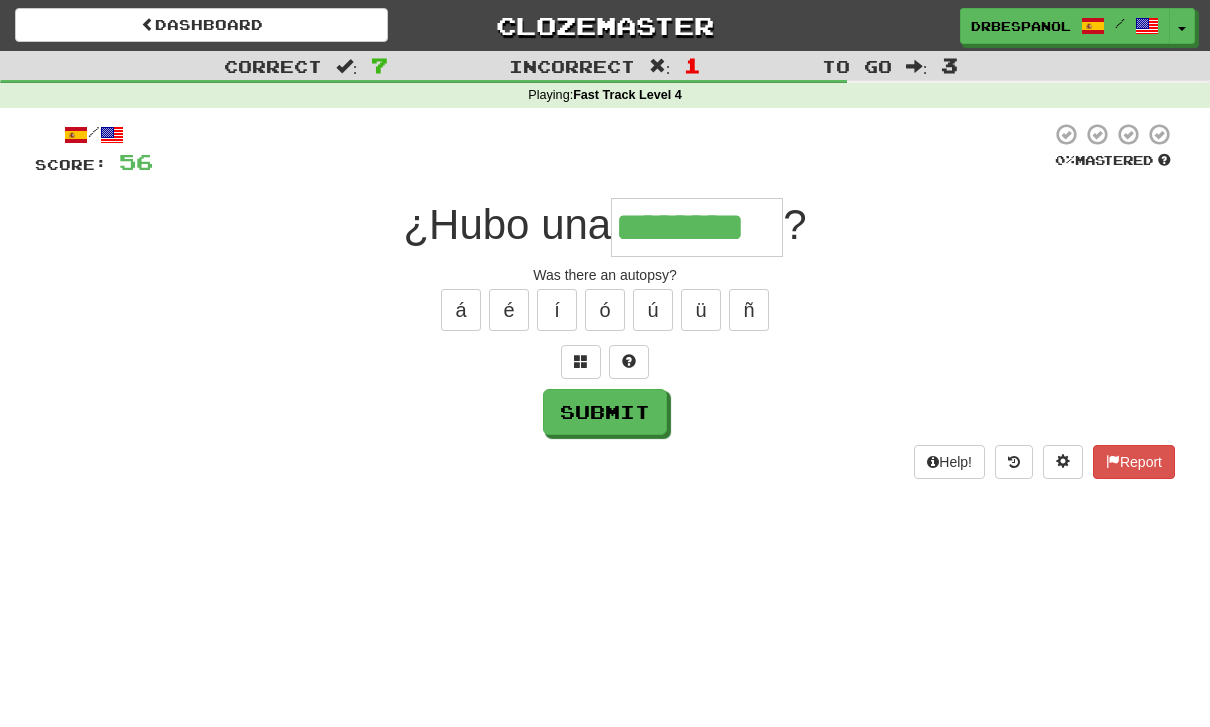 type on "********" 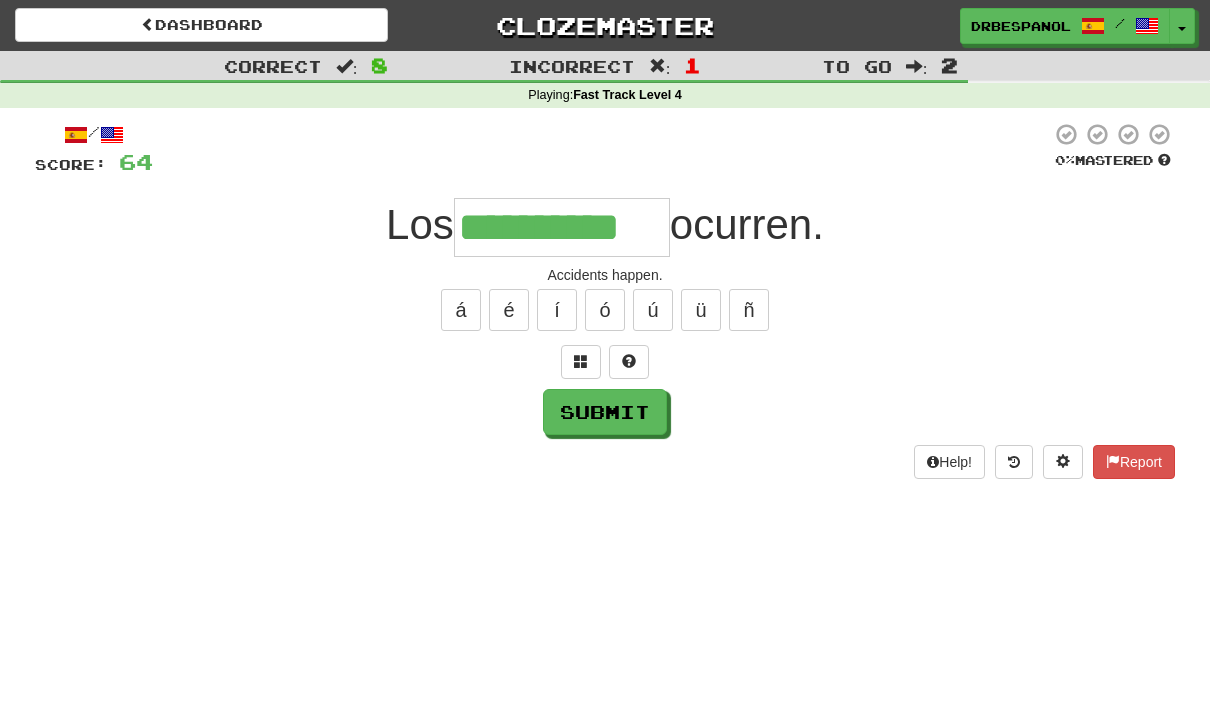 type on "**********" 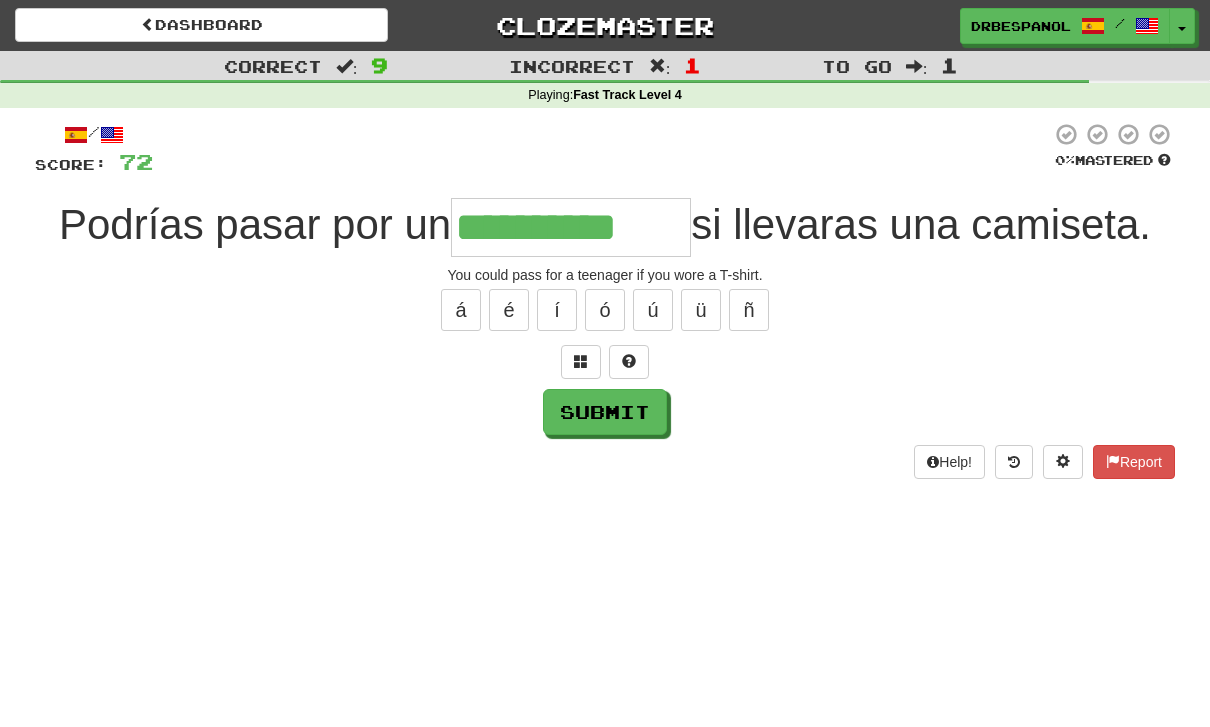 type on "**********" 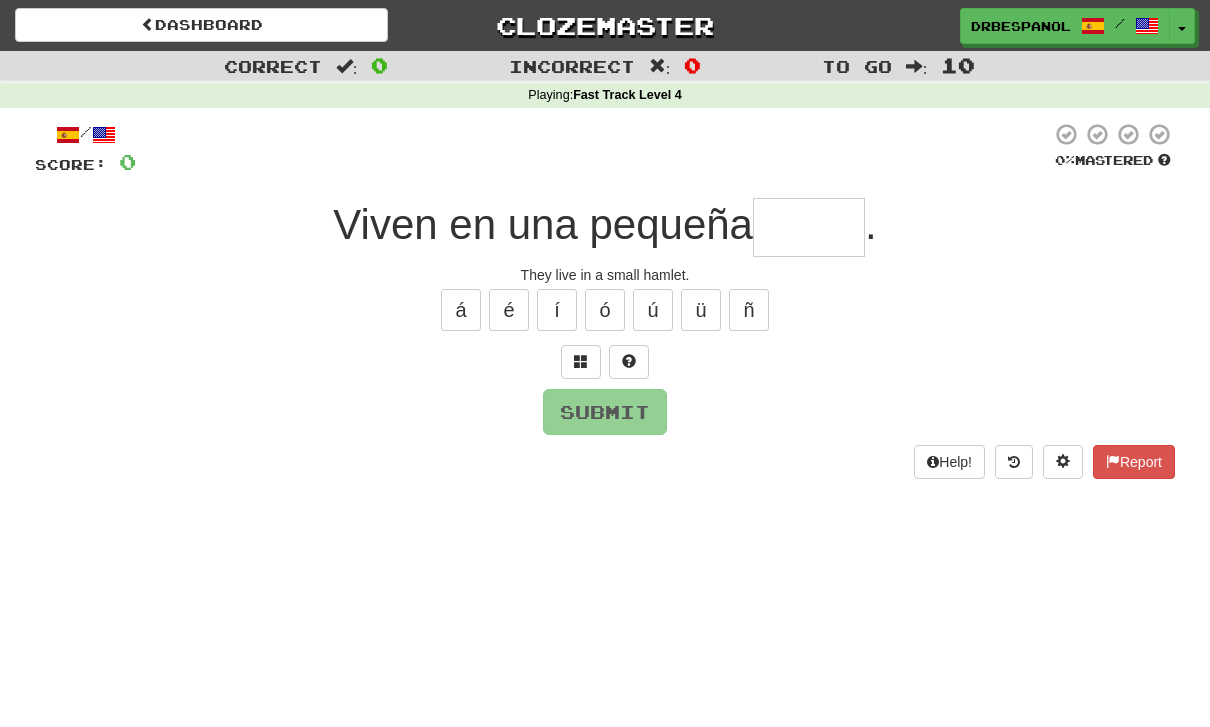 type on "*" 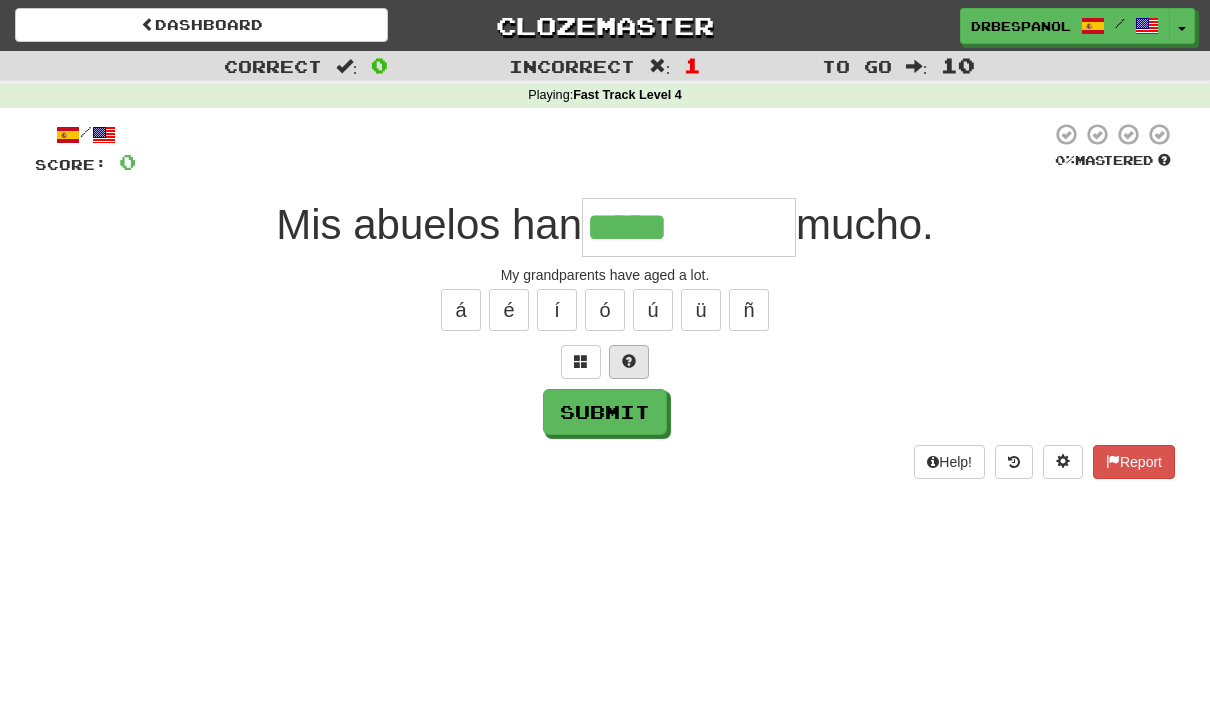 click at bounding box center [629, 361] 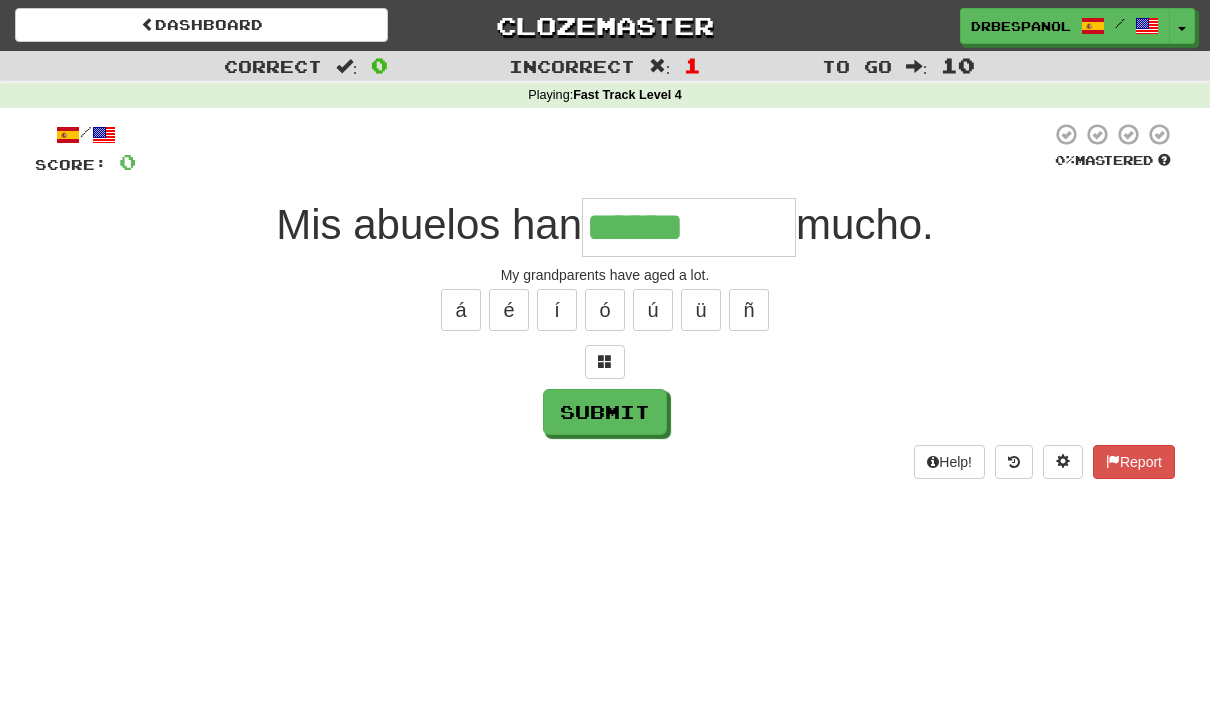 type on "**********" 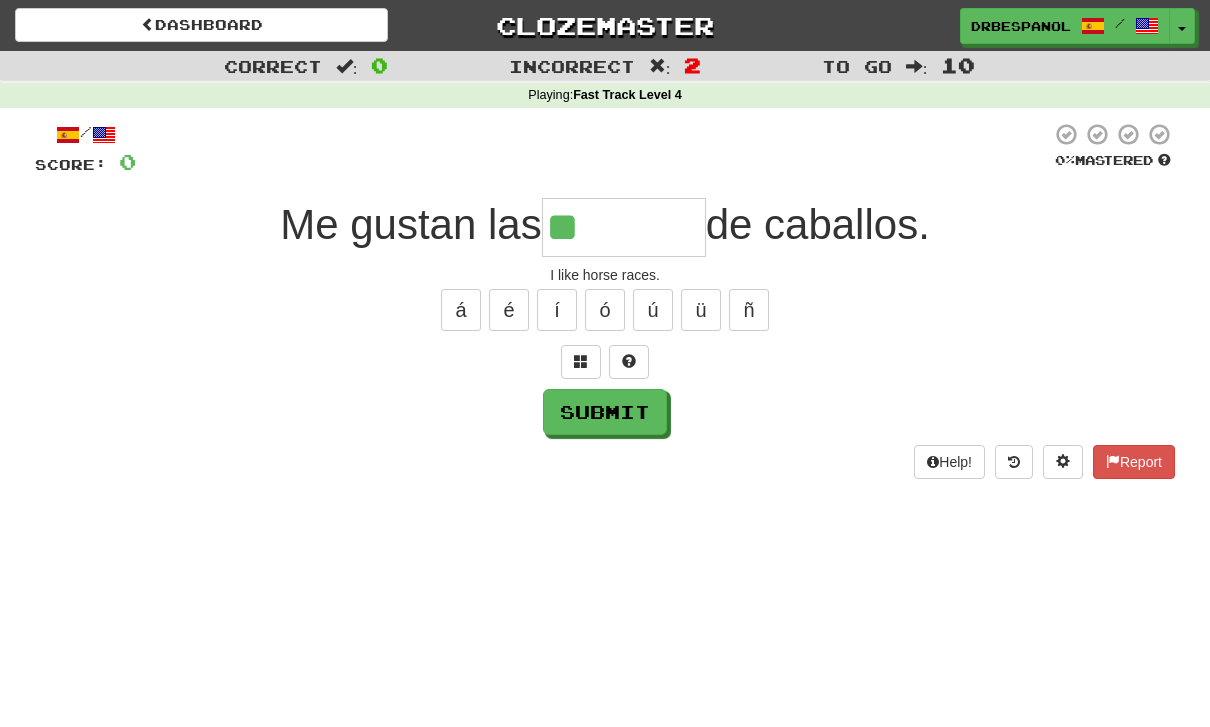 type on "********" 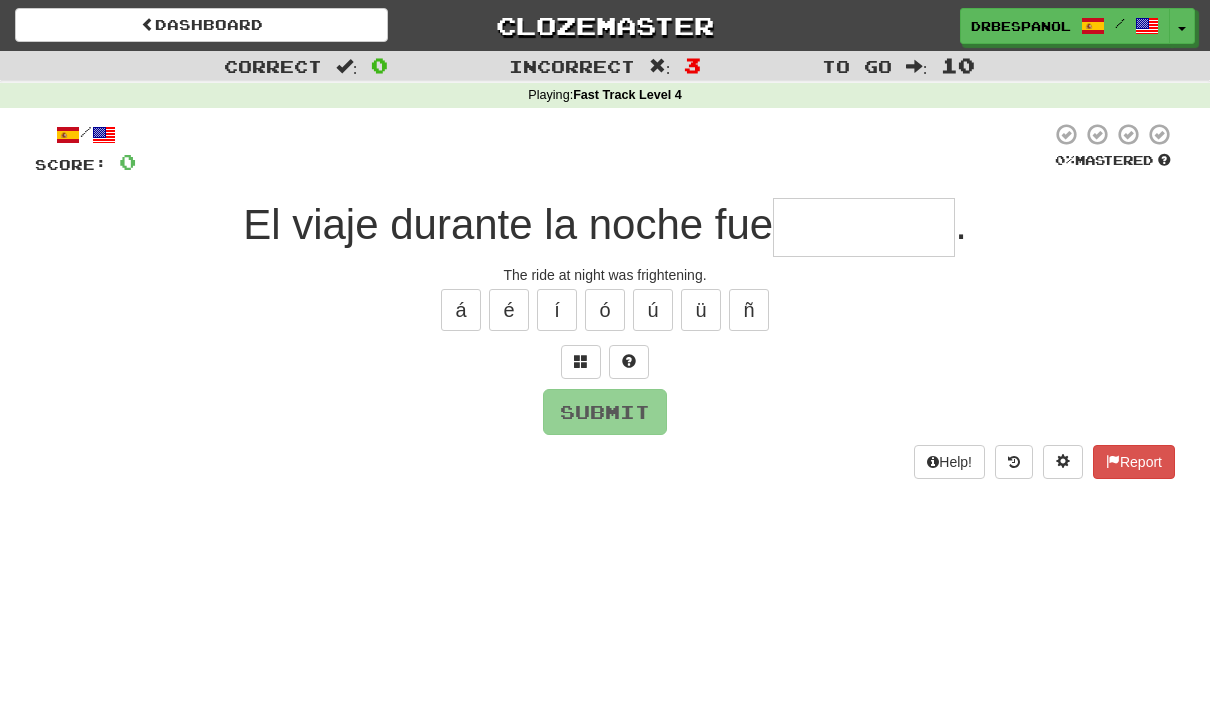type on "*" 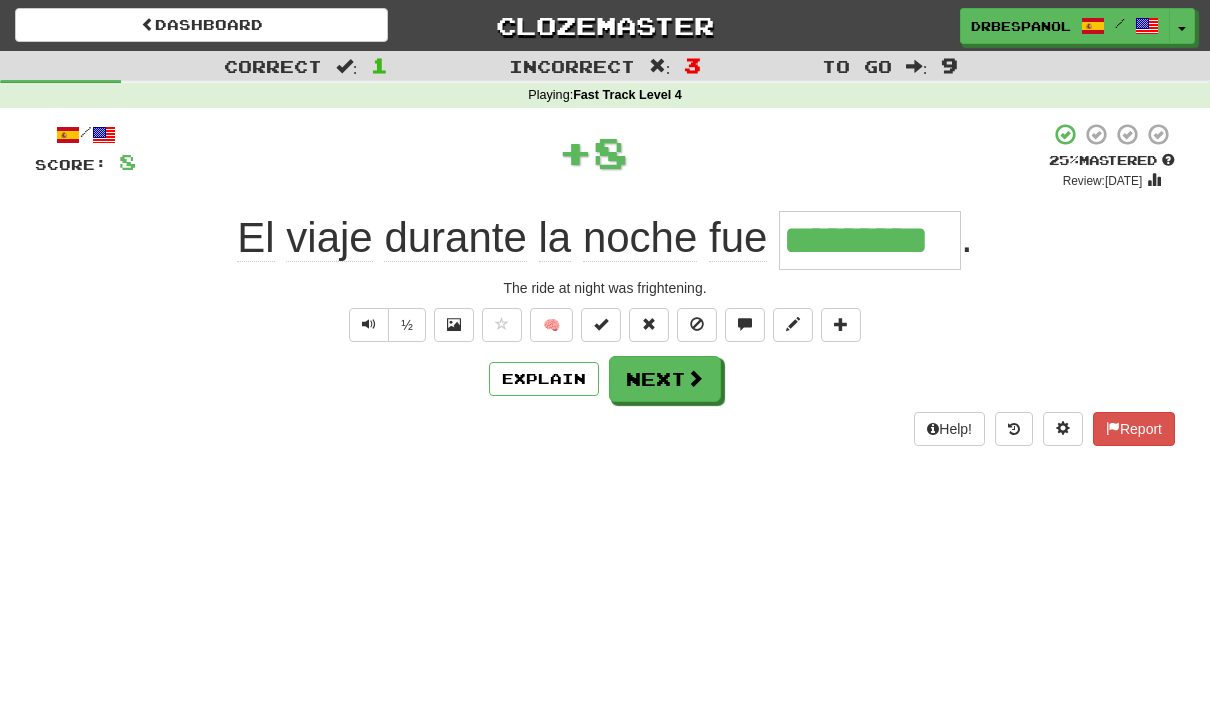 type on "*********" 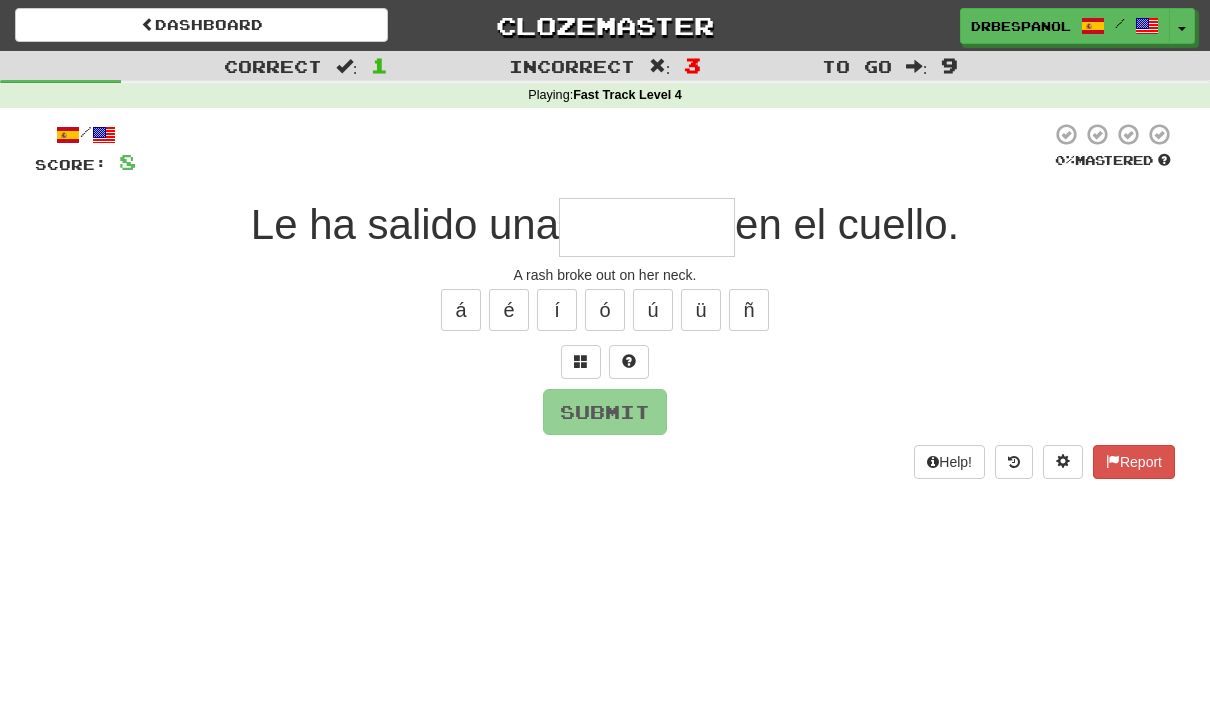 type on "********" 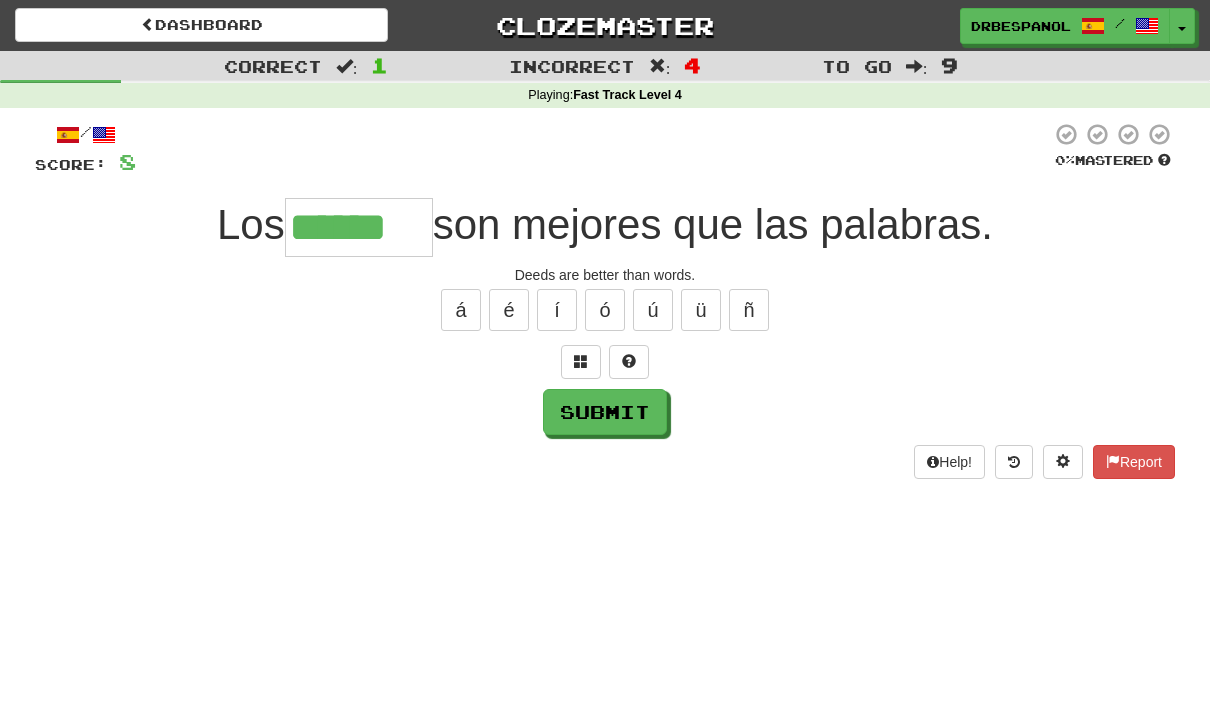 type on "******" 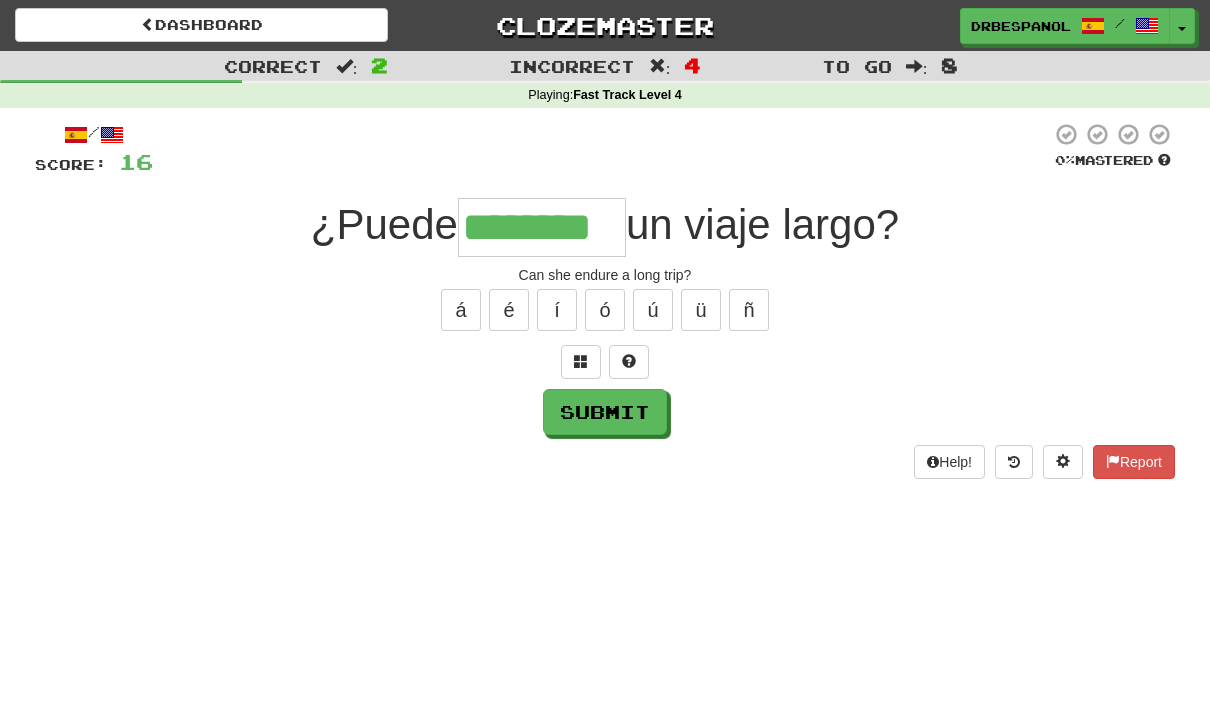 type on "********" 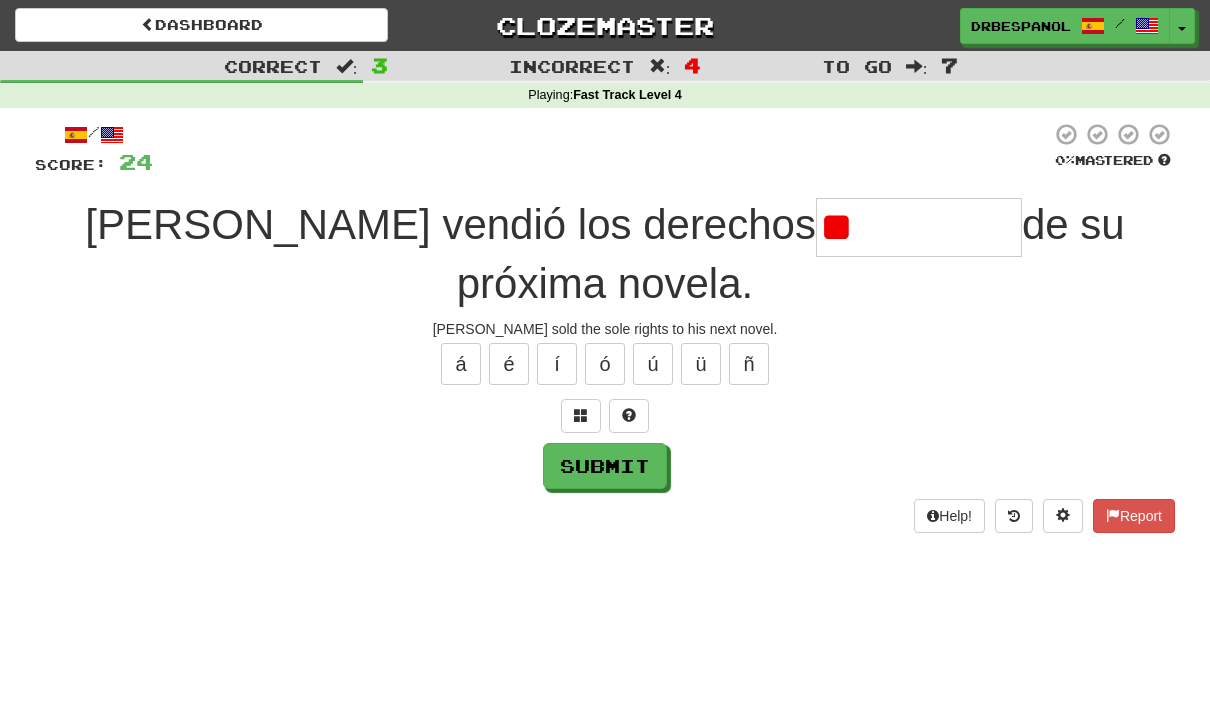 type on "*" 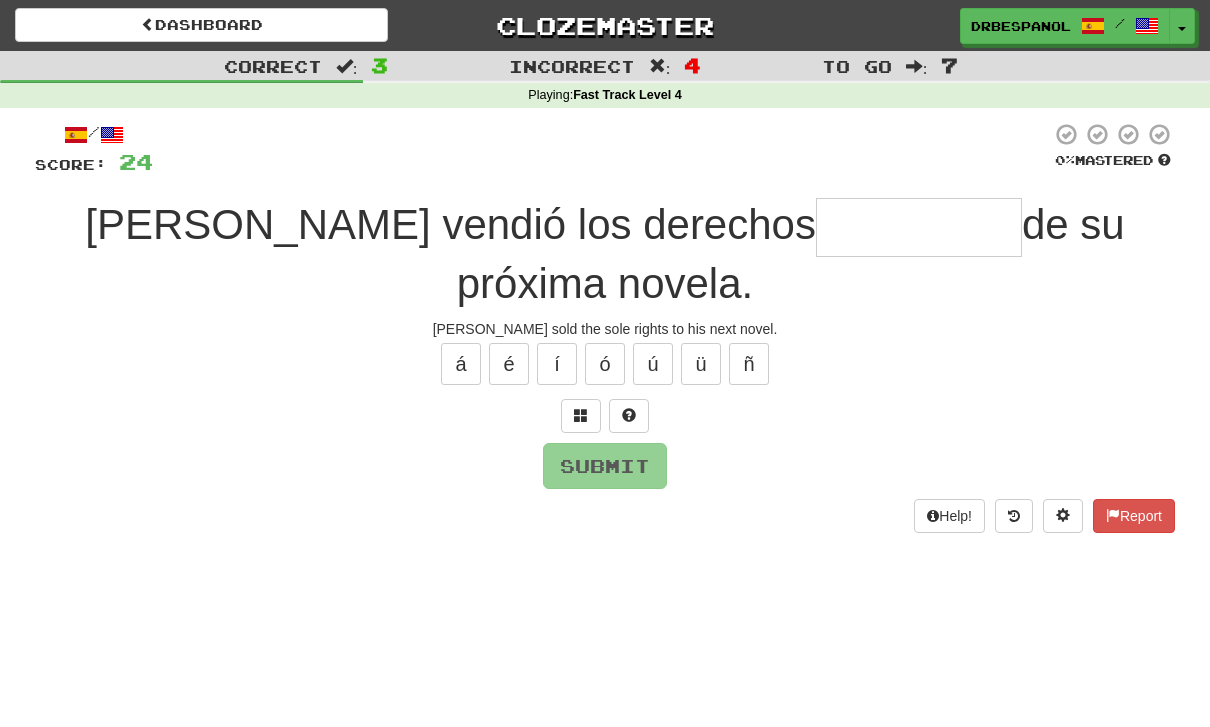 type on "*" 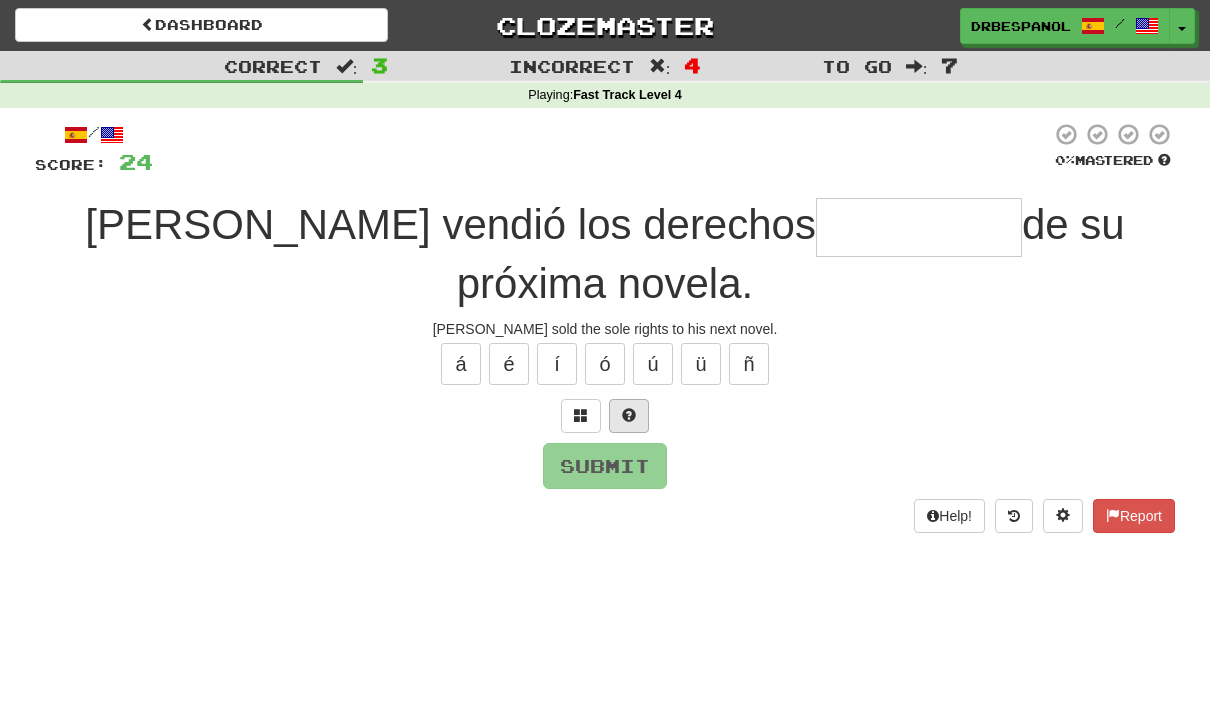 click at bounding box center [629, 416] 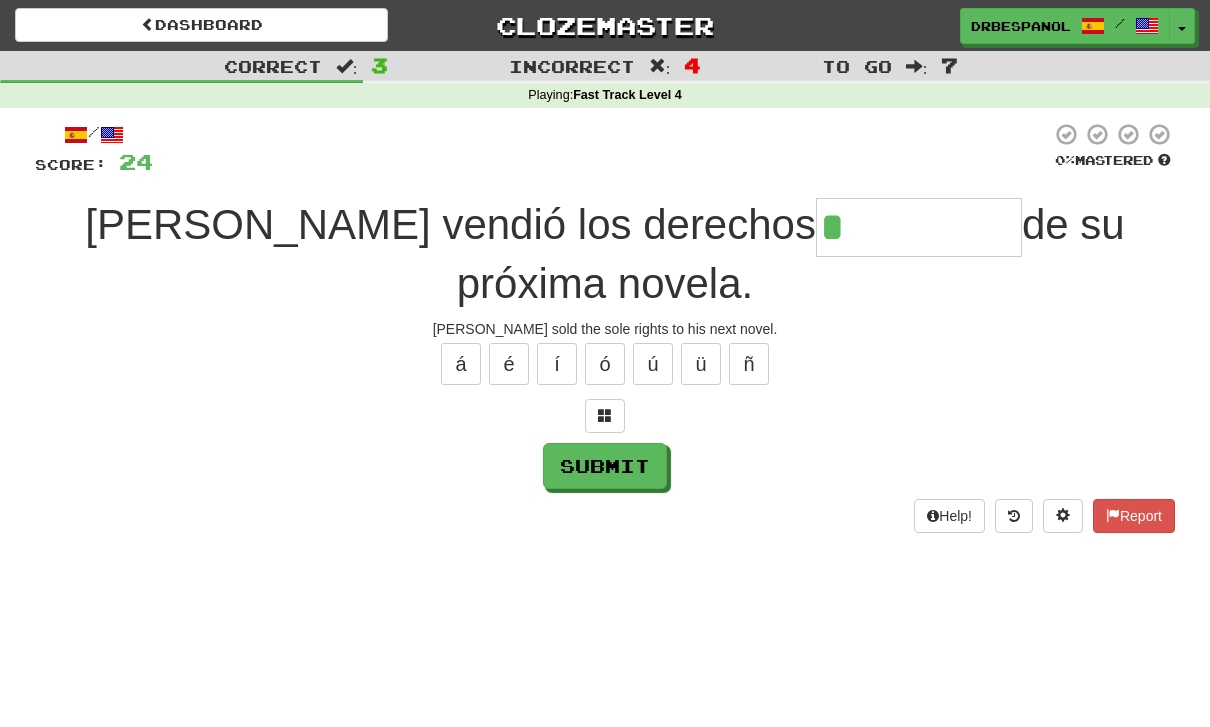 type on "**********" 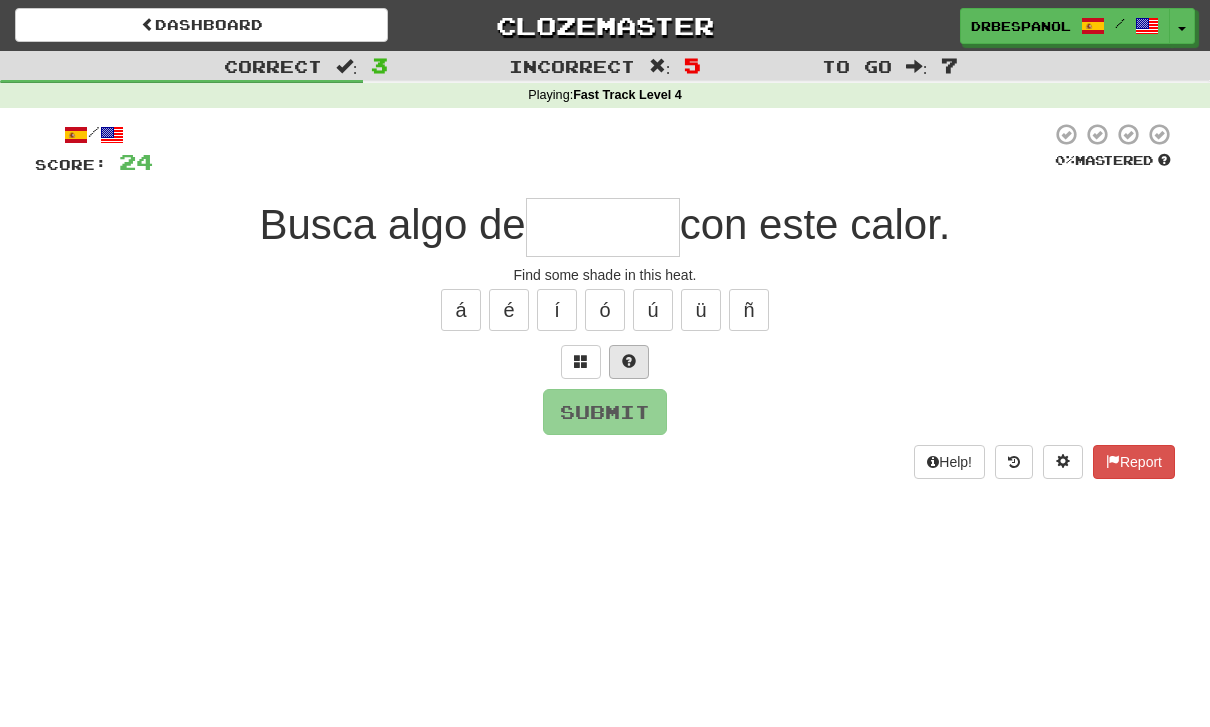 click at bounding box center [629, 362] 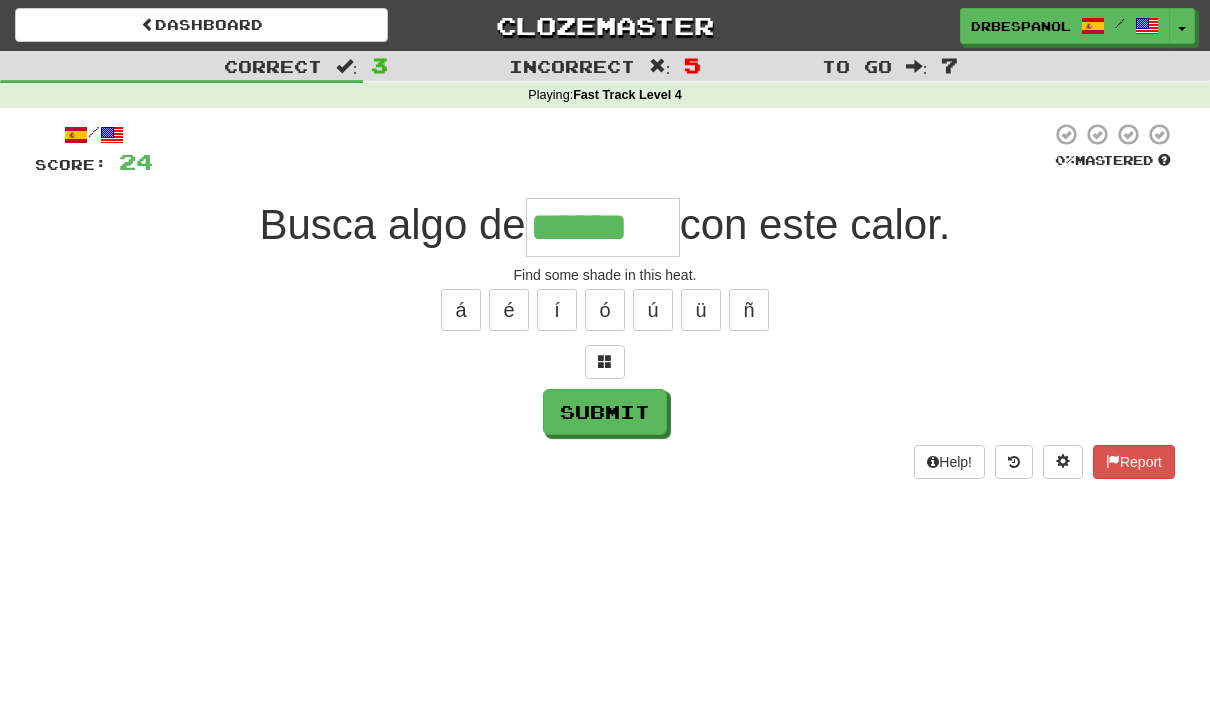 type on "******" 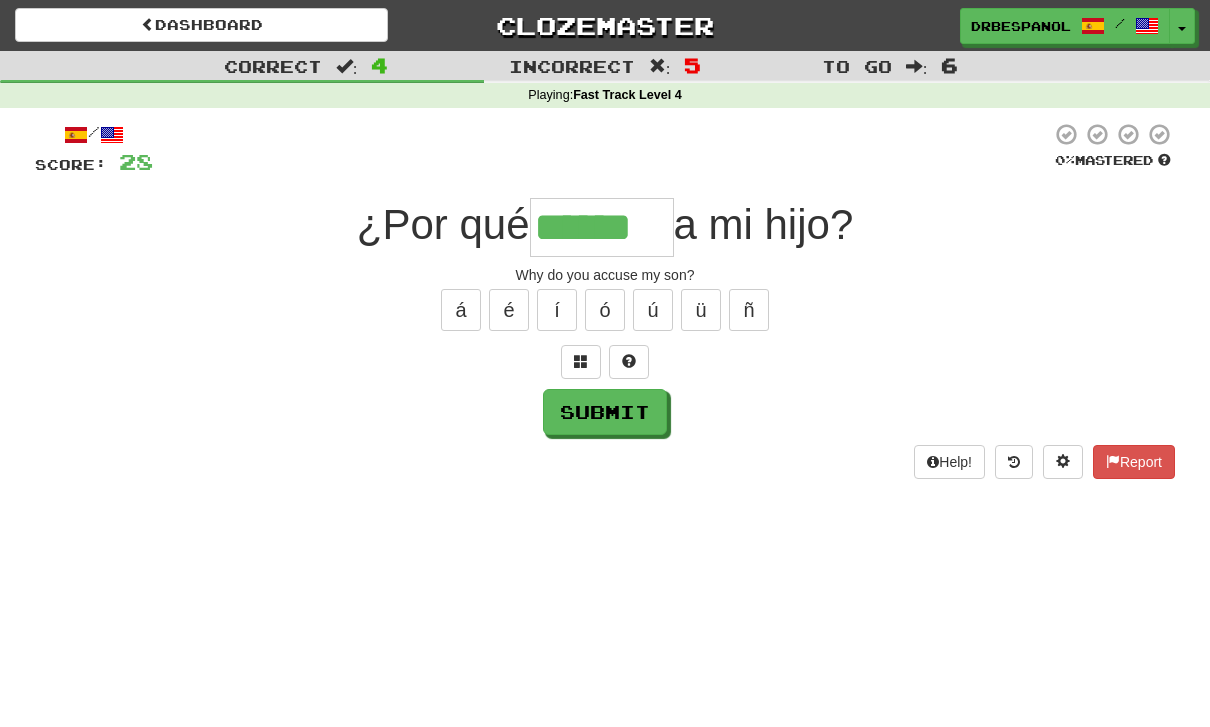 type on "******" 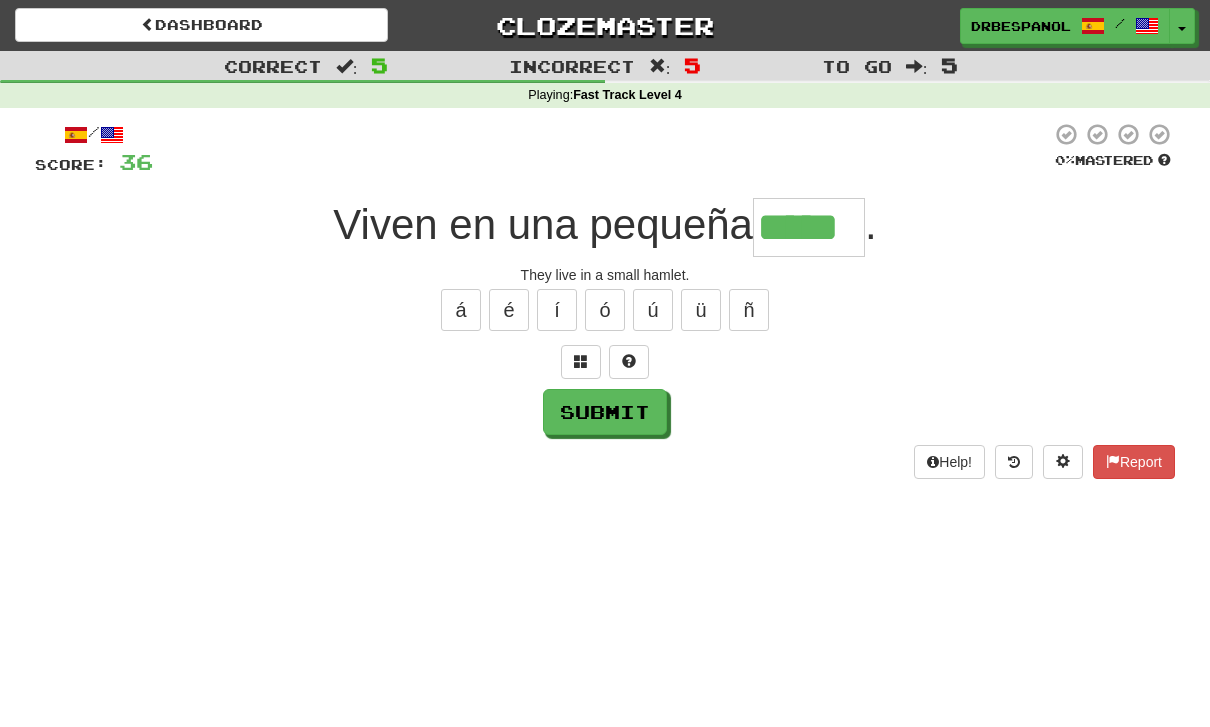 type on "*****" 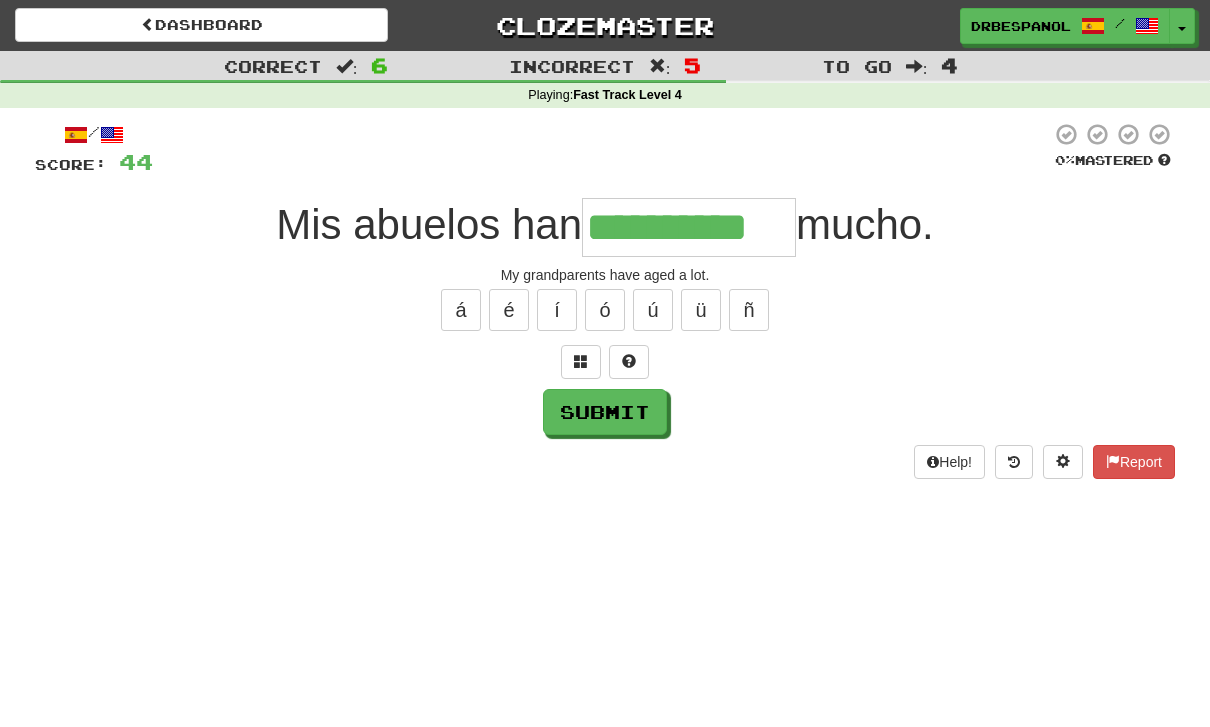 type on "**********" 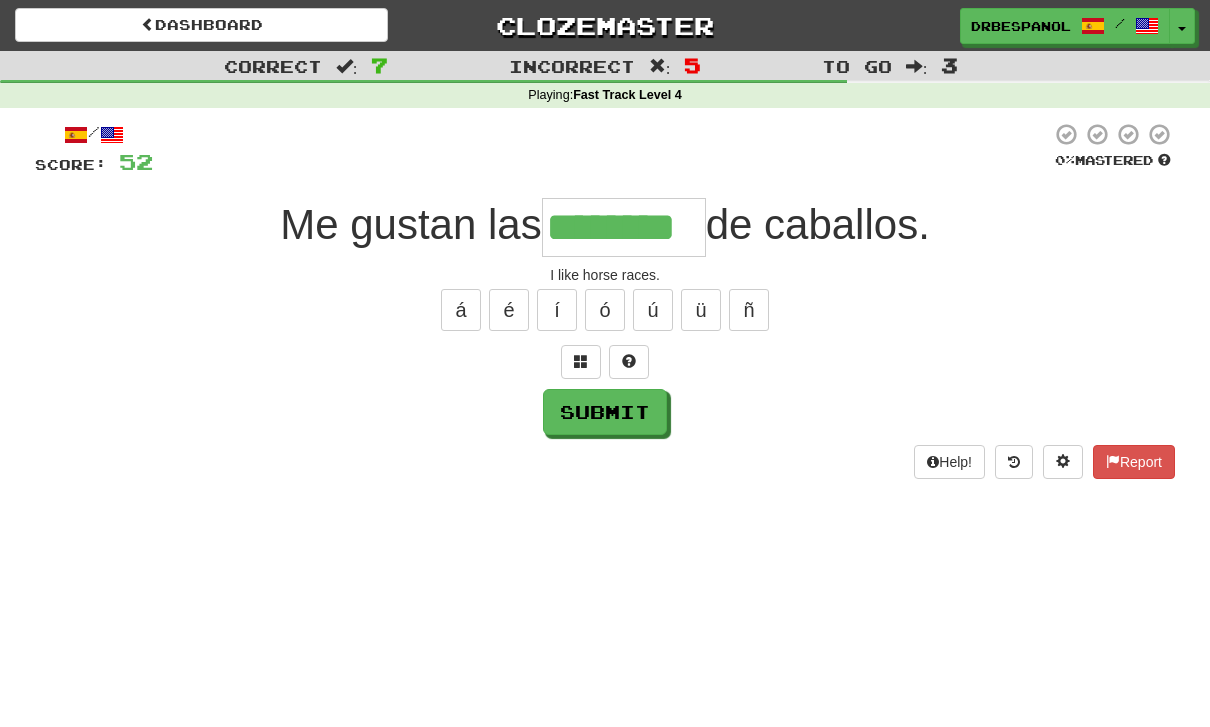 type on "********" 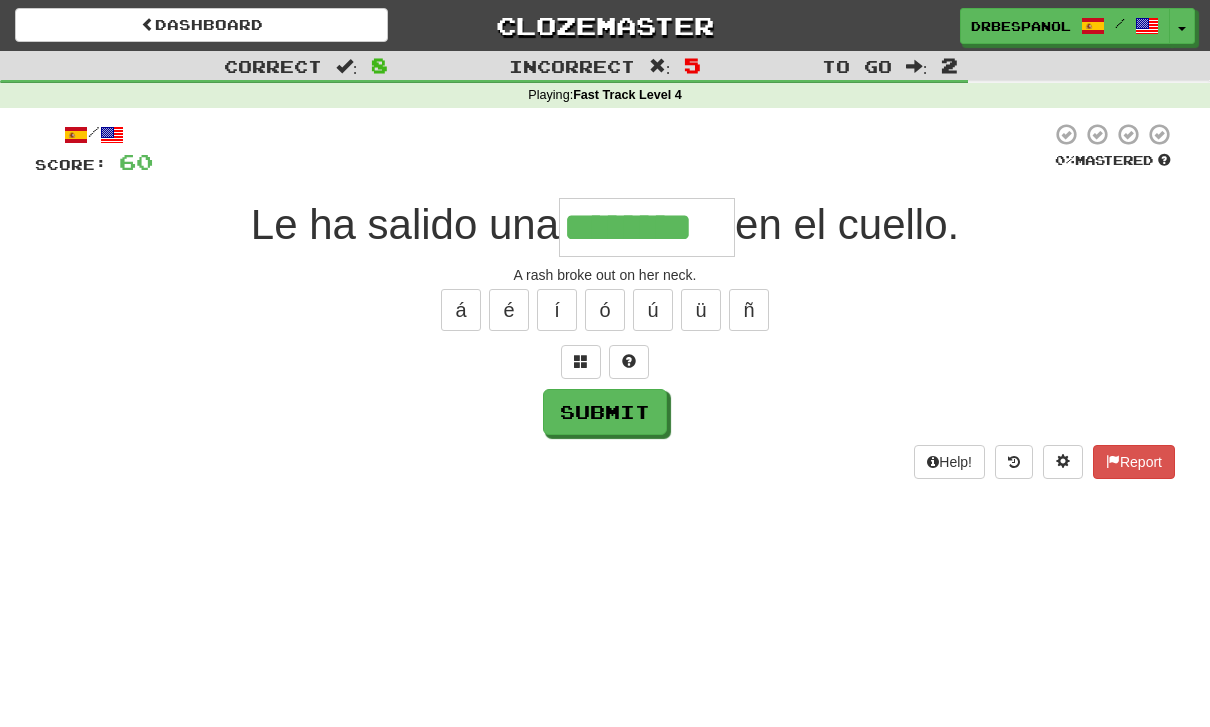 type on "********" 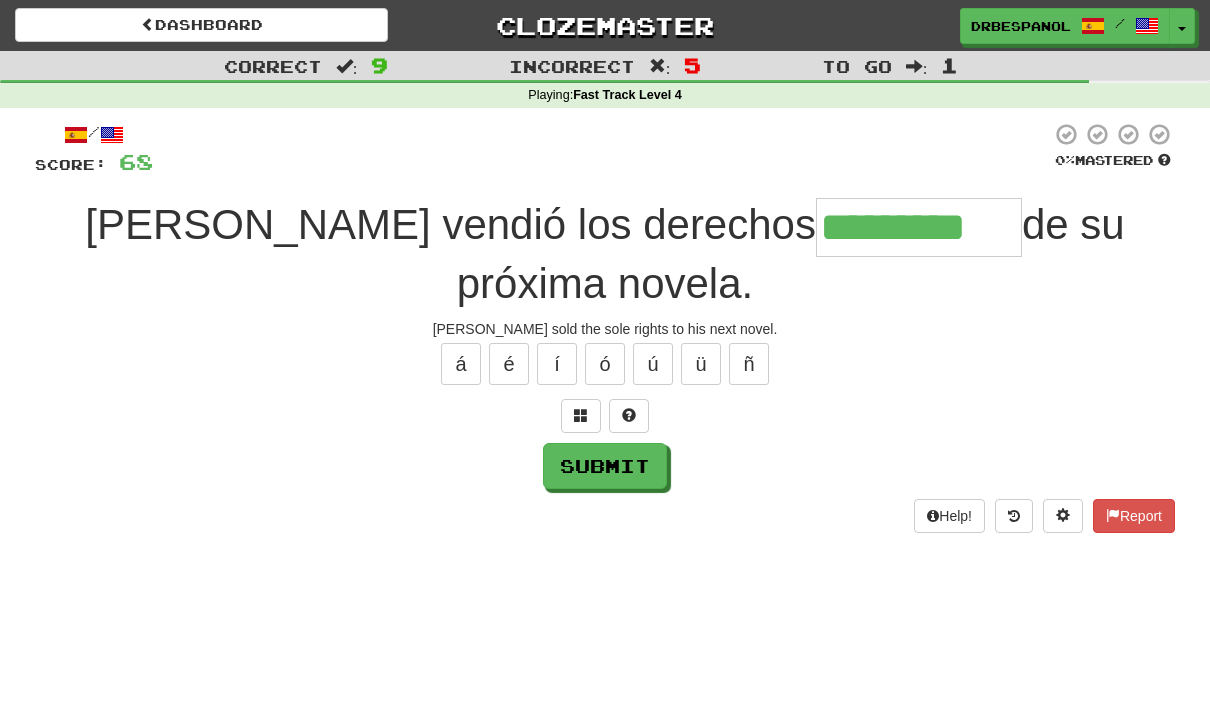 type on "**********" 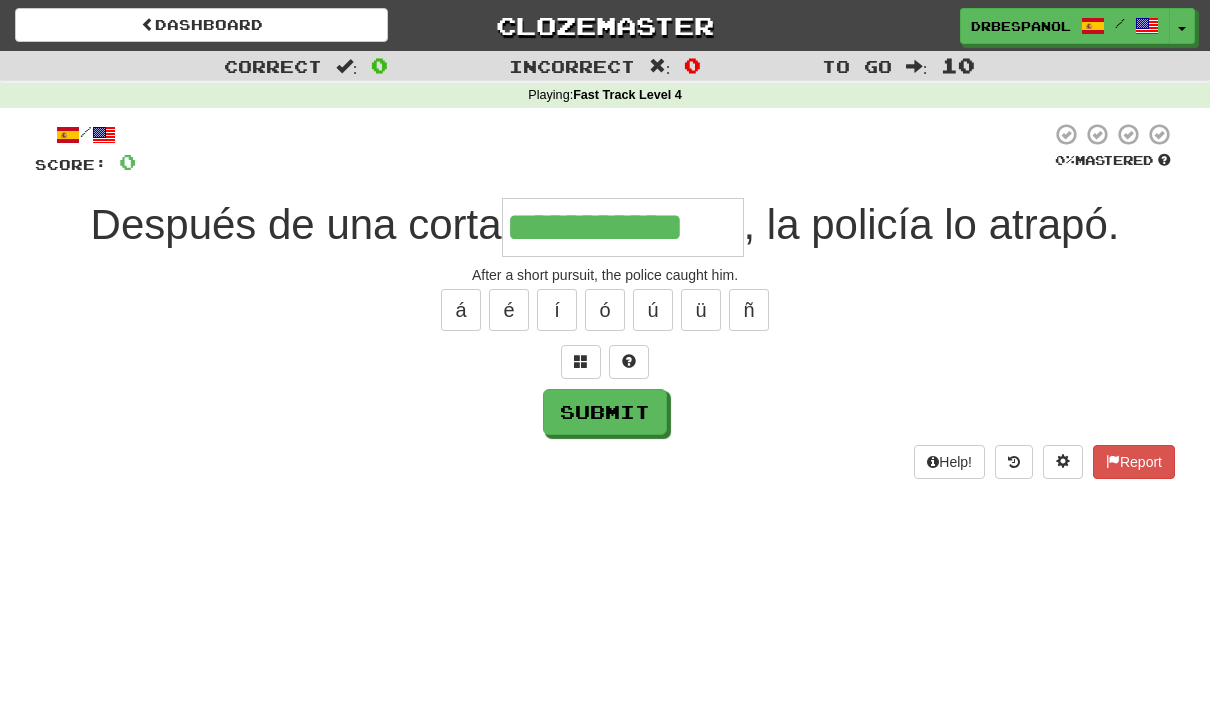 type on "**********" 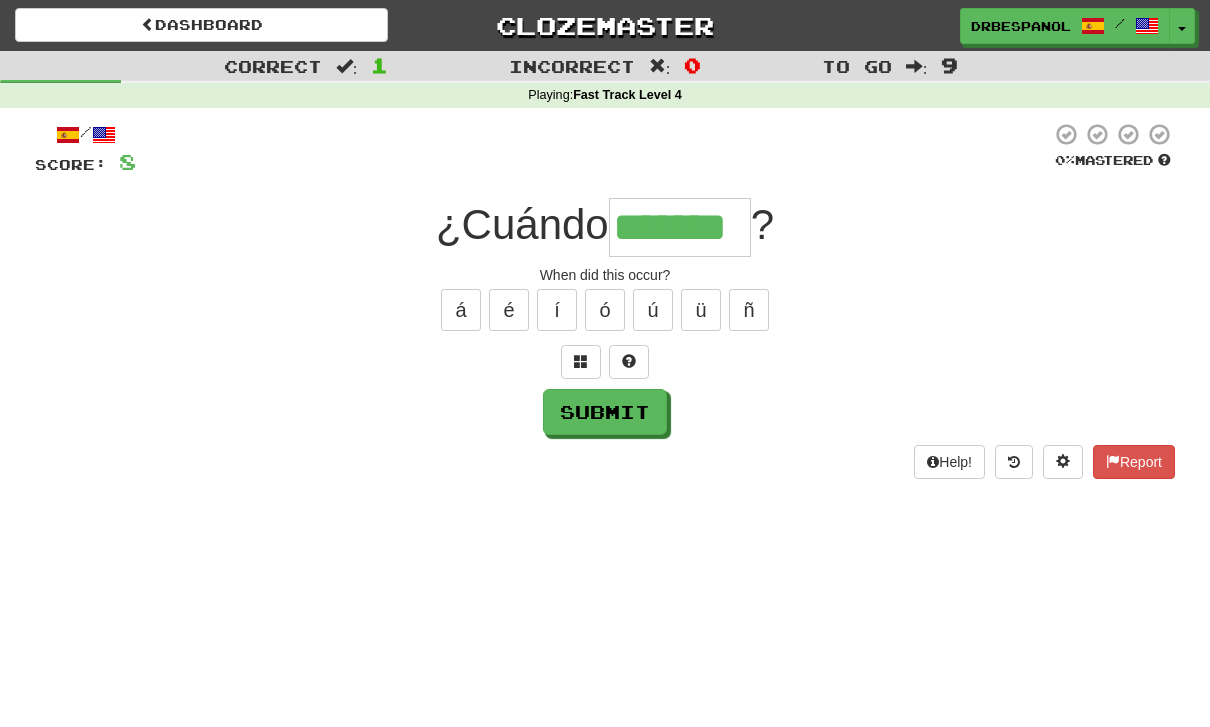 type on "*******" 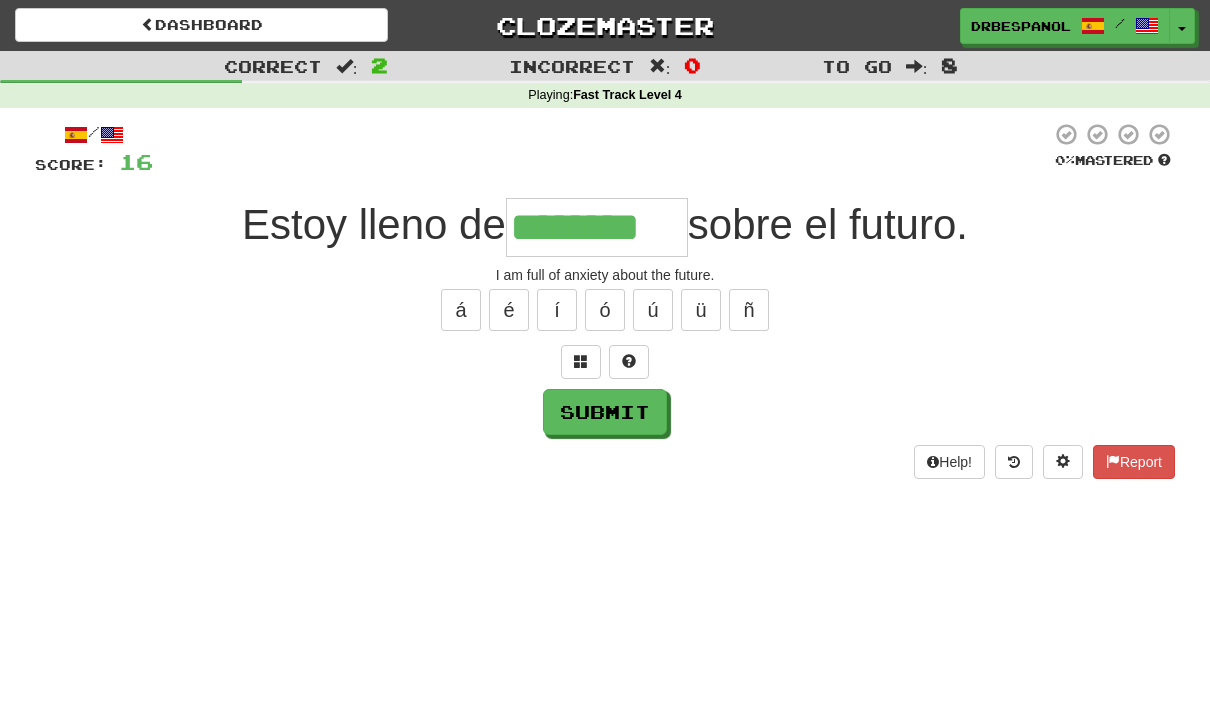 type on "********" 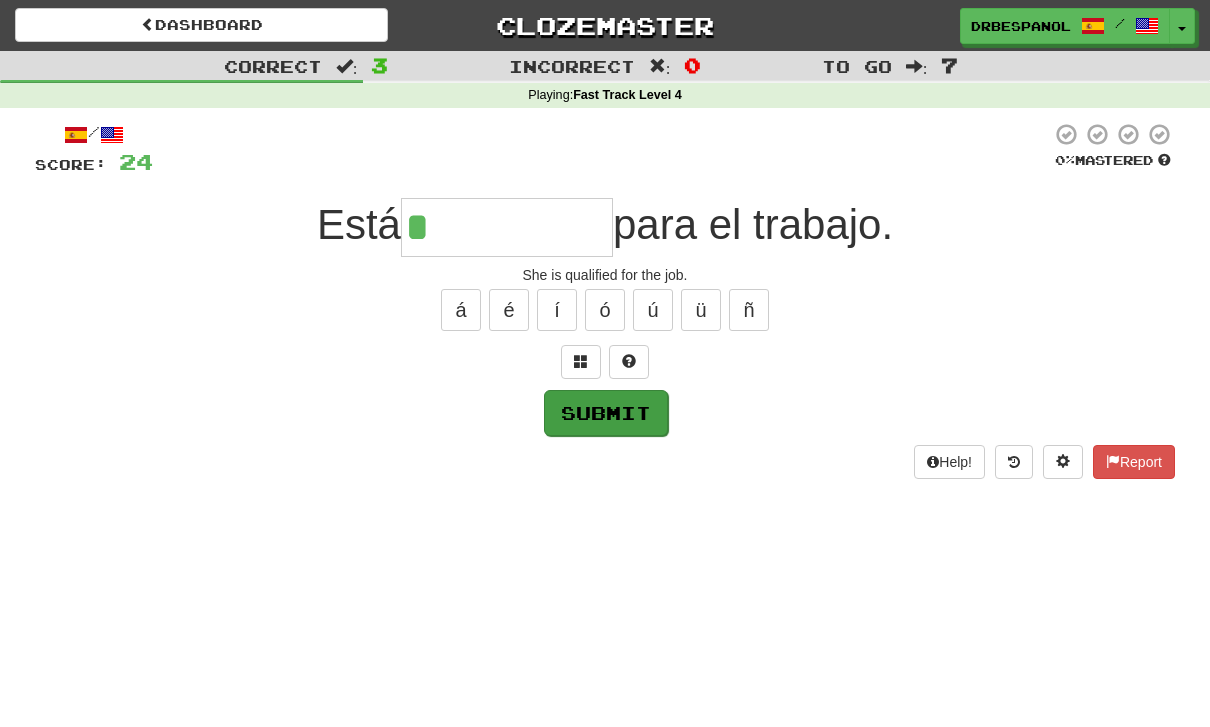 click on "Submit" at bounding box center [606, 413] 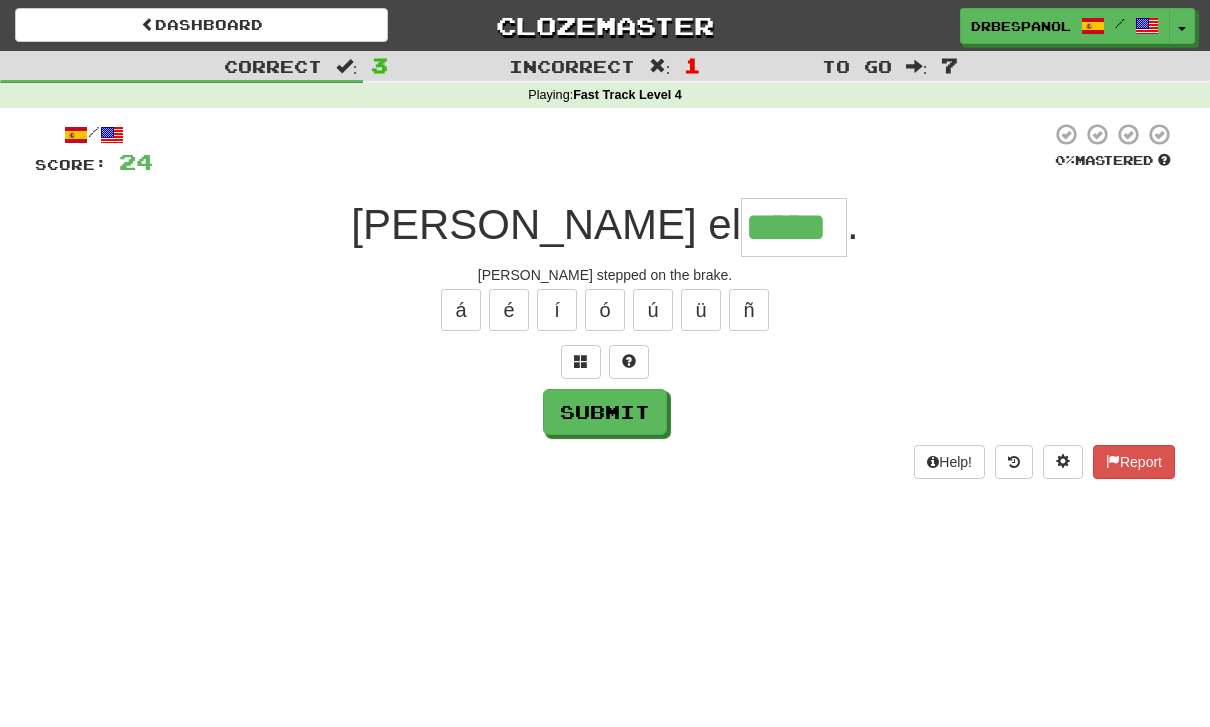 type on "*****" 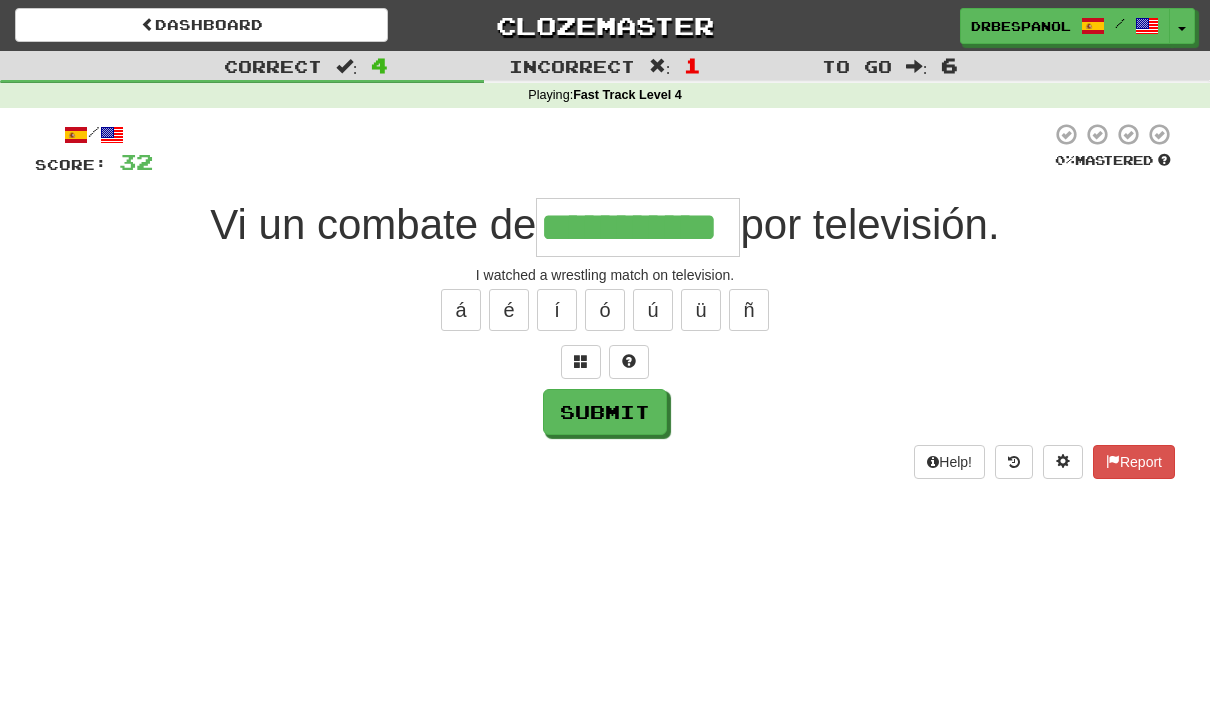 type on "**********" 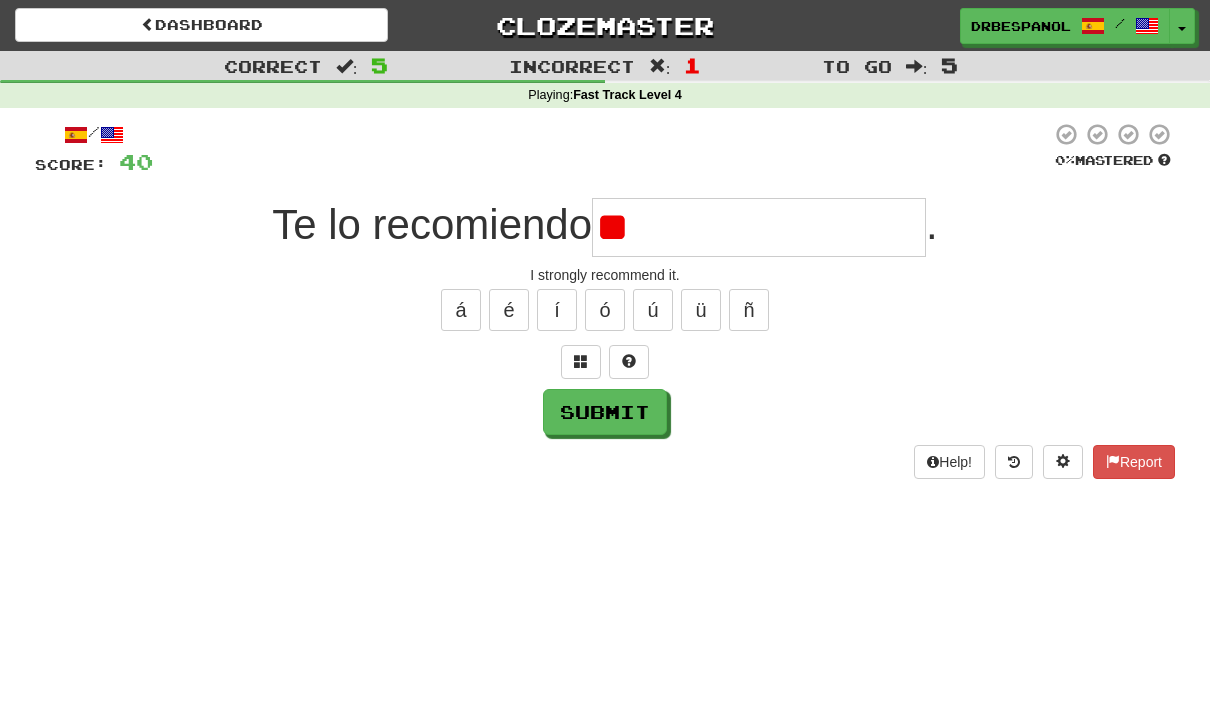 type on "*" 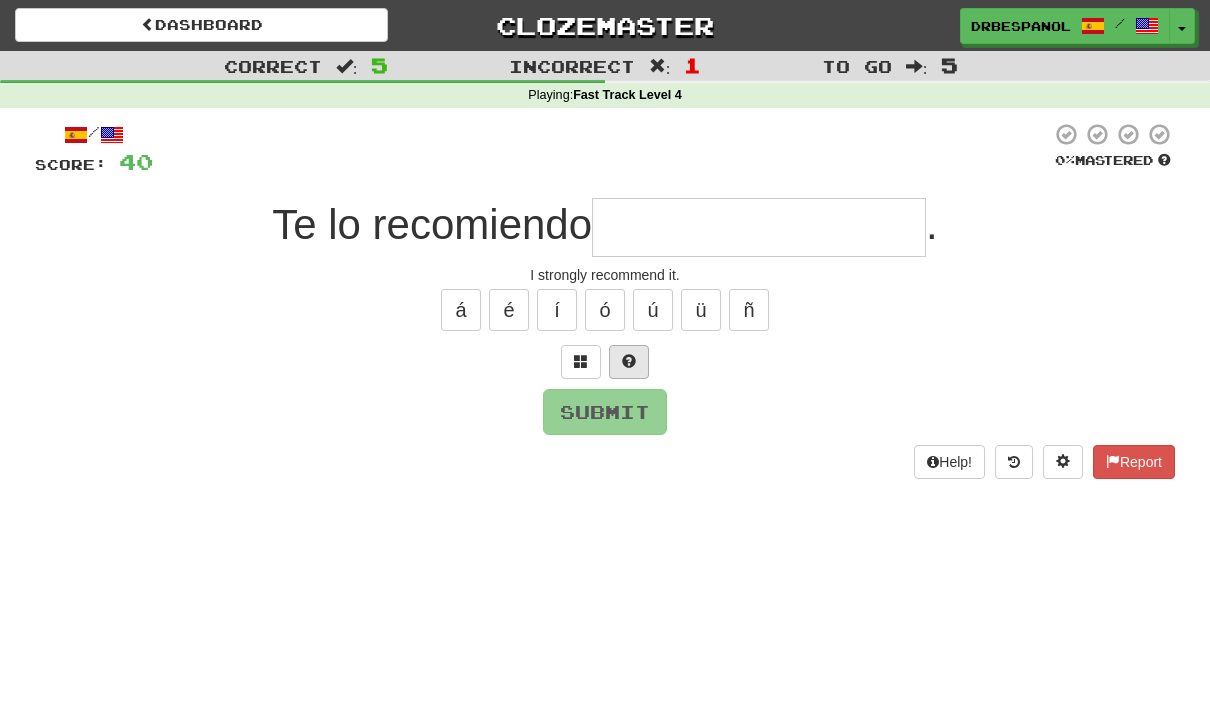 click at bounding box center (629, 362) 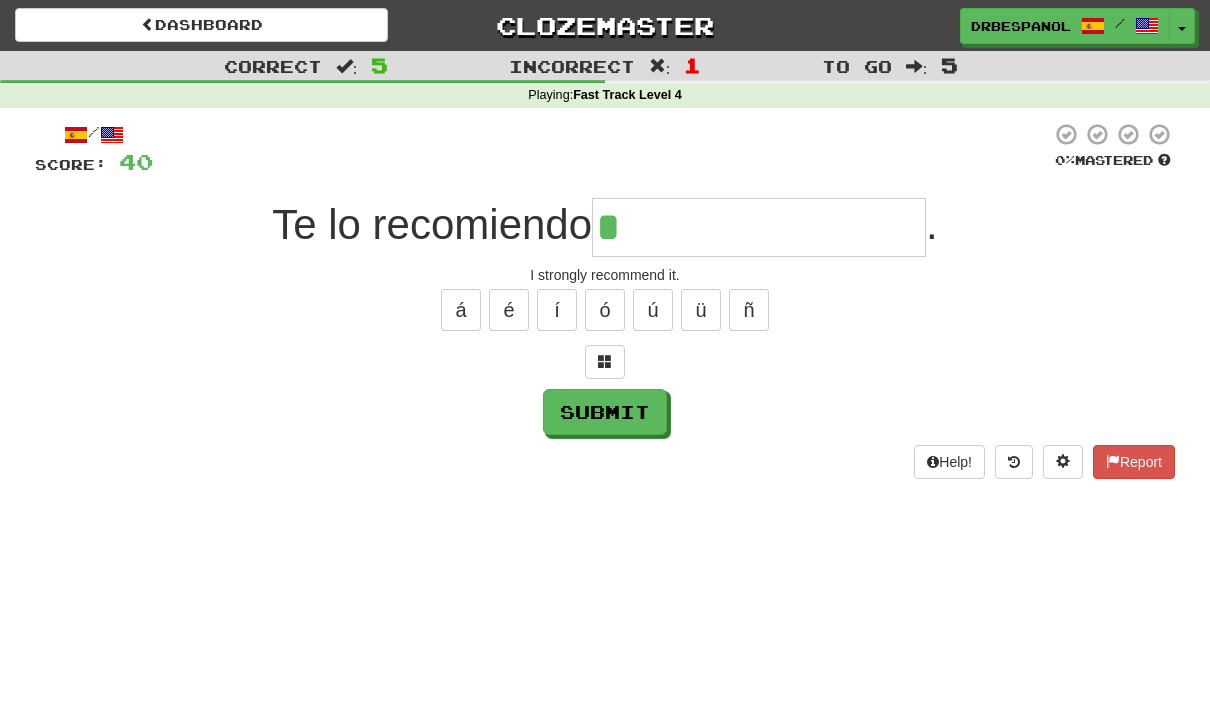type on "**********" 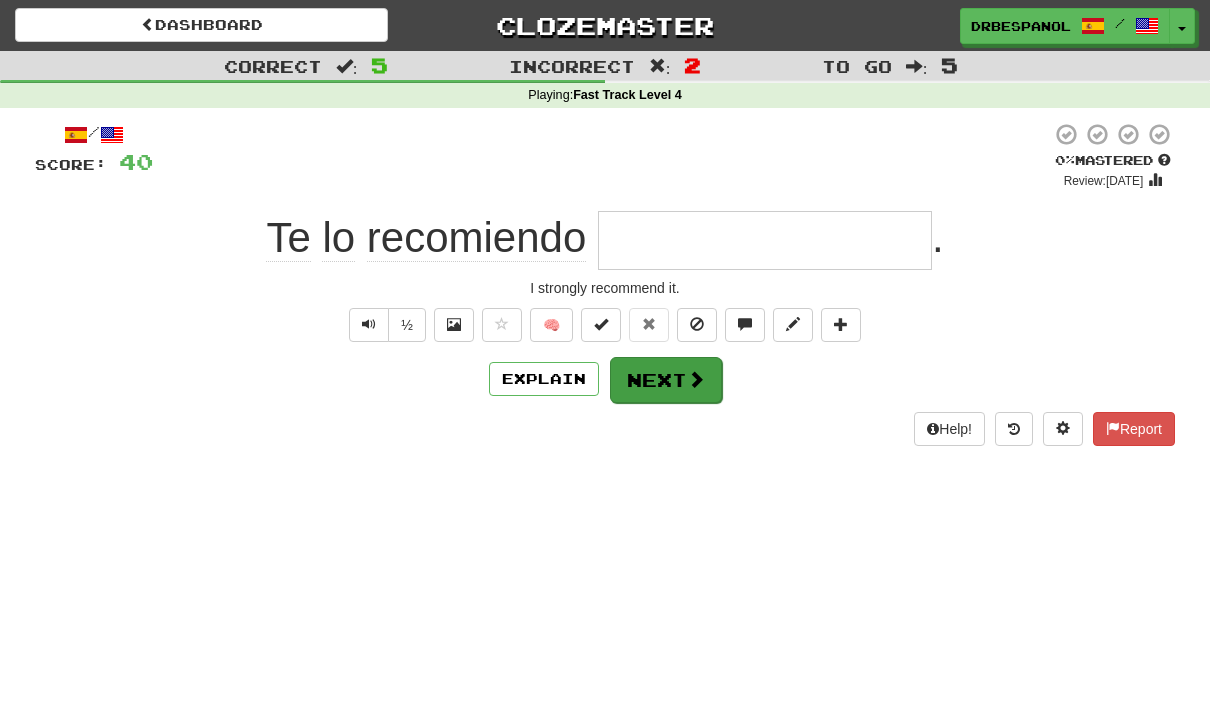 click on "Next" at bounding box center [666, 380] 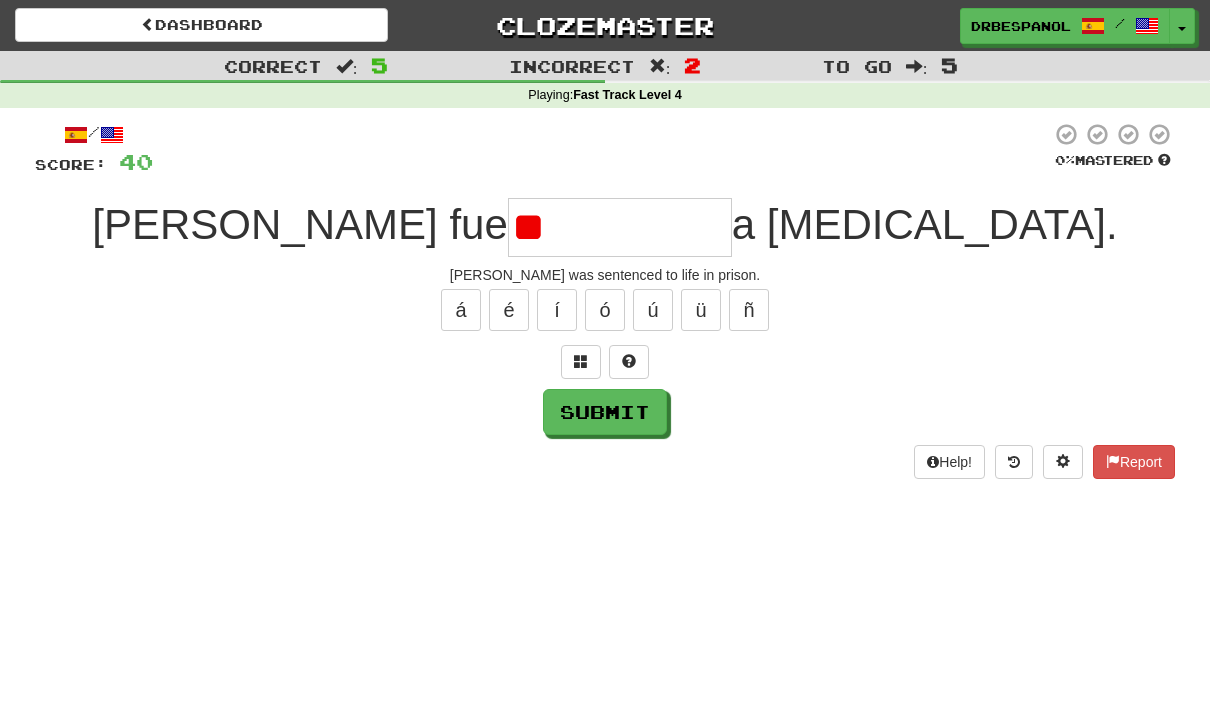 type on "*" 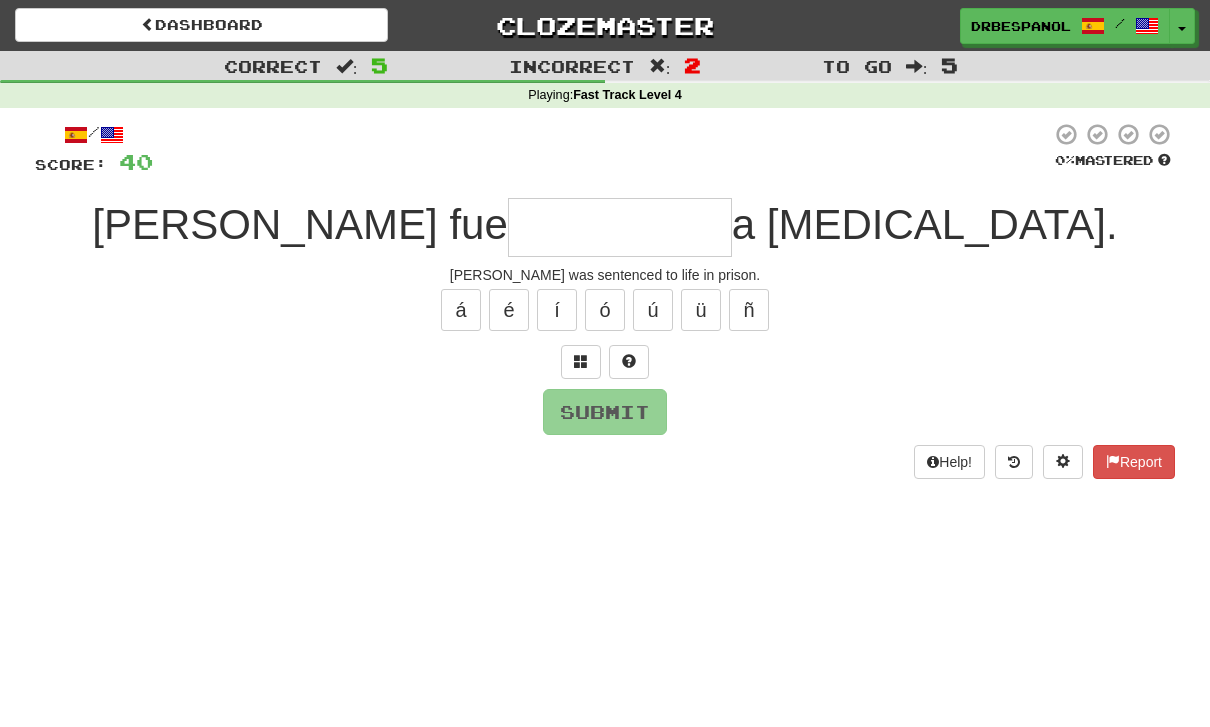 type on "*********" 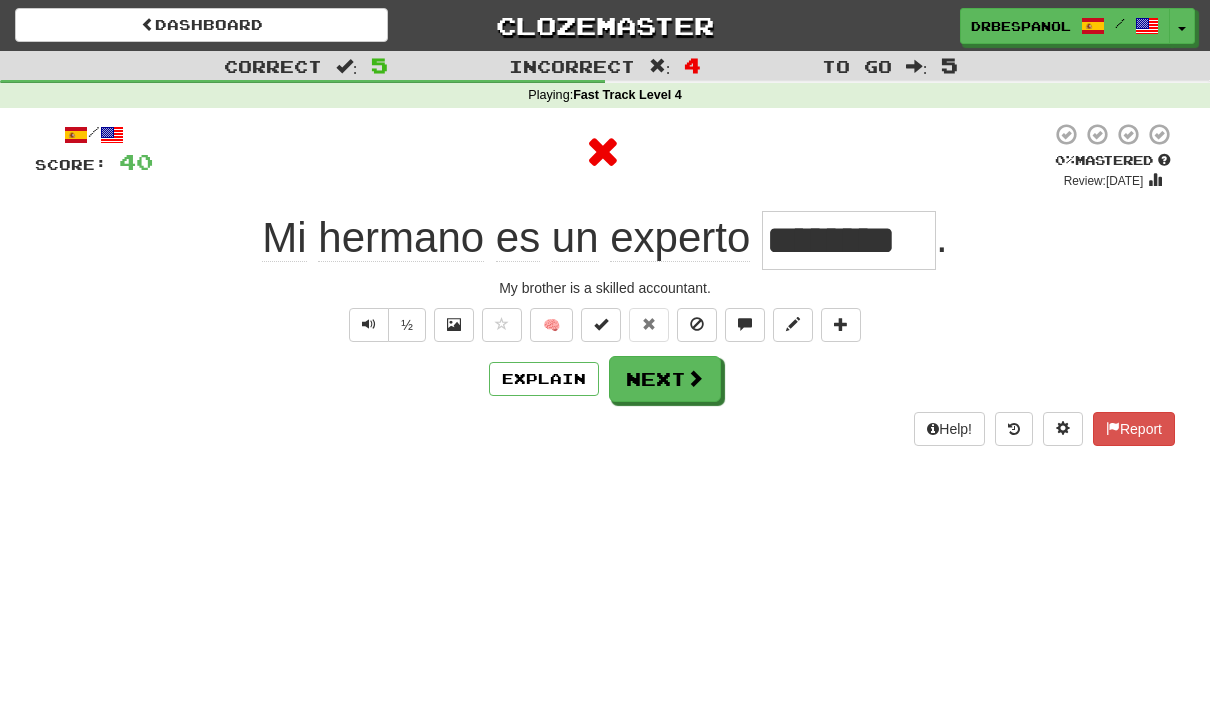 type on "********" 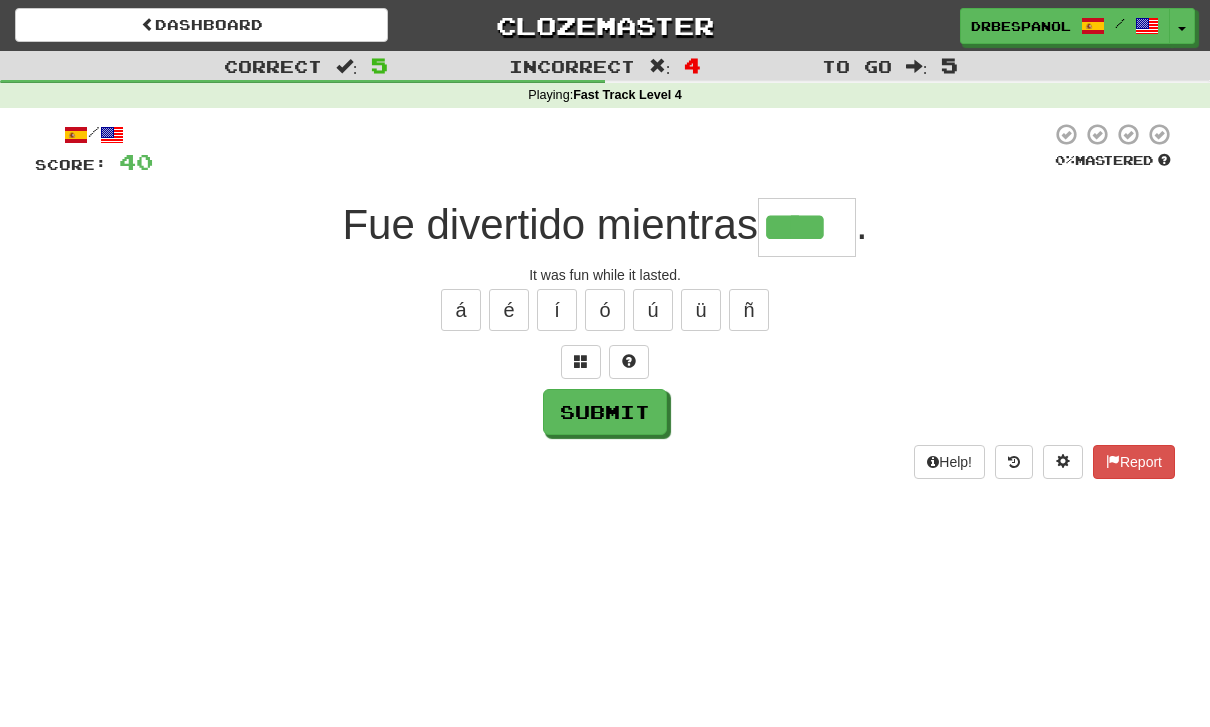 type on "****" 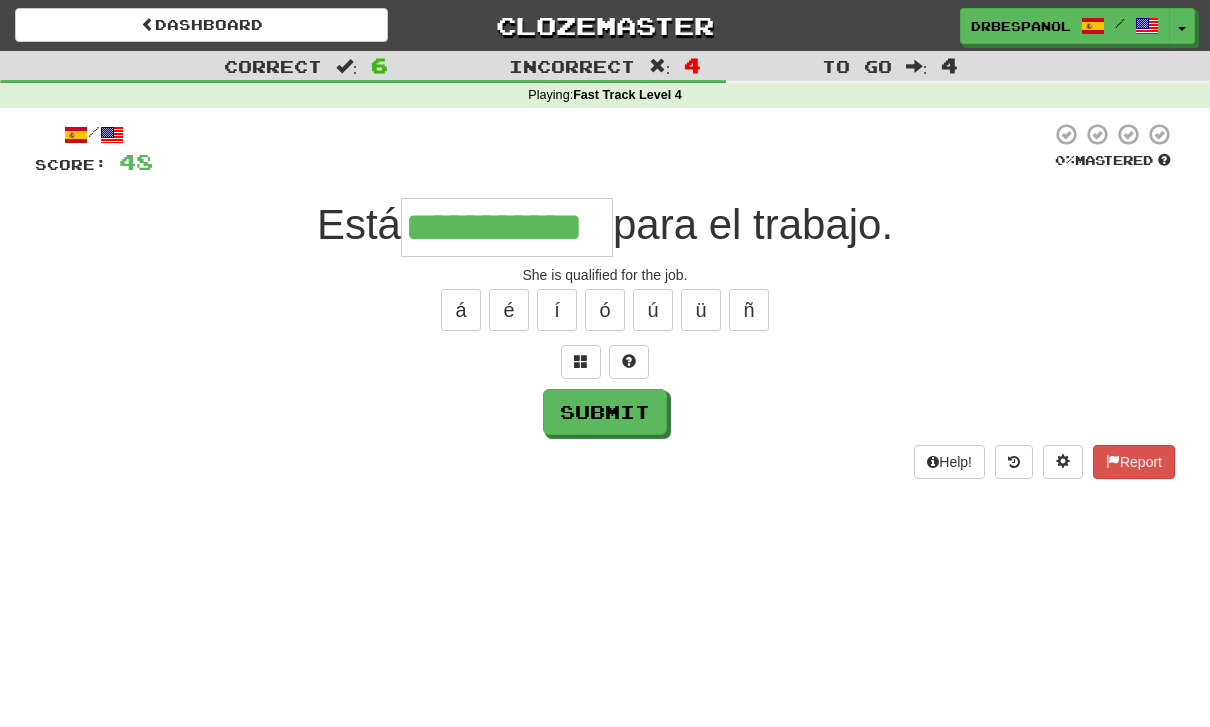 type on "**********" 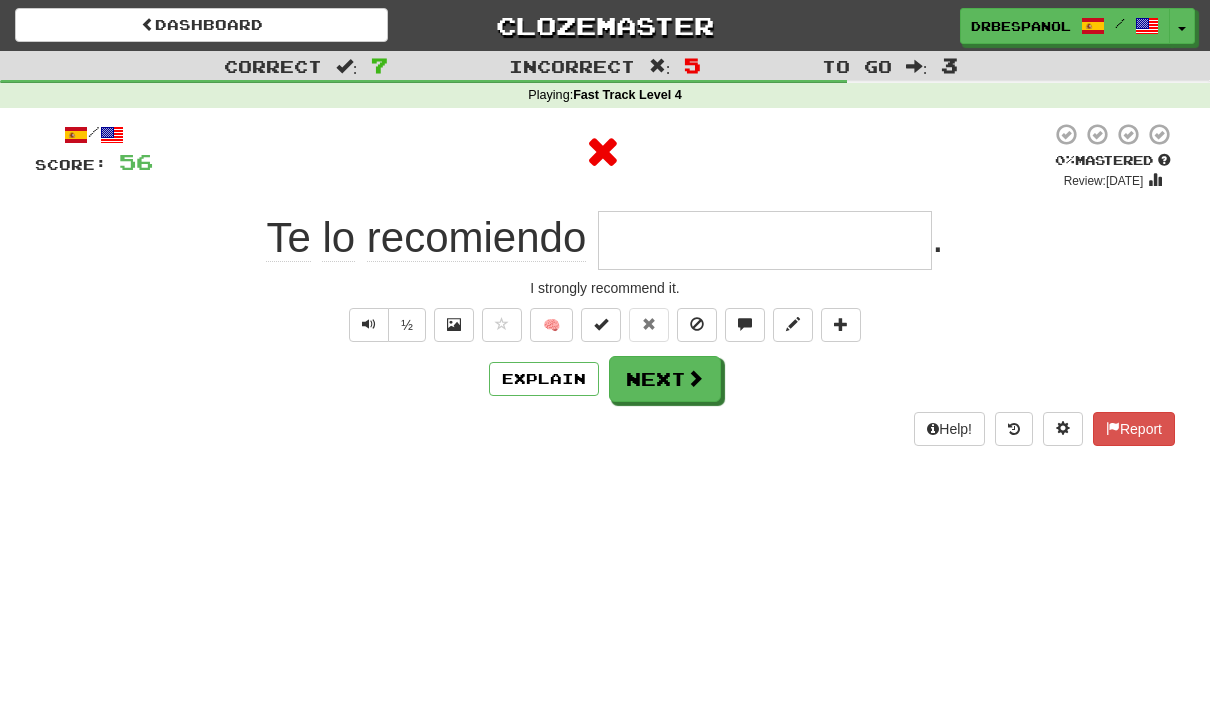 type on "**********" 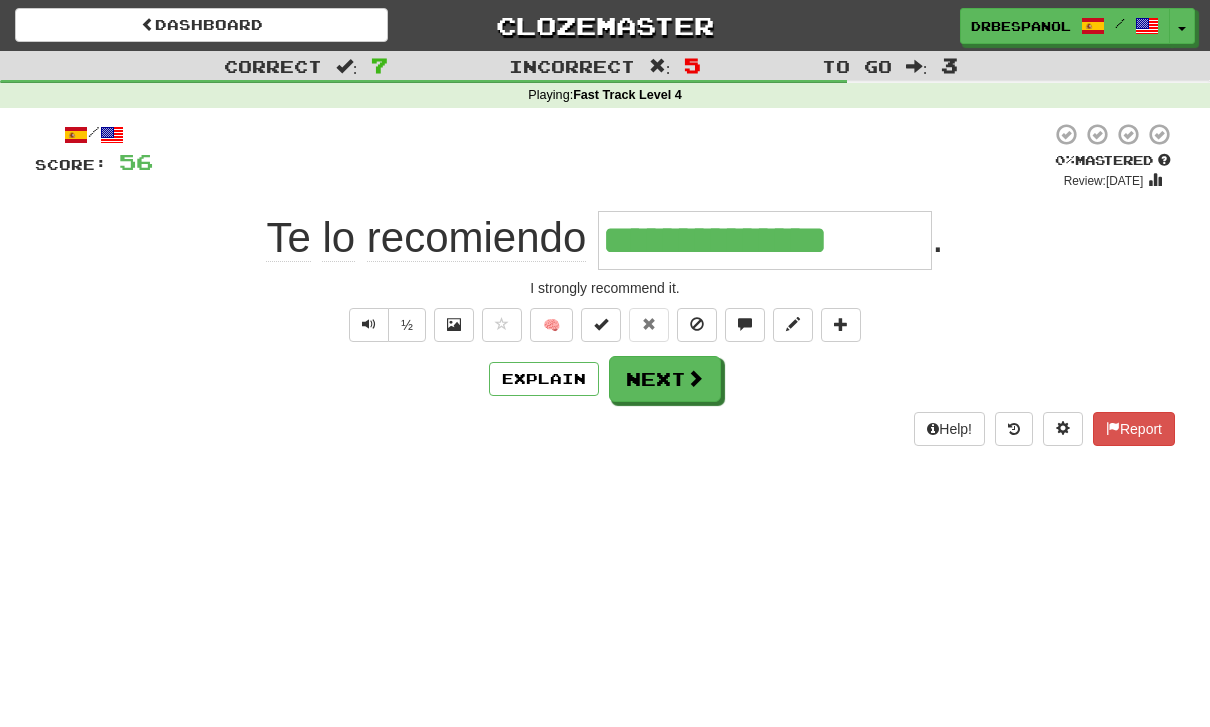 type on "**********" 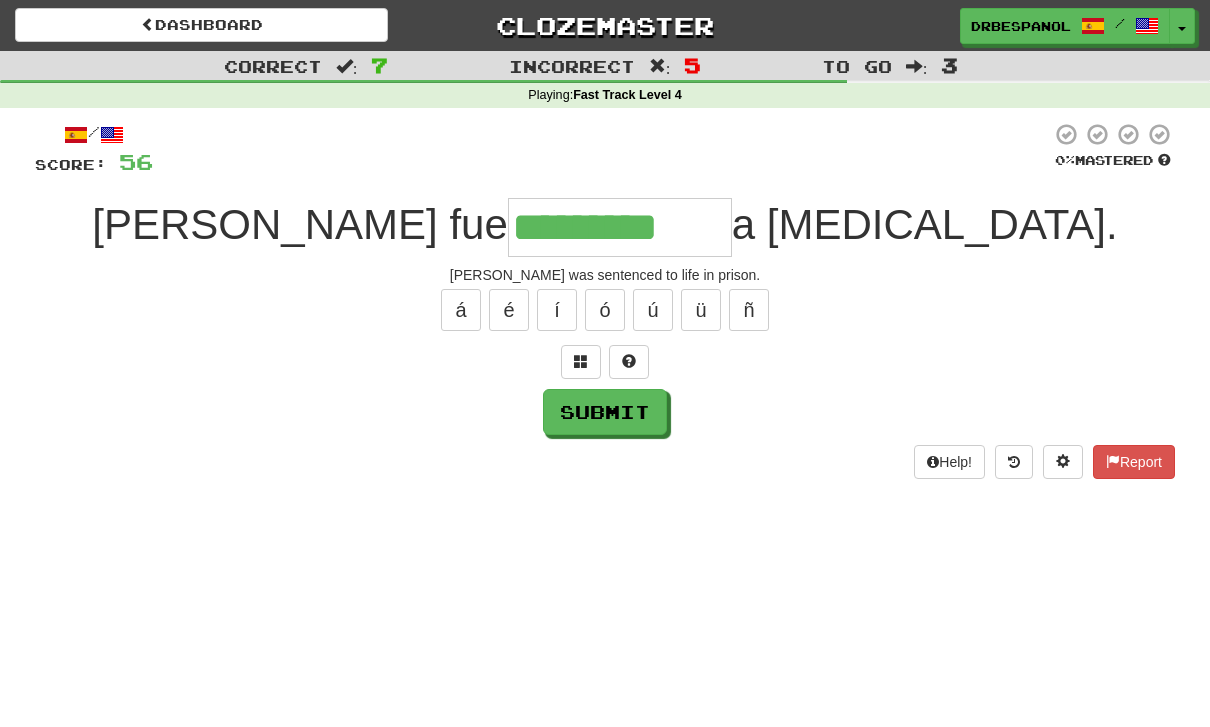 type on "*********" 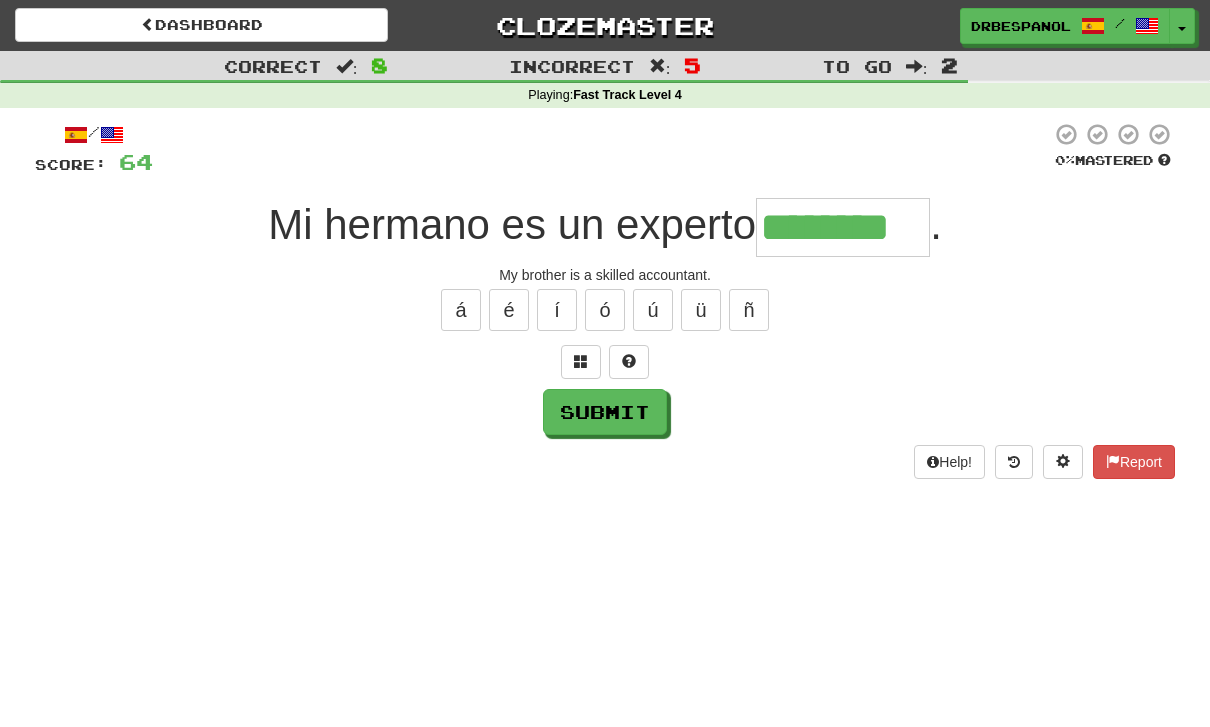 type on "********" 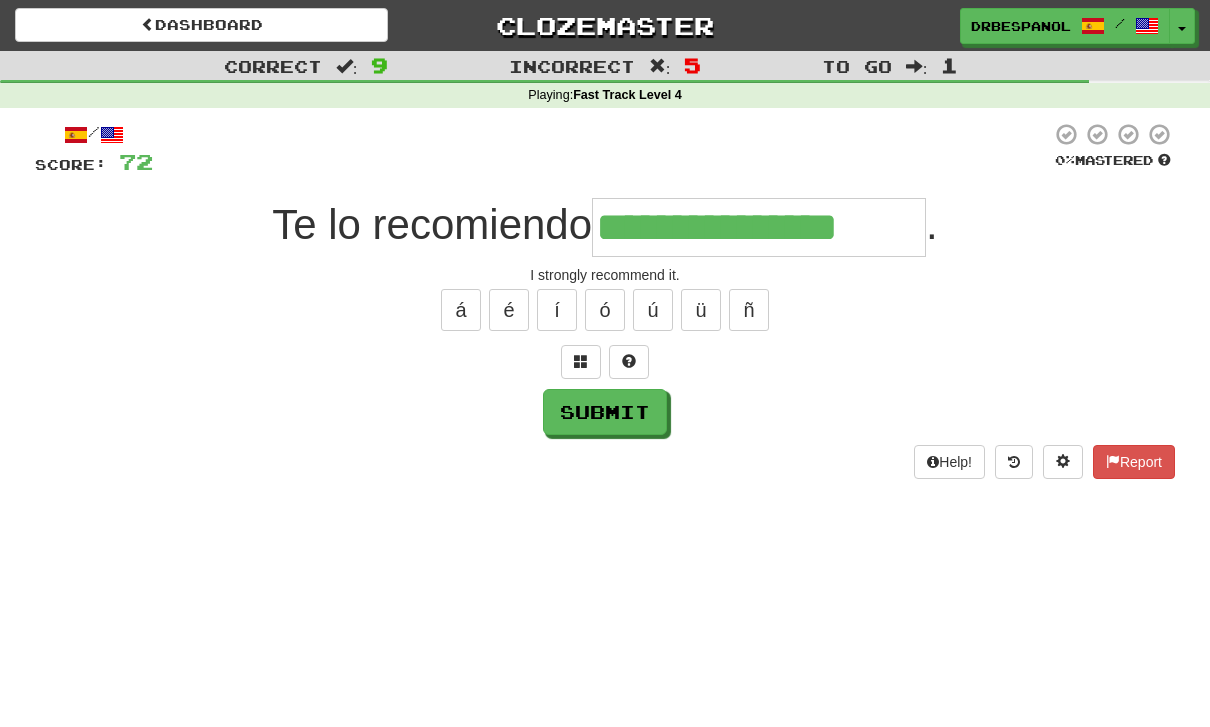type on "**********" 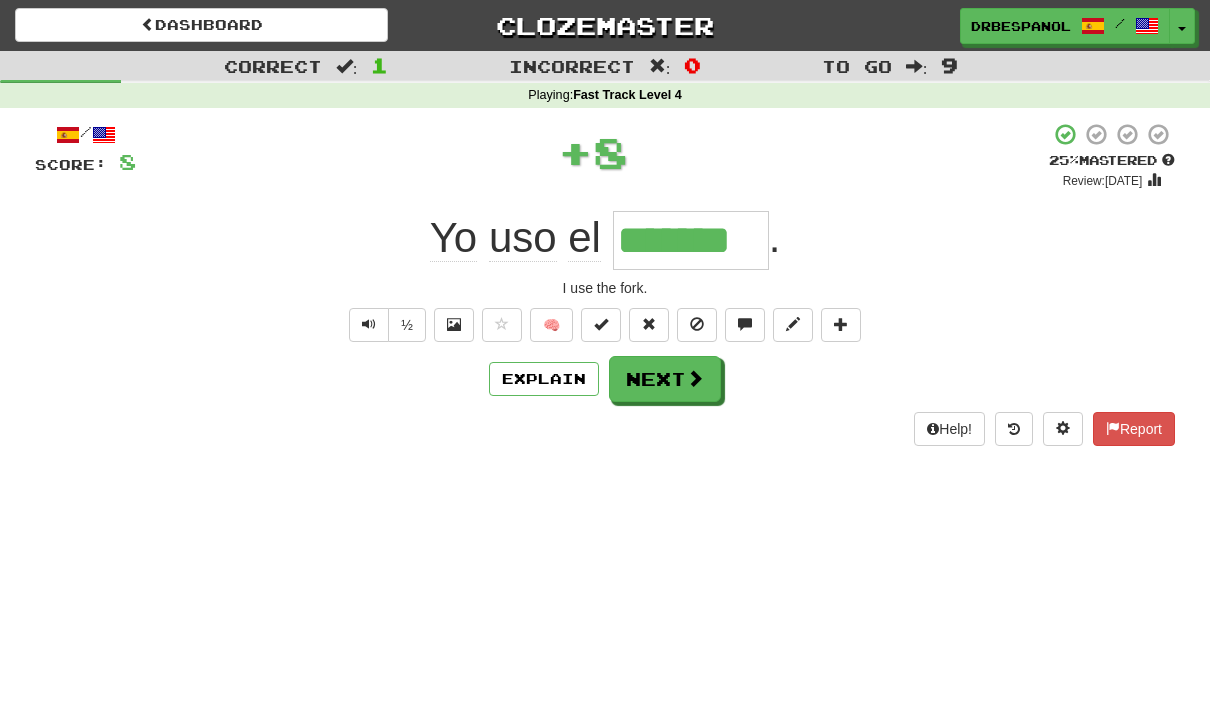 type on "*******" 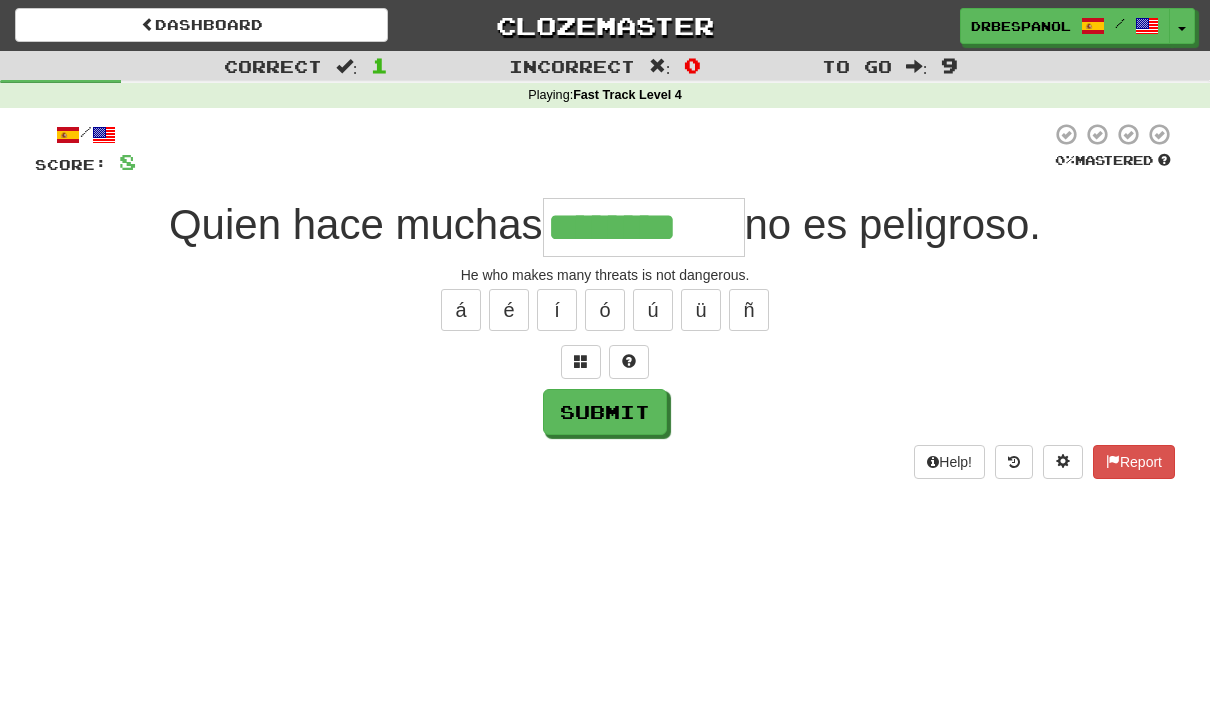 type on "********" 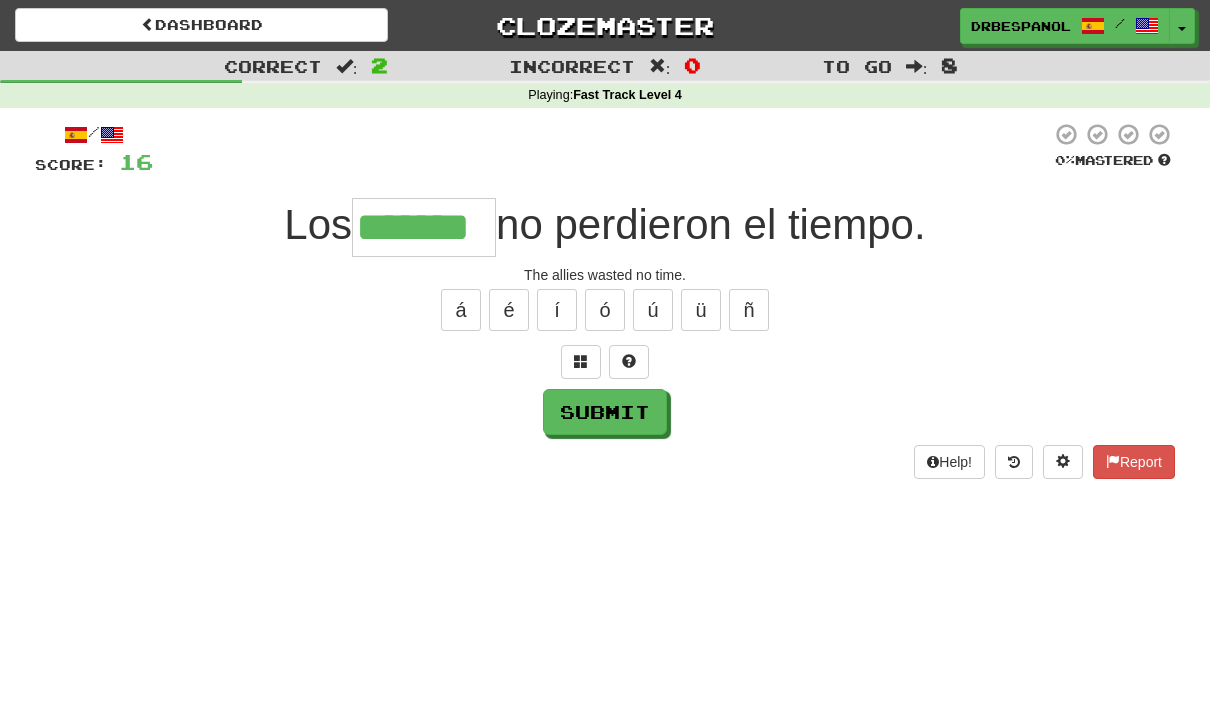 type on "*******" 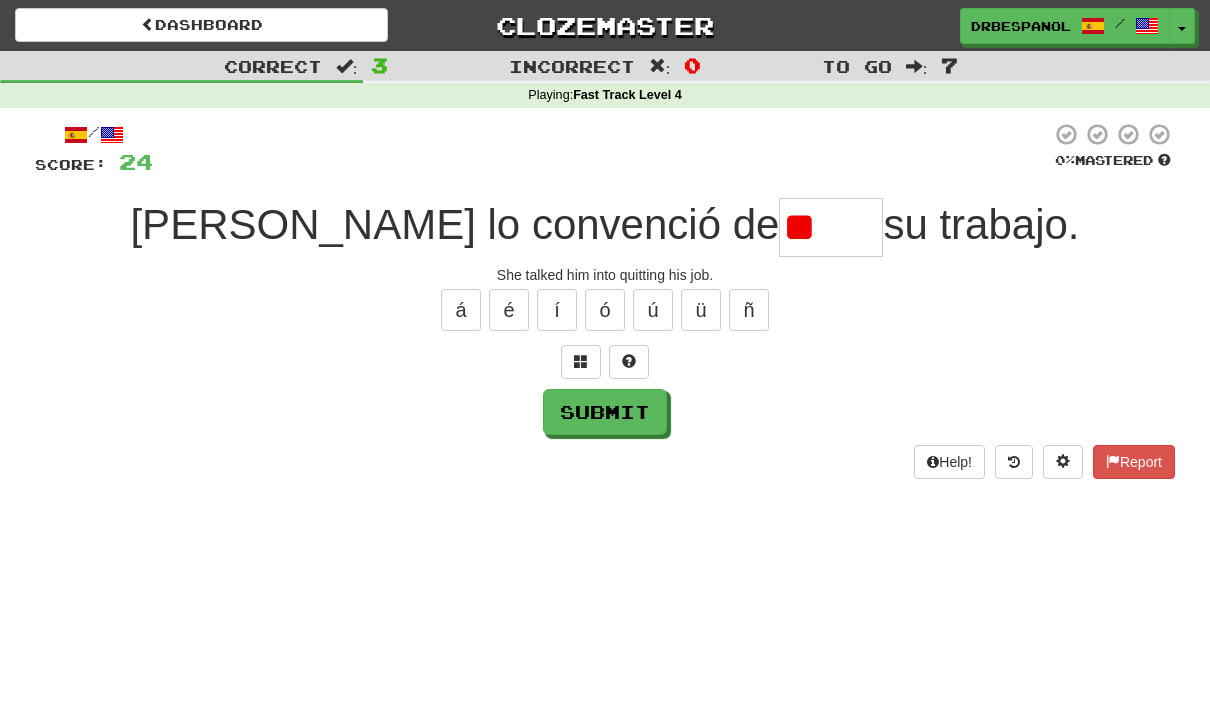 type on "*" 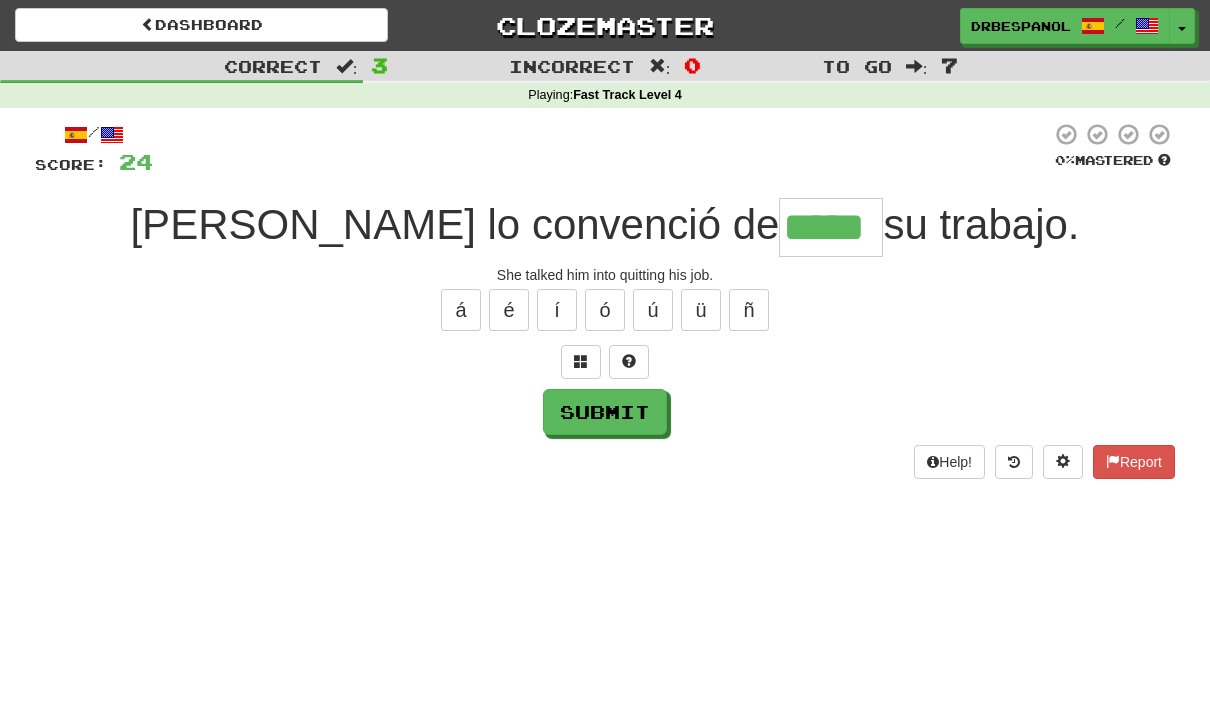type on "*****" 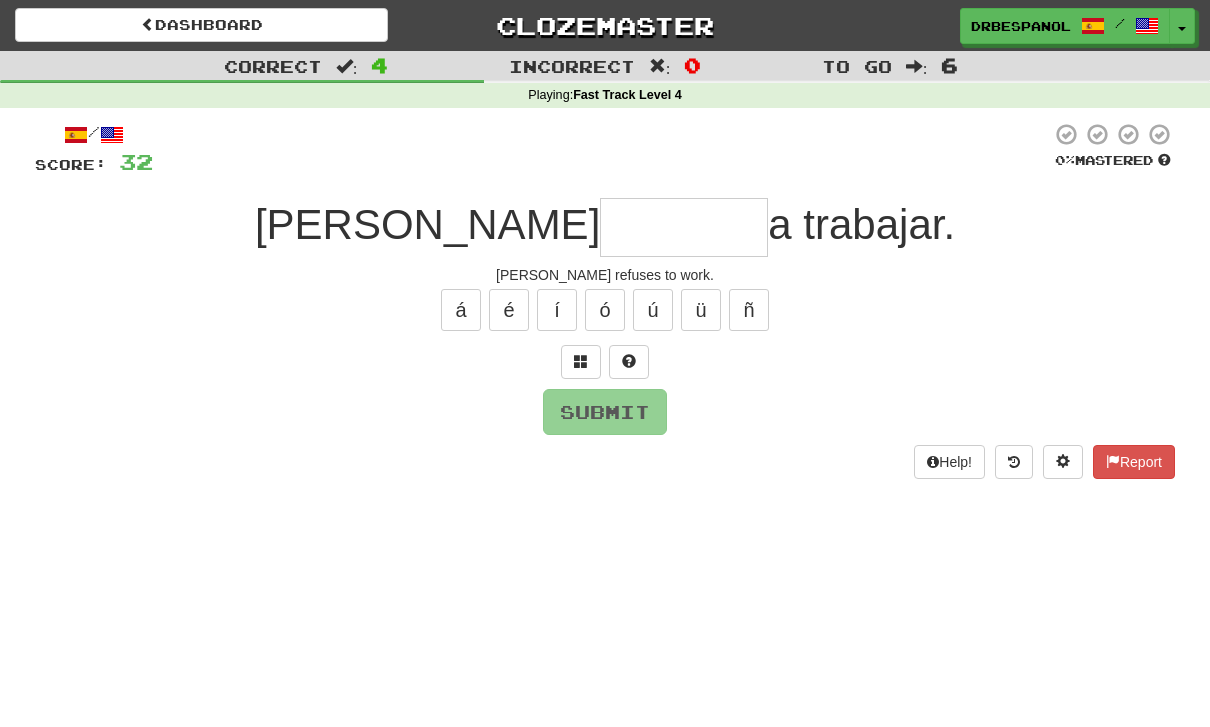 type on "*" 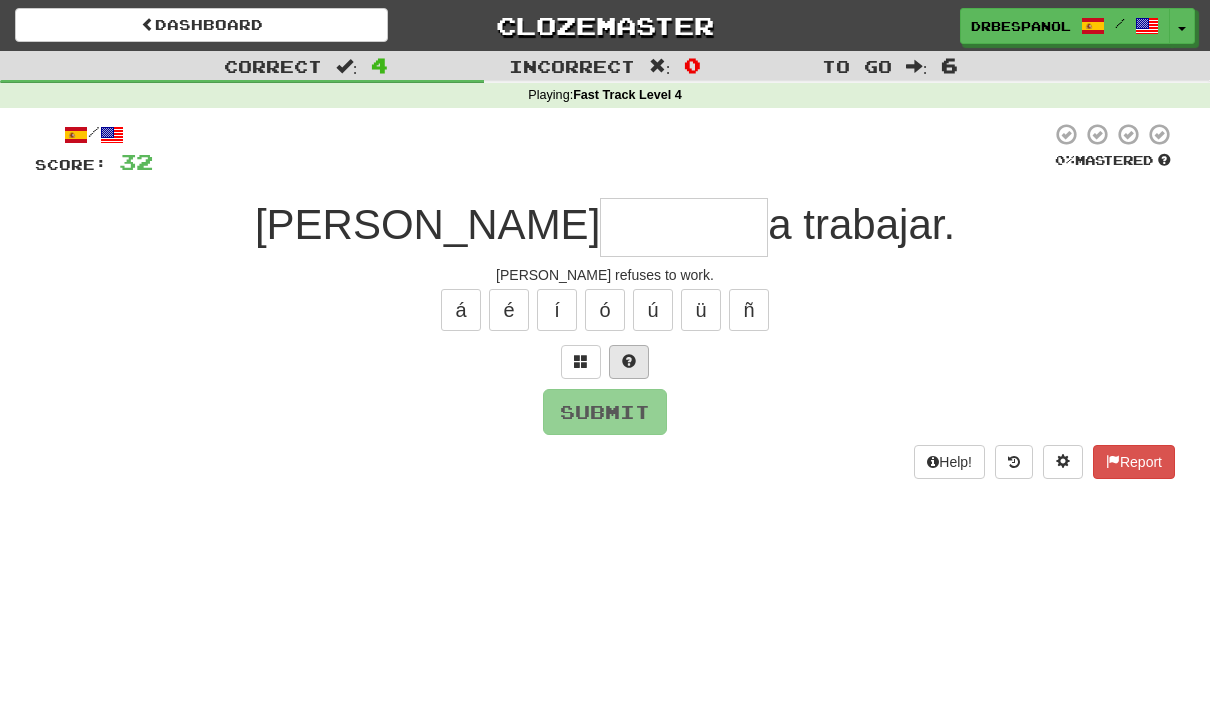 click at bounding box center [629, 361] 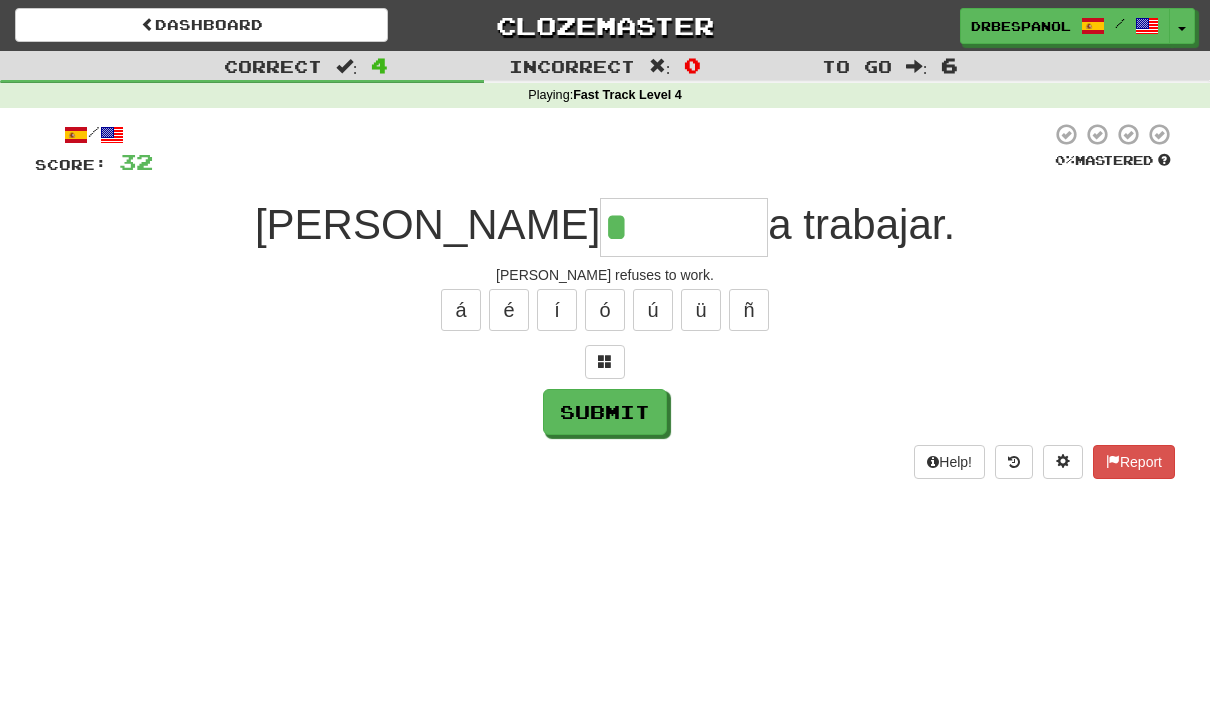 type on "********" 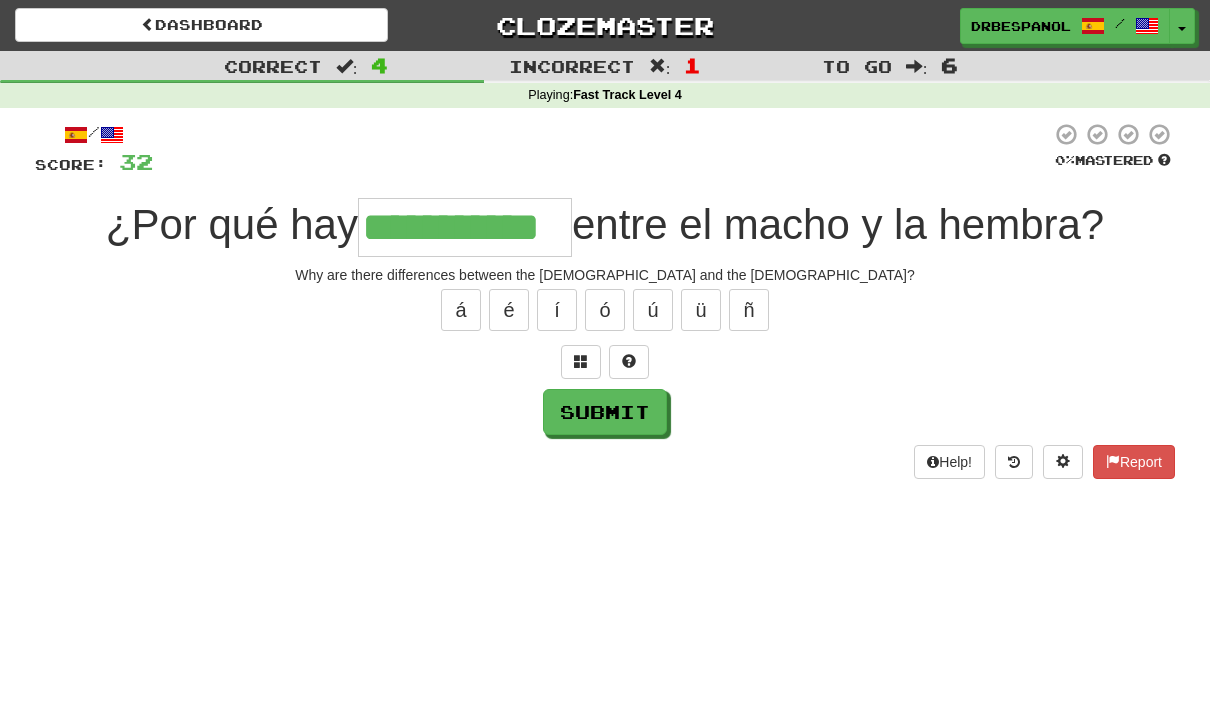 type on "**********" 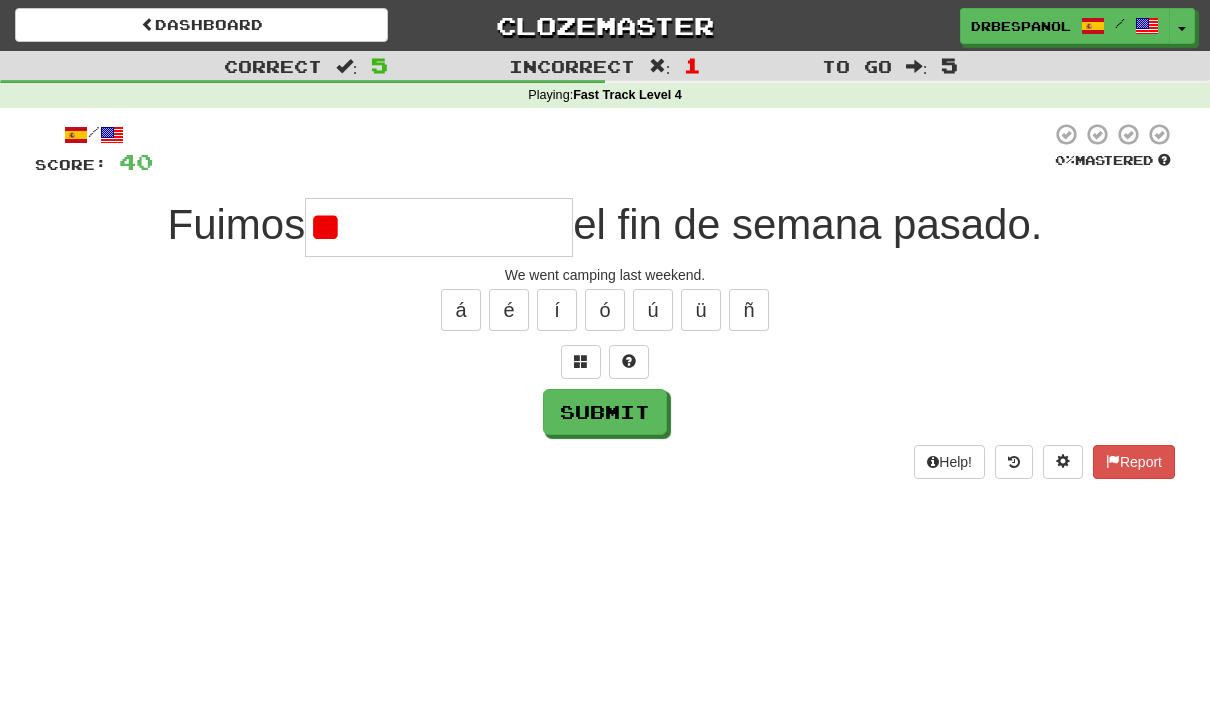 type on "*" 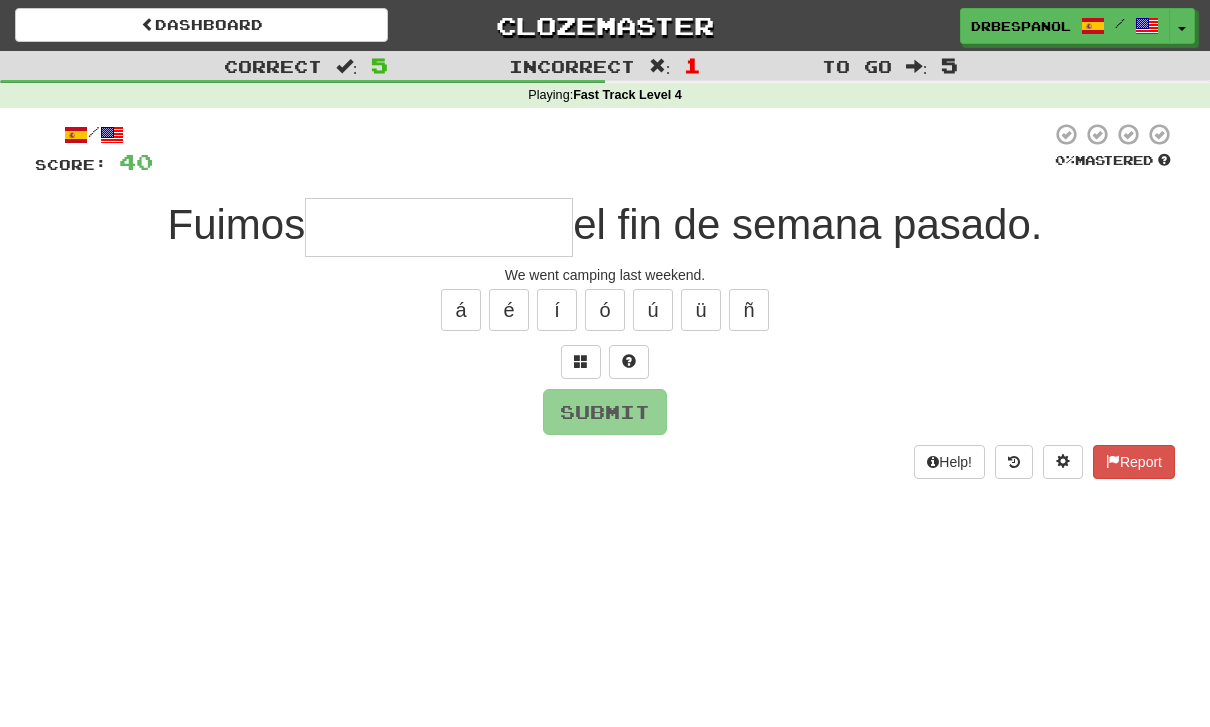 type on "*" 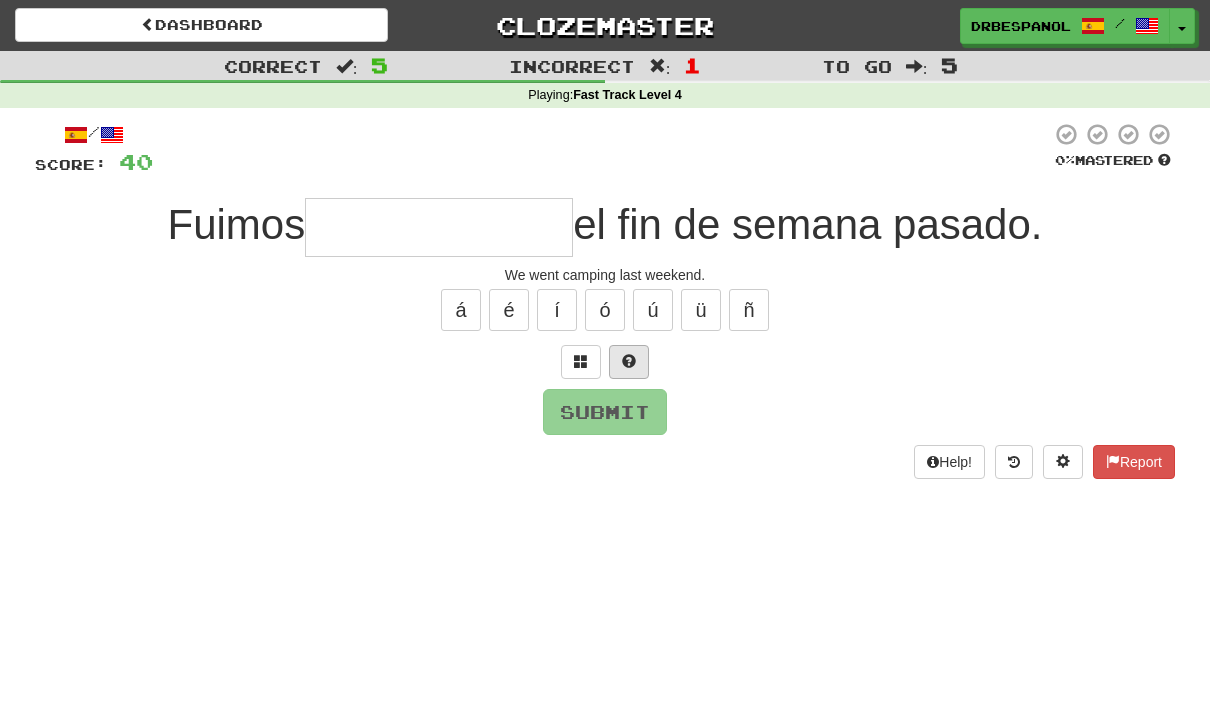 click at bounding box center [629, 362] 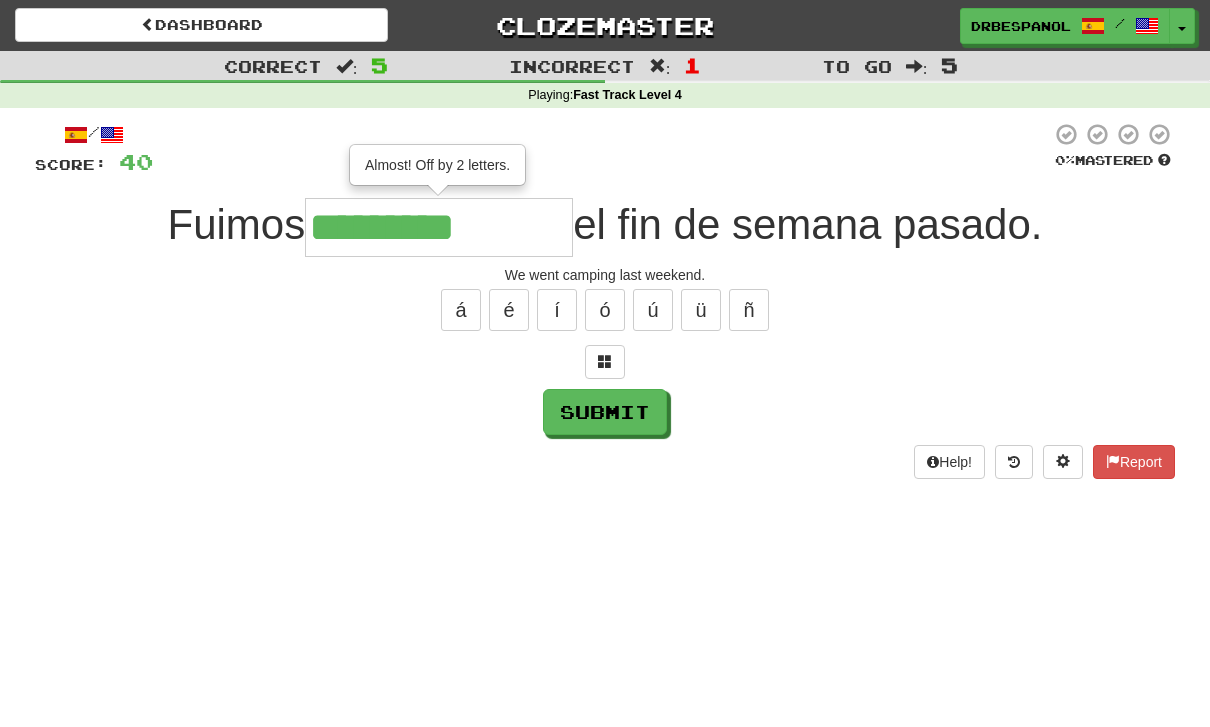 type on "**********" 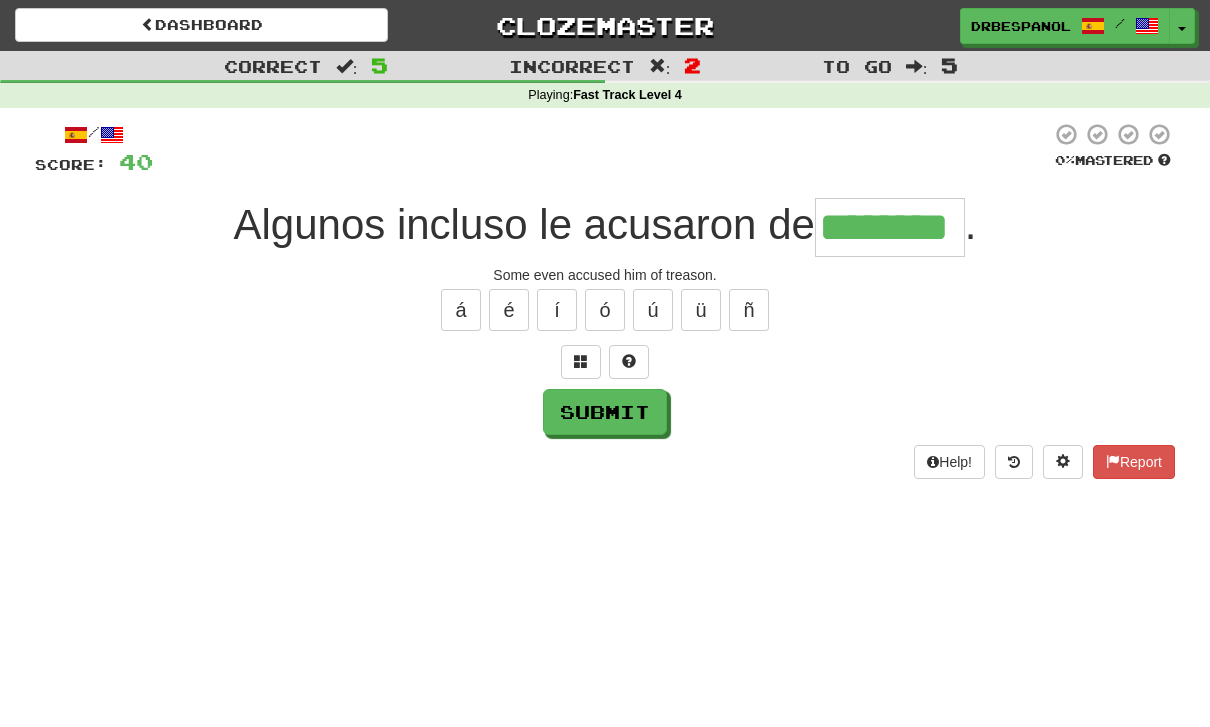 type on "********" 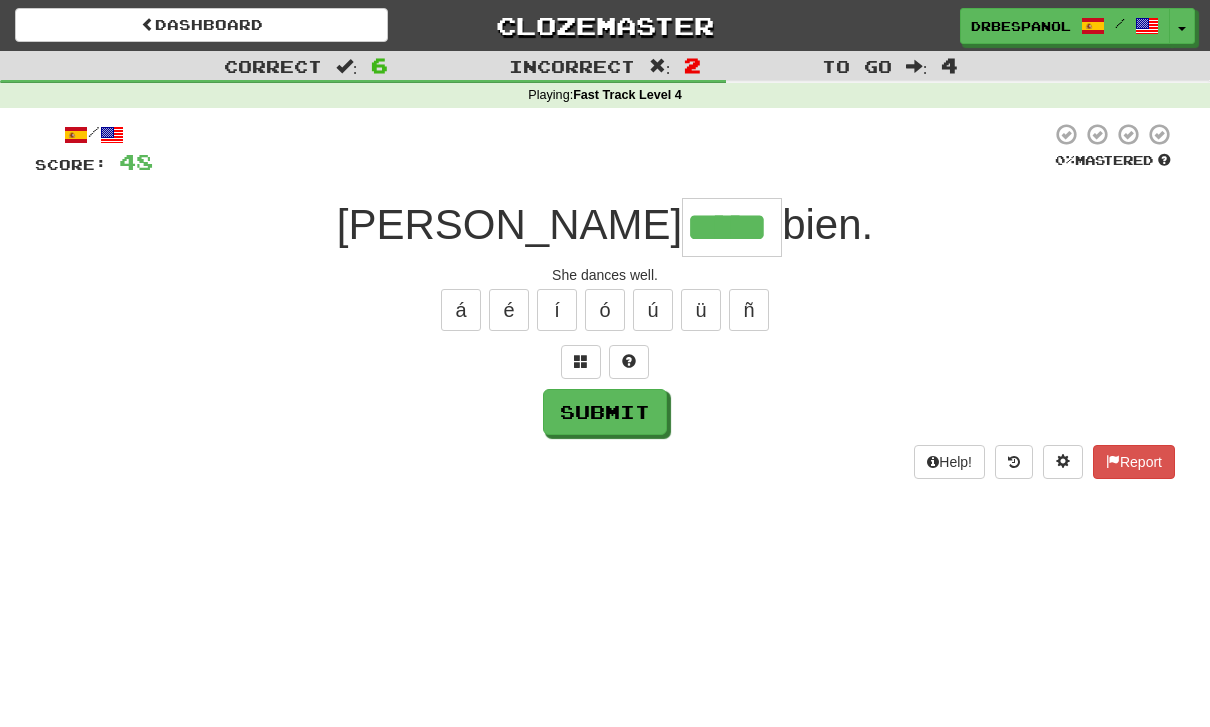 type on "*****" 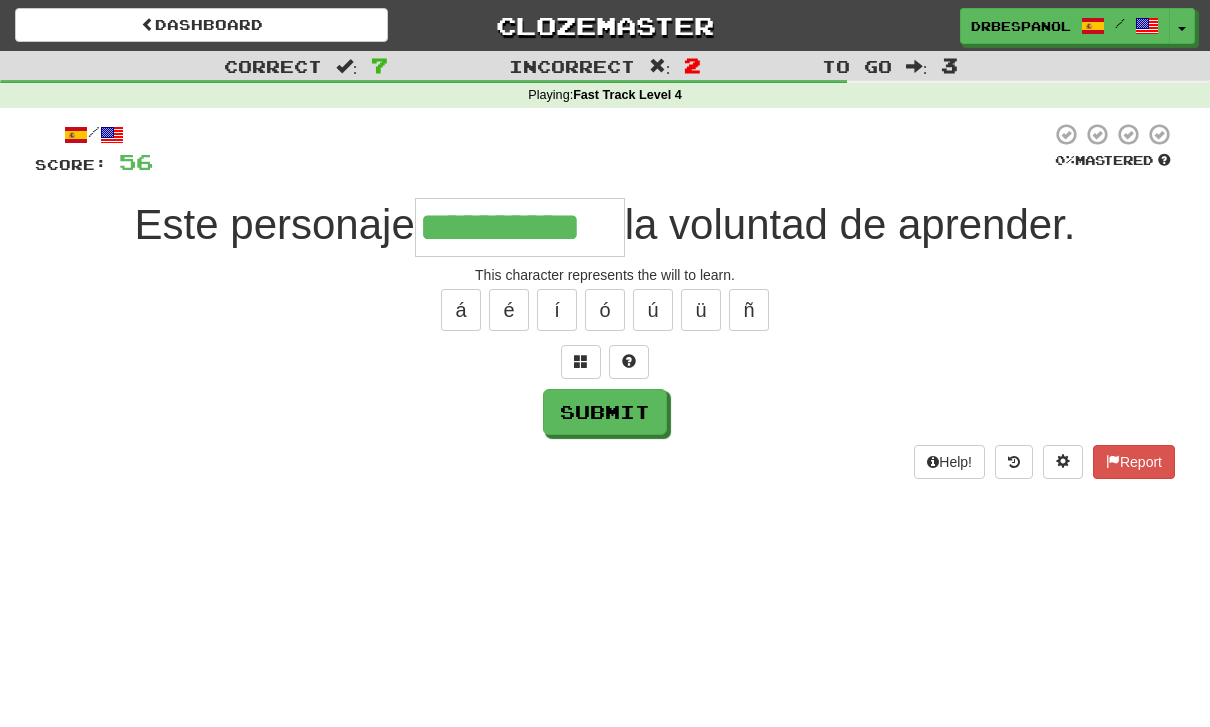 type on "**********" 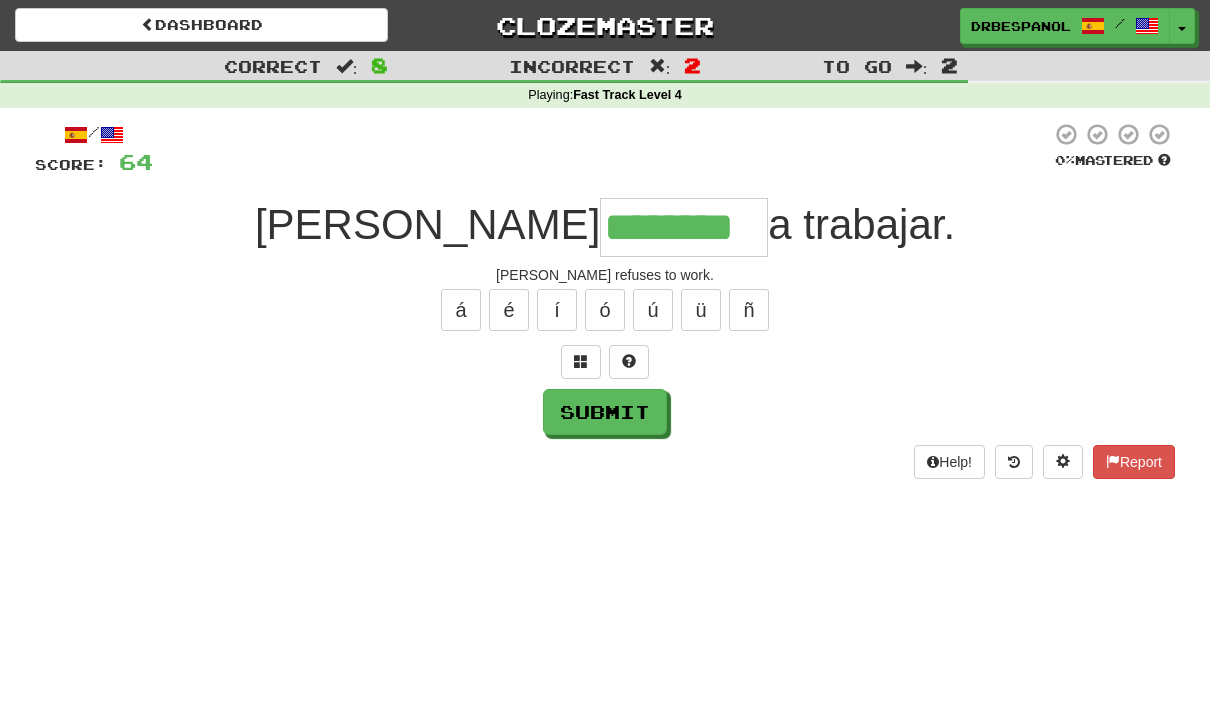 type on "********" 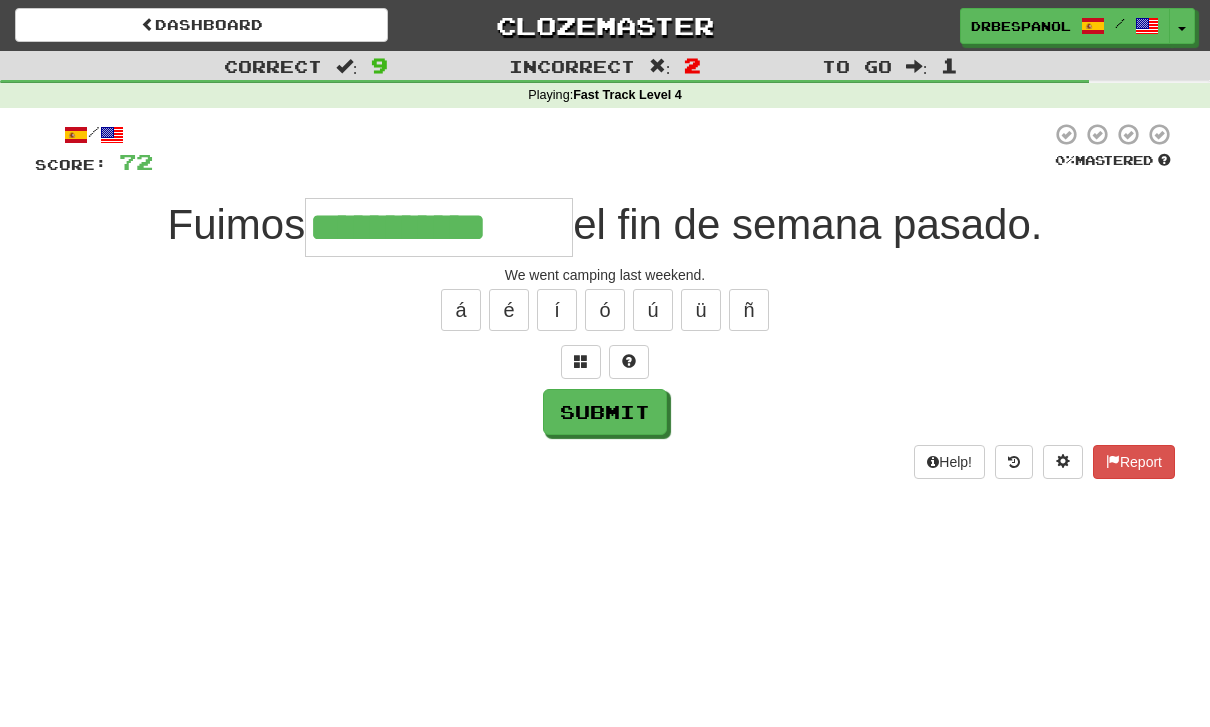 type on "**********" 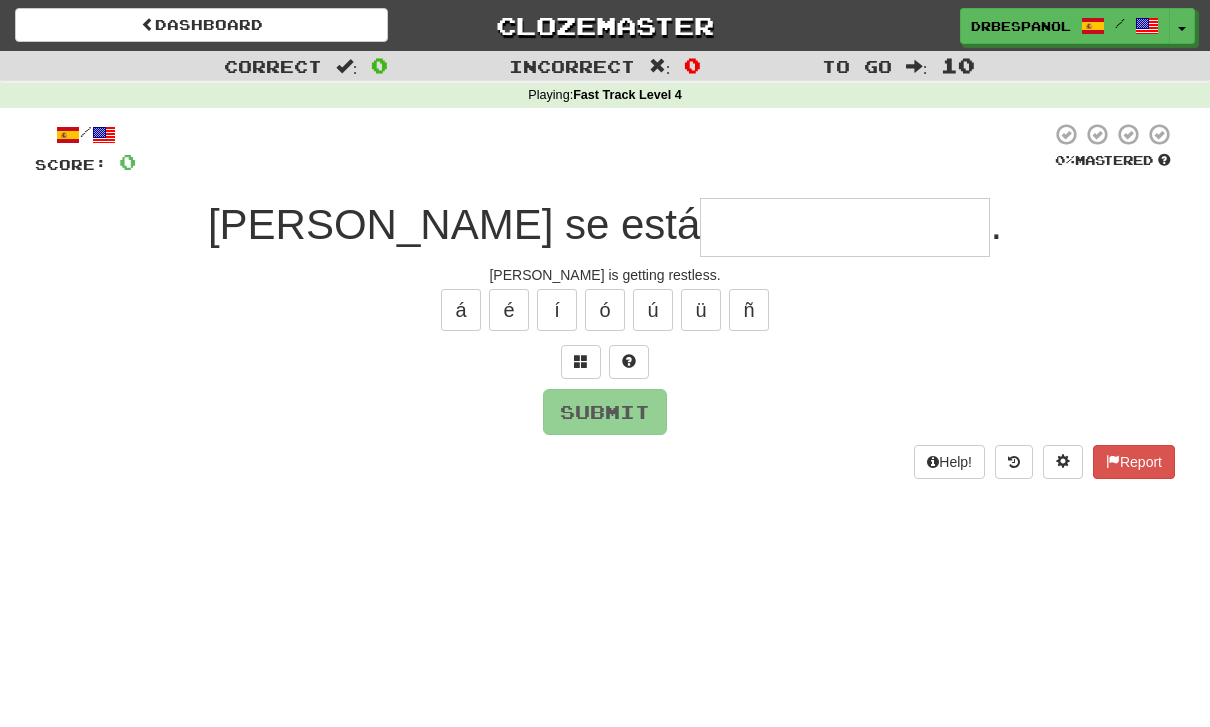 type on "**********" 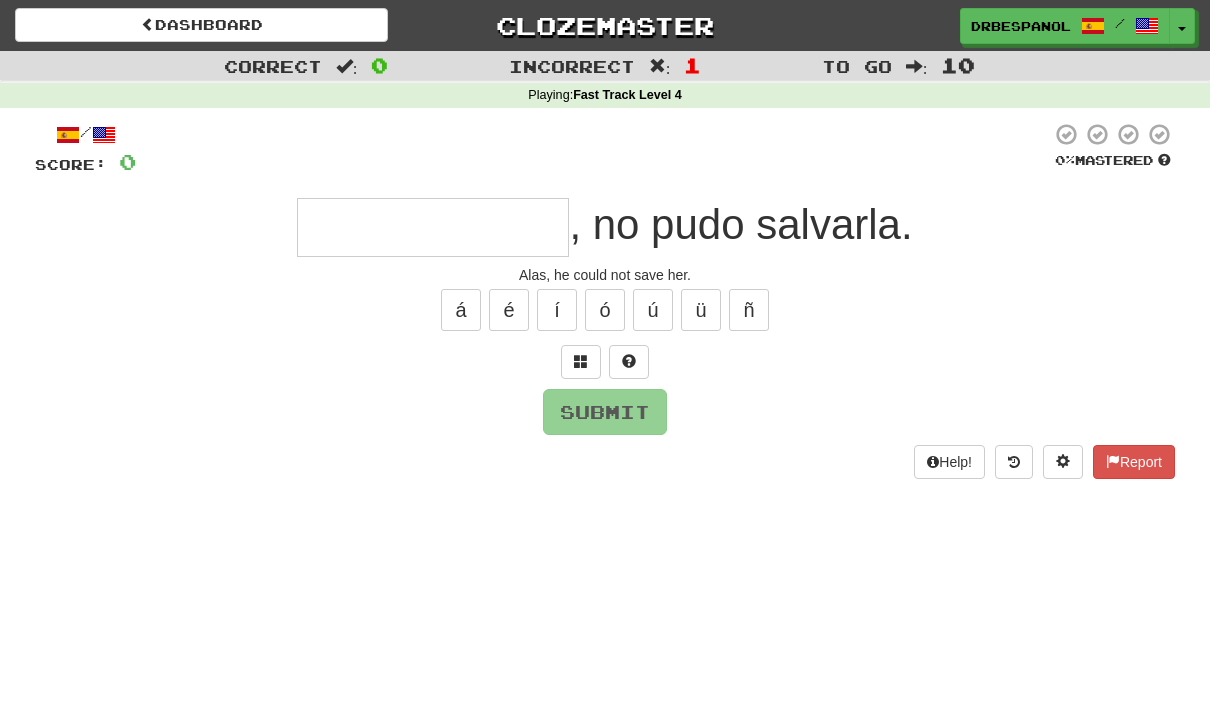 type on "*" 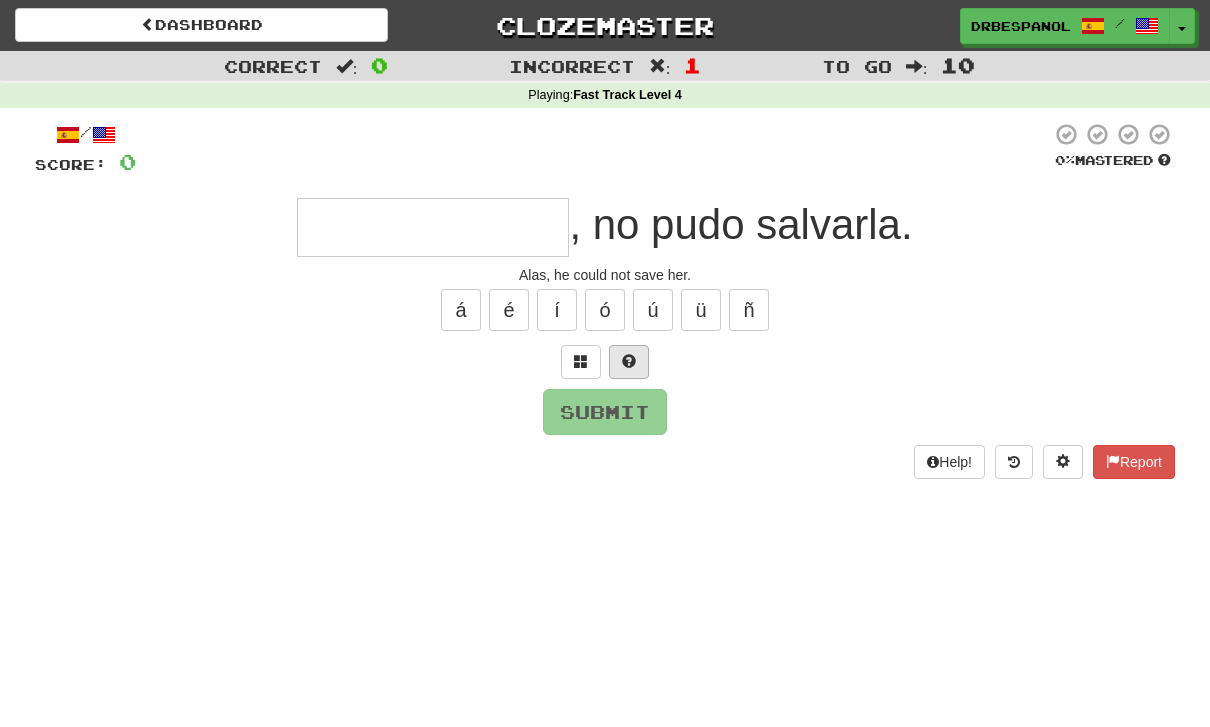 click at bounding box center (629, 362) 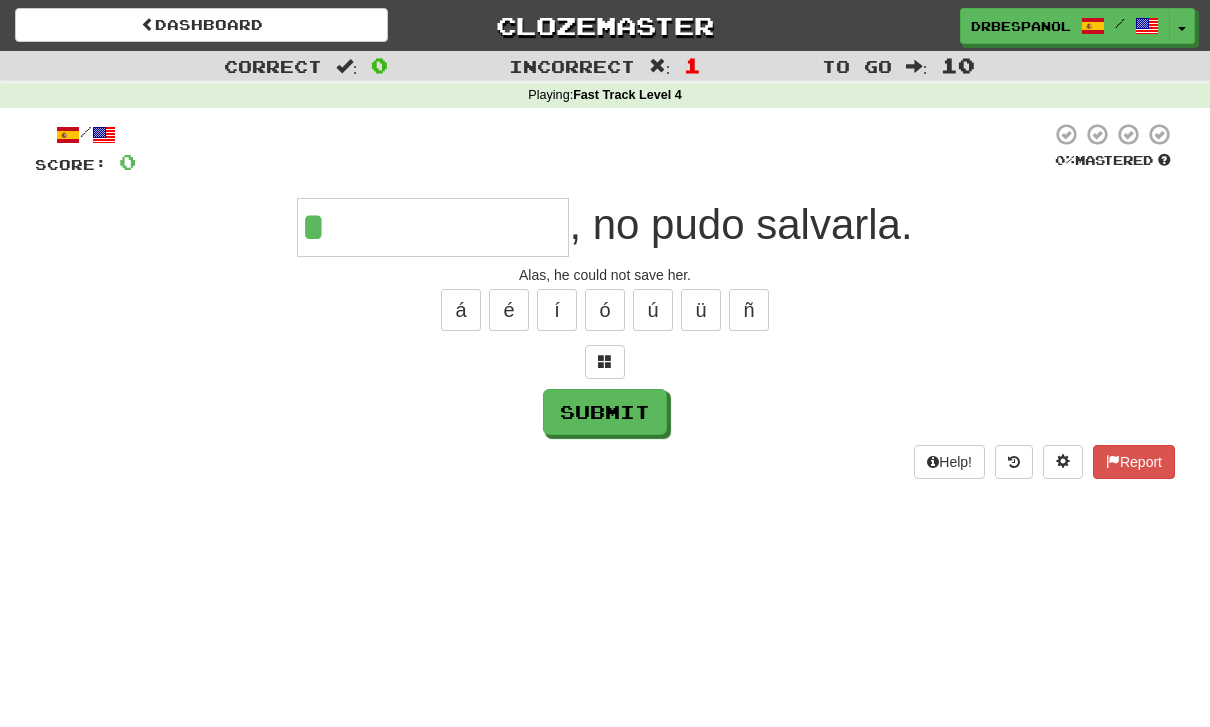 type on "**********" 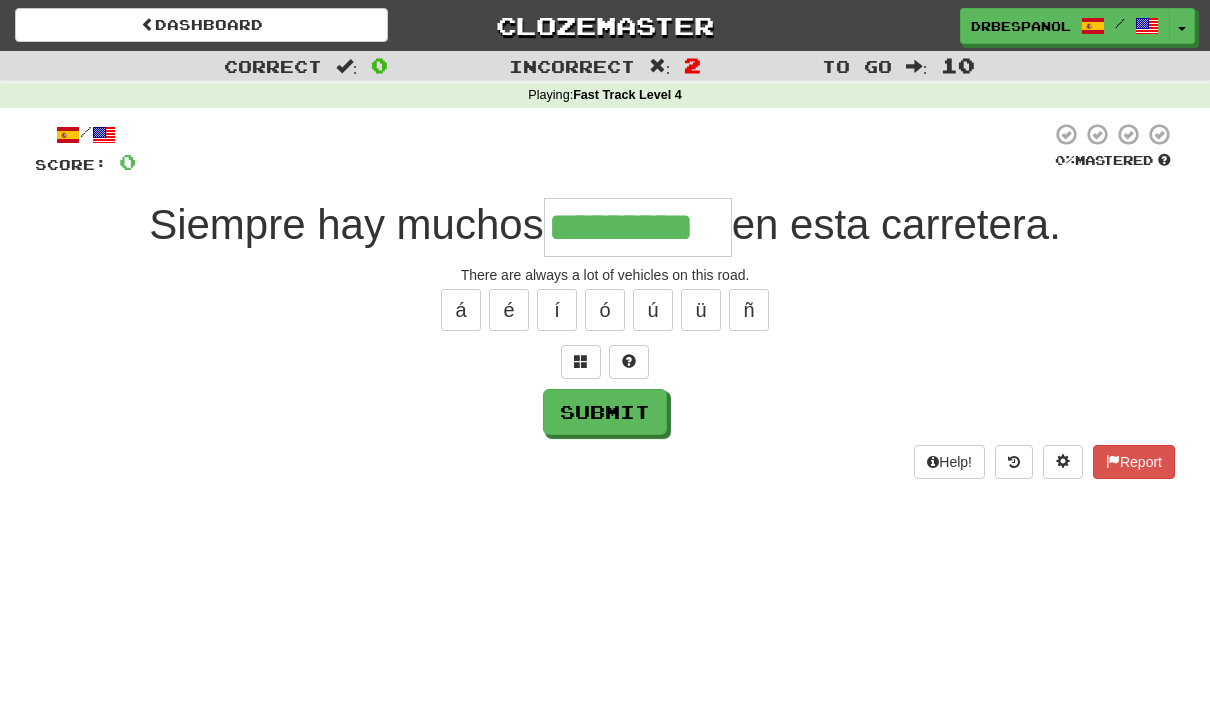 type on "*********" 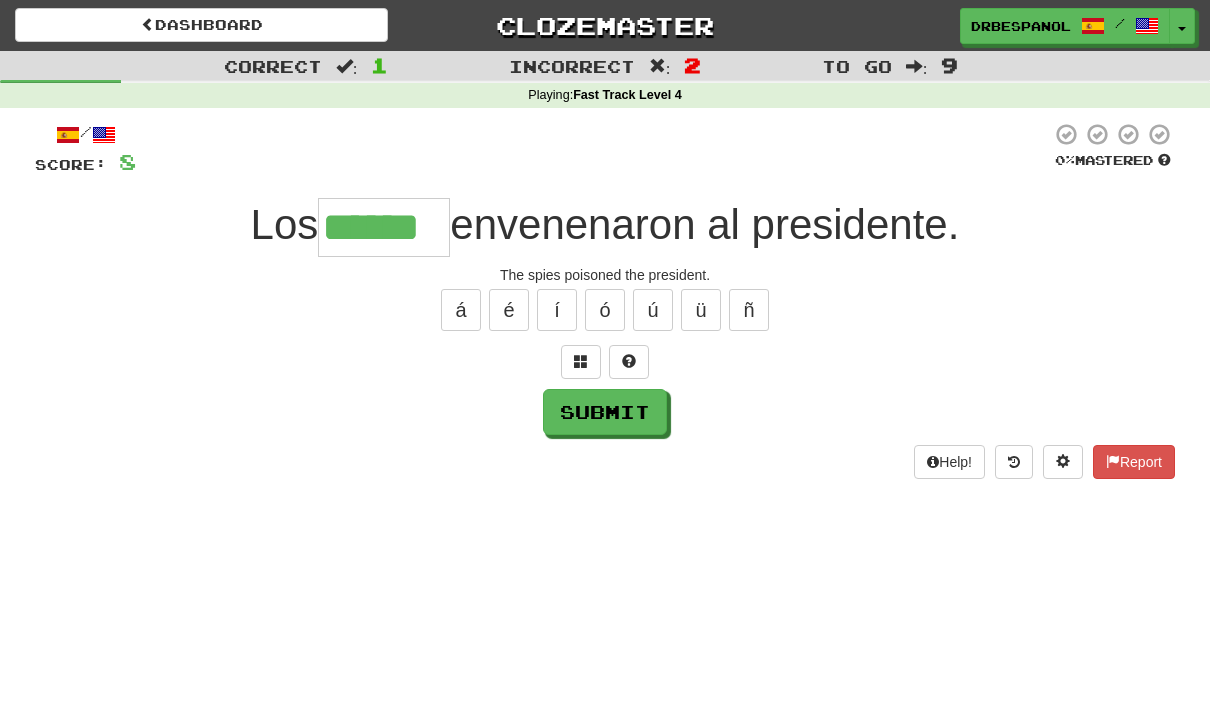 type on "******" 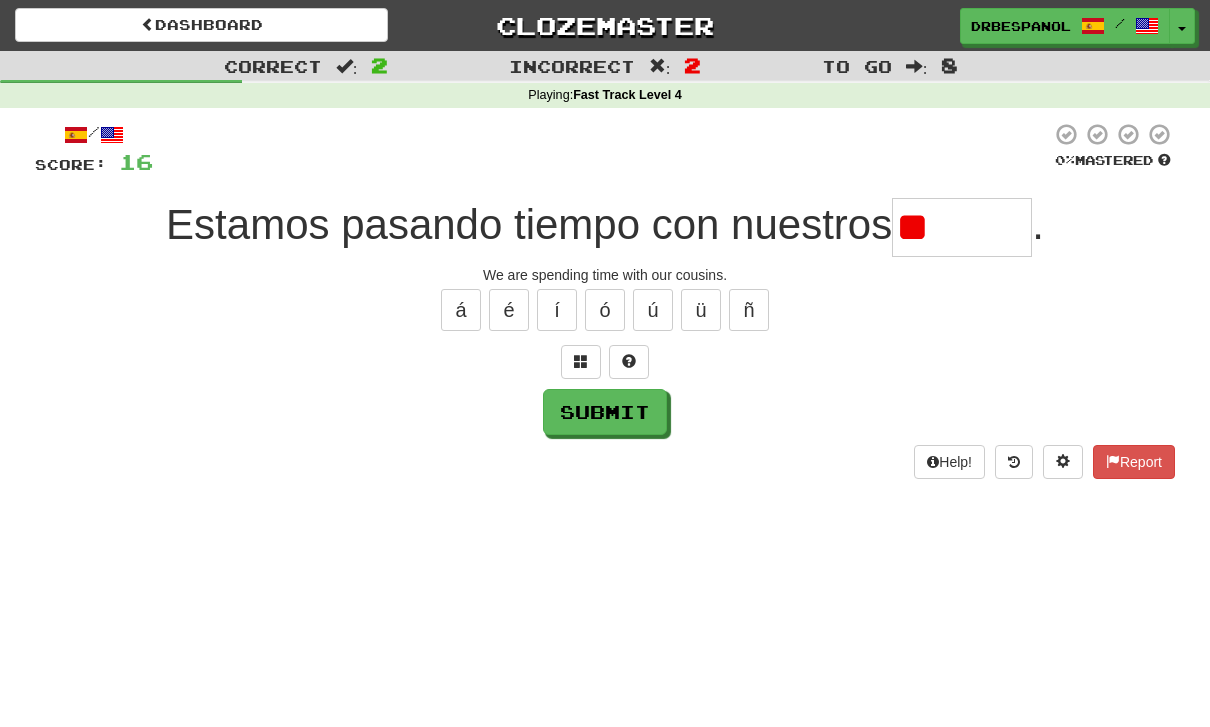 type on "*" 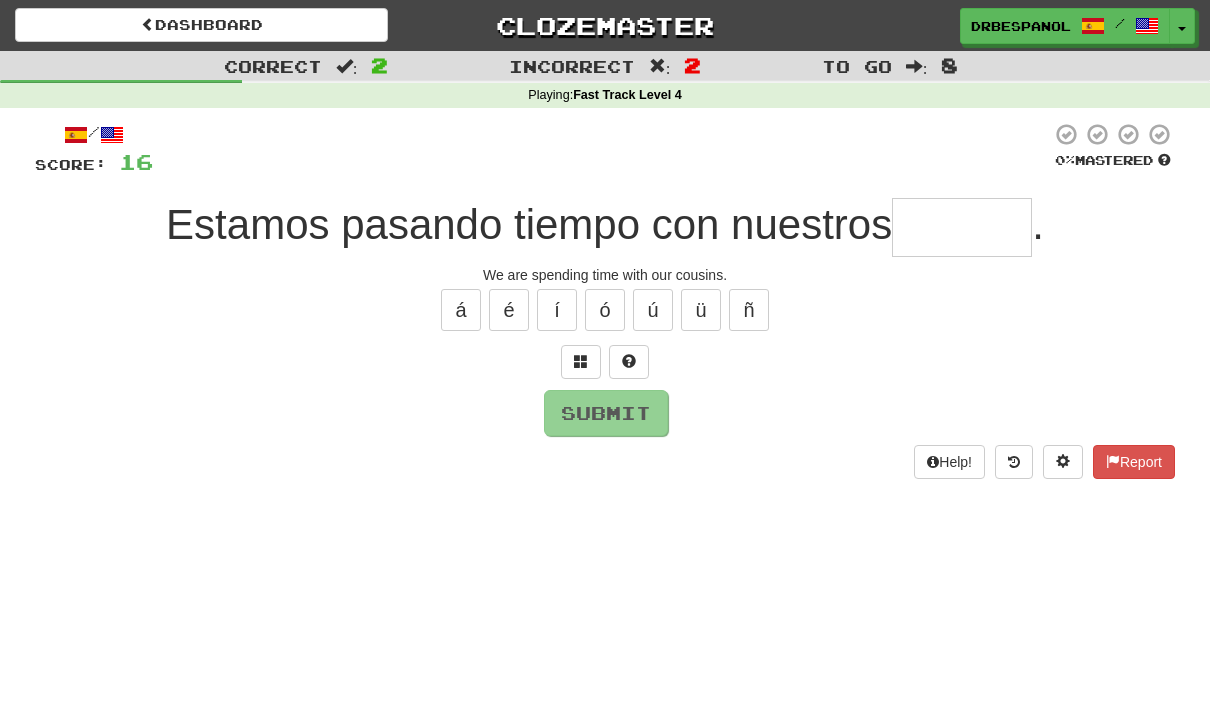 type on "******" 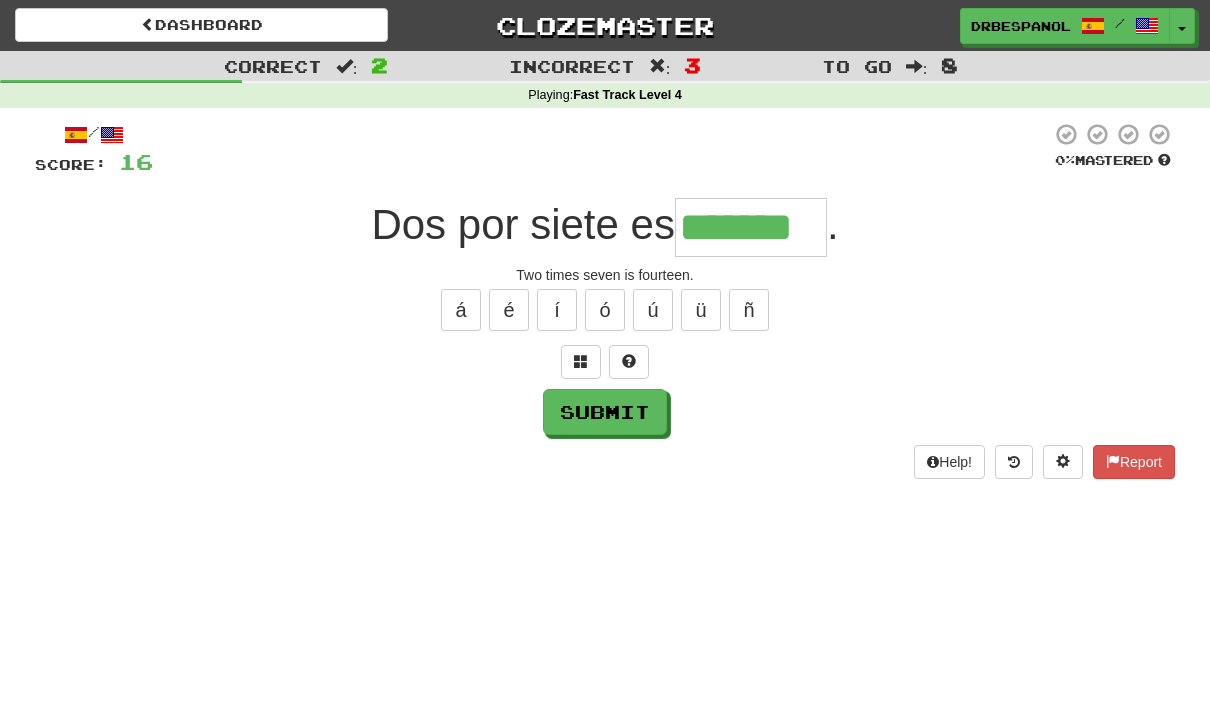 type on "*******" 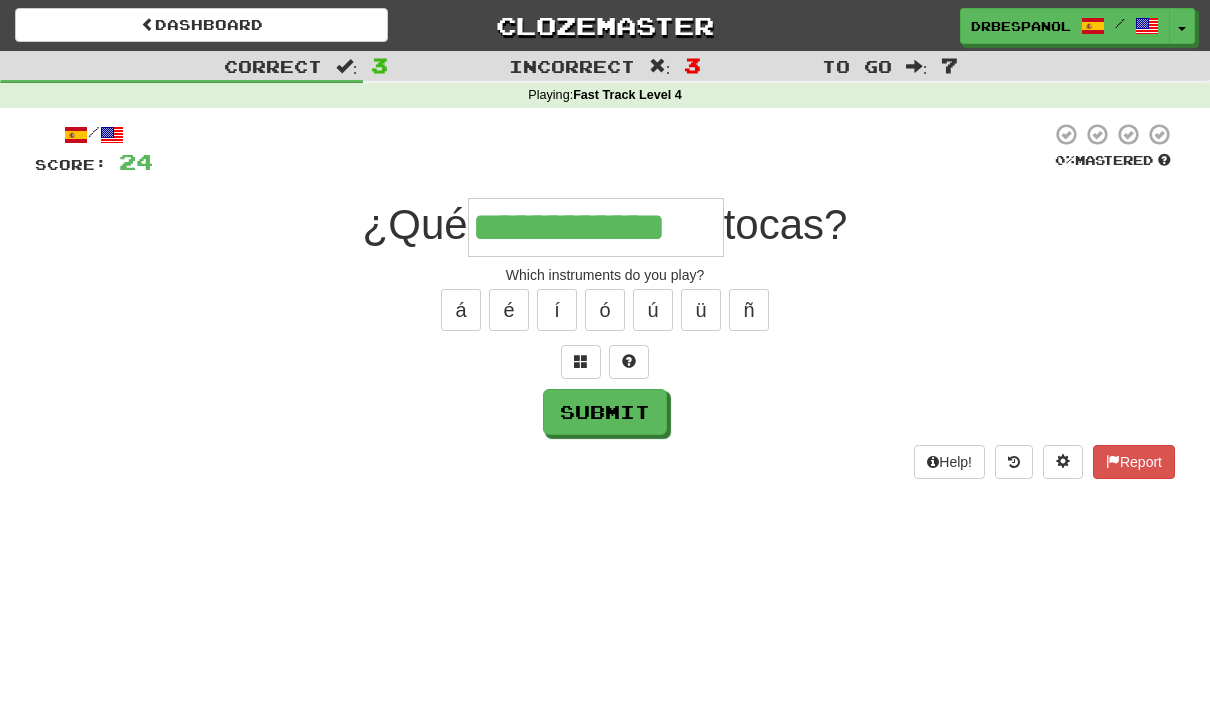 type on "**********" 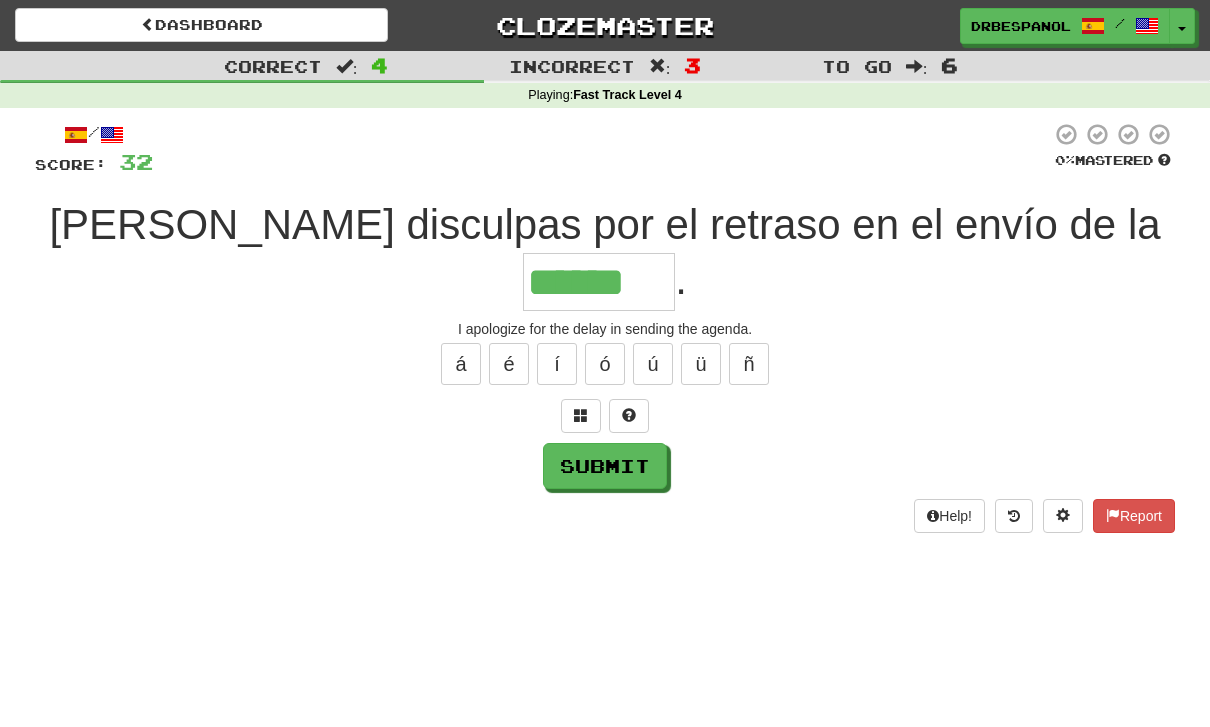 type on "******" 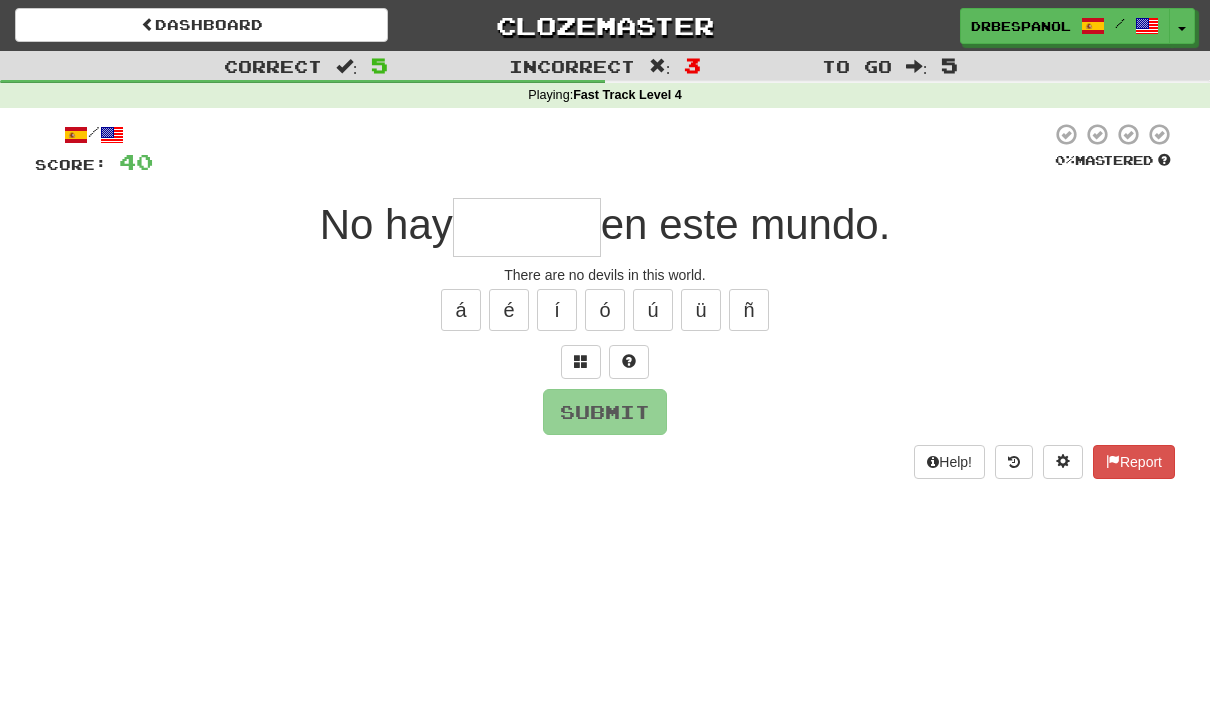 type on "*" 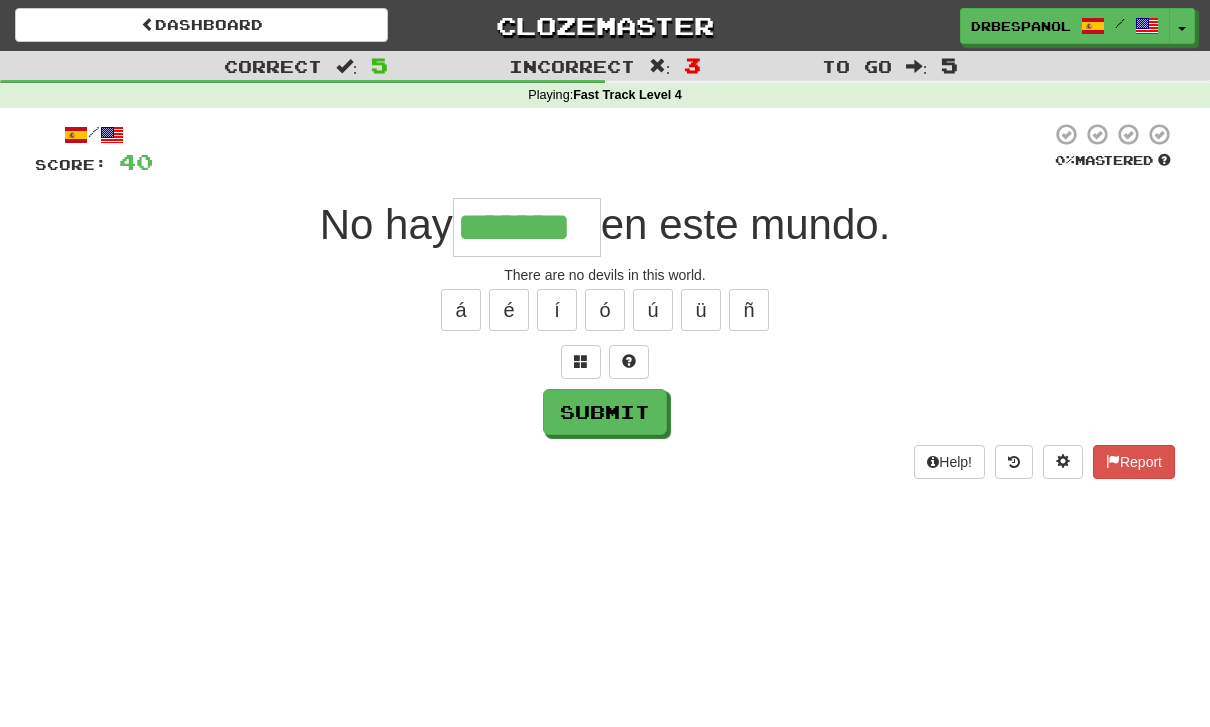 type on "*******" 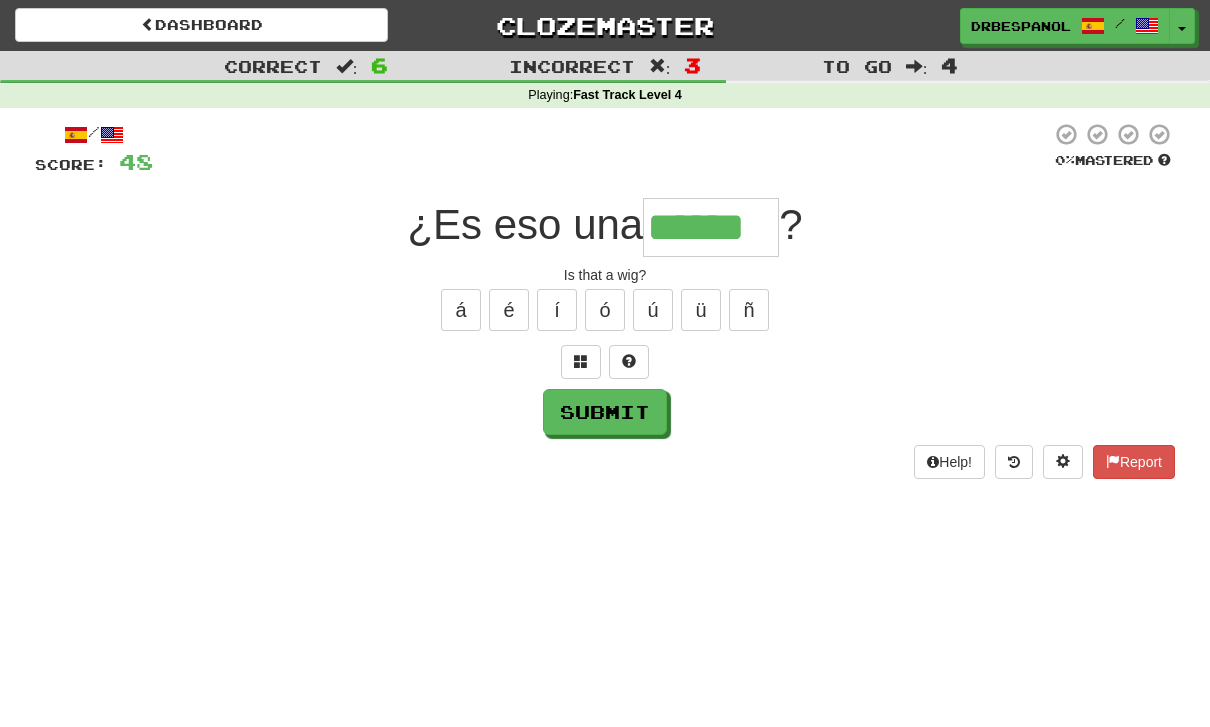type on "******" 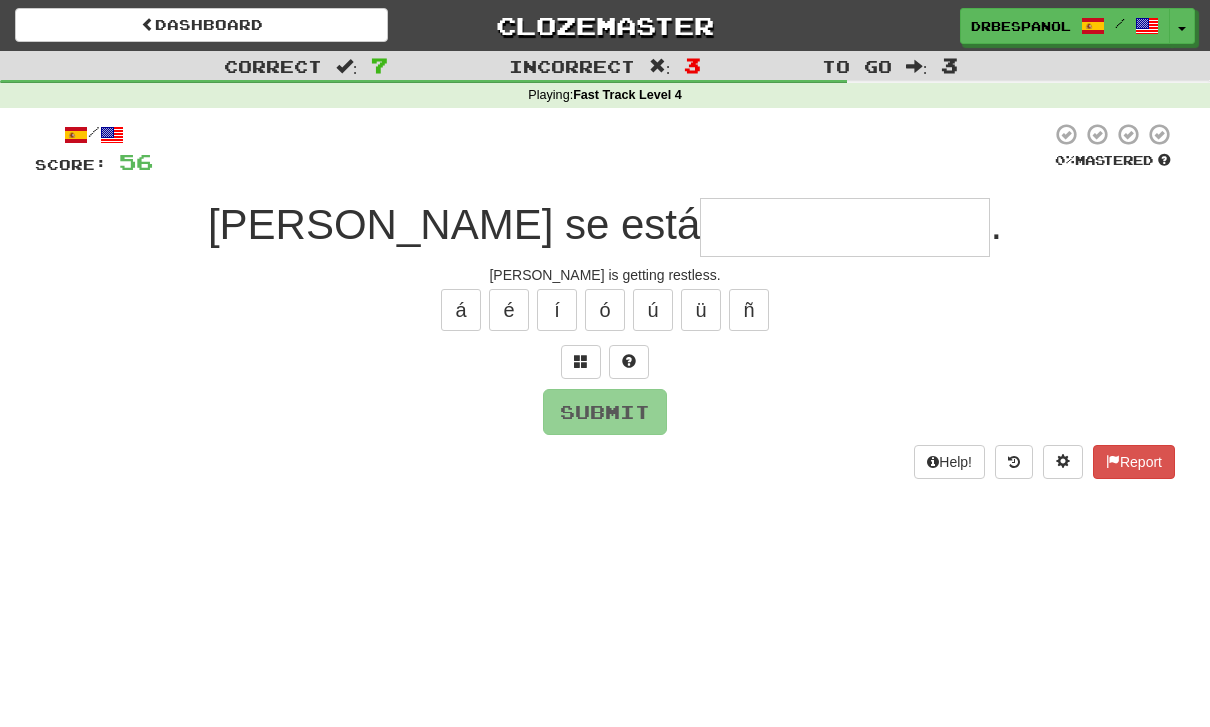 type on "**********" 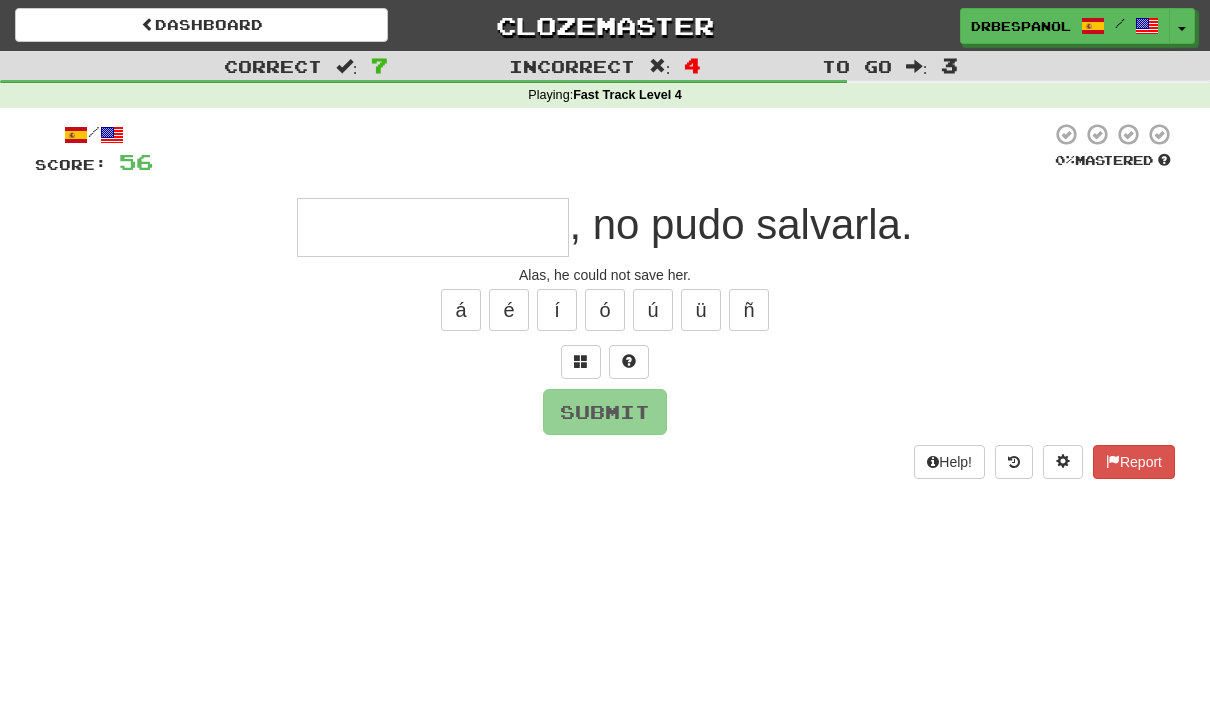 type on "*" 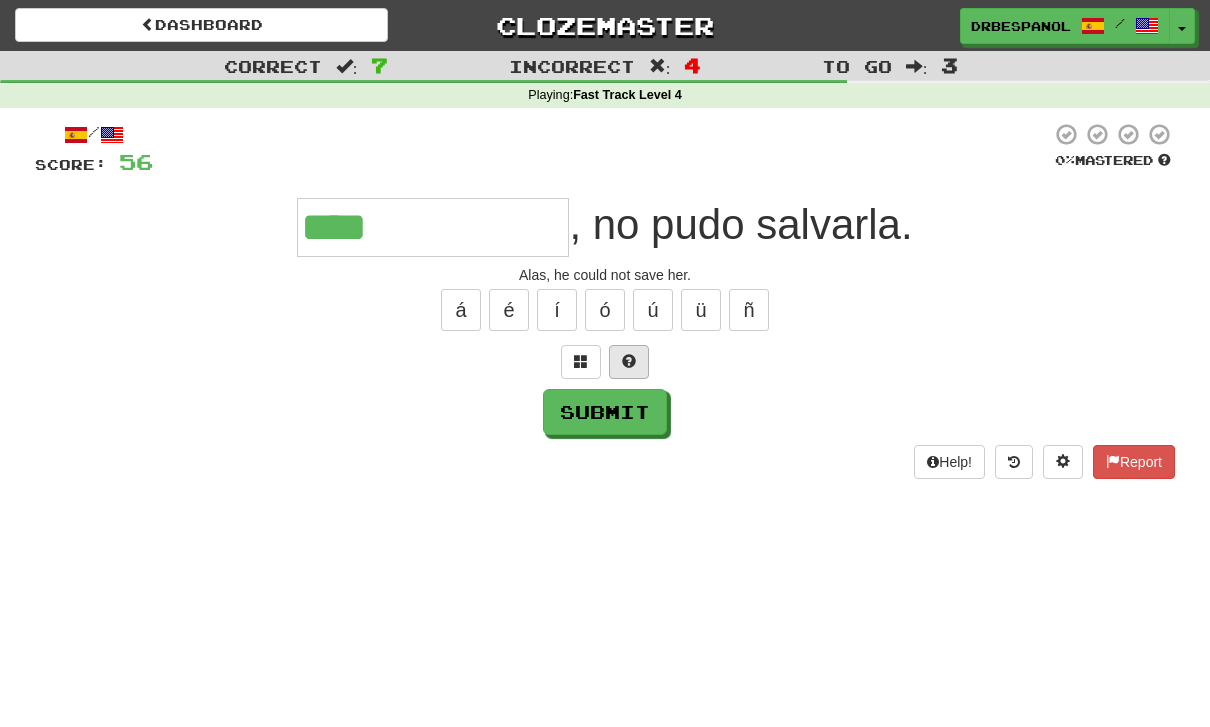 click at bounding box center [629, 361] 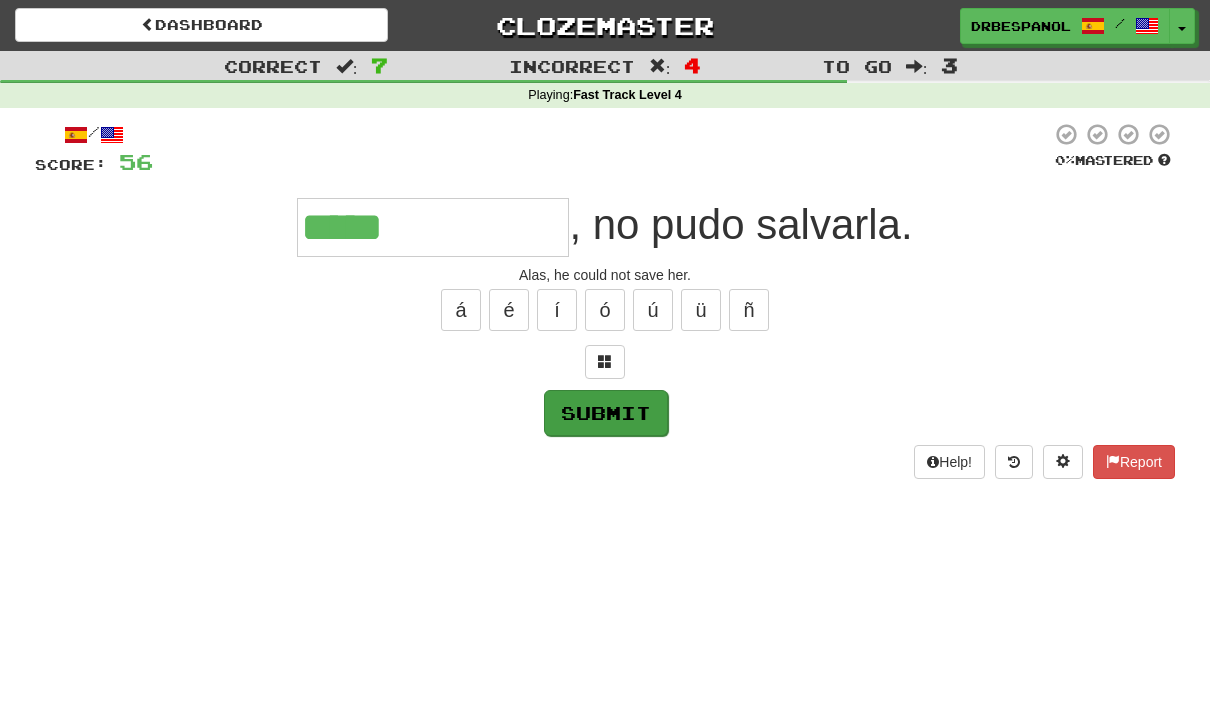 click on "Submit" at bounding box center [606, 413] 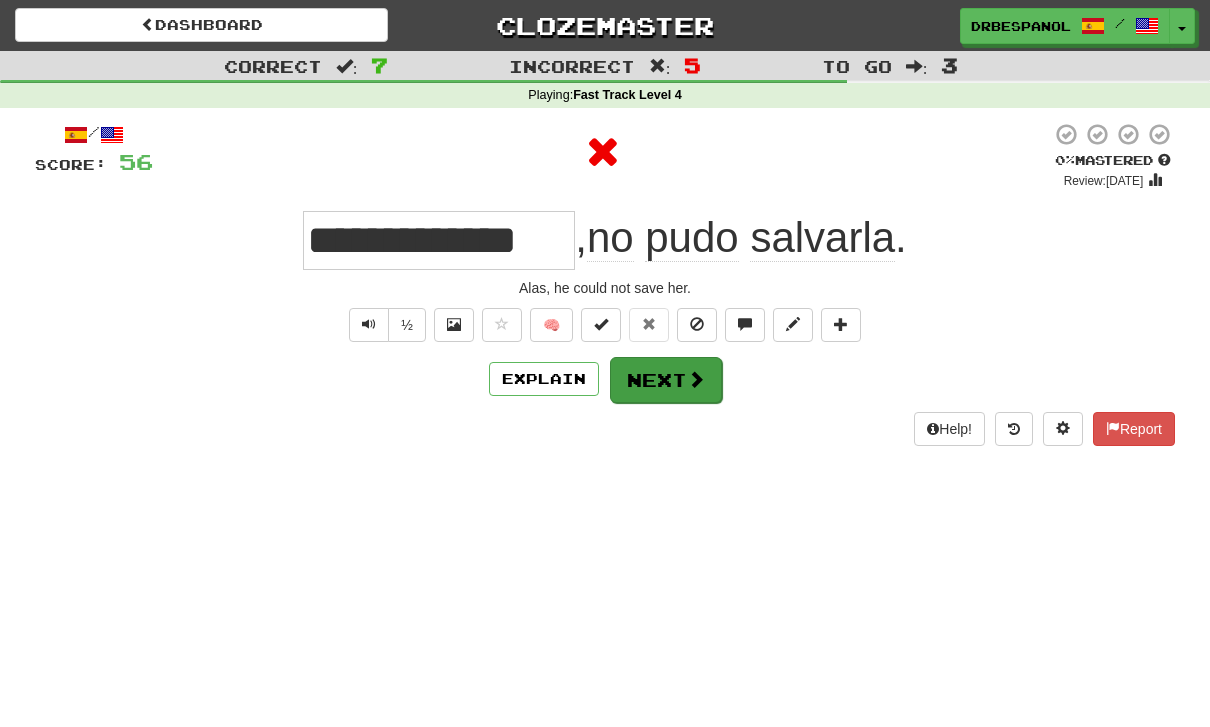 click on "Next" at bounding box center (666, 380) 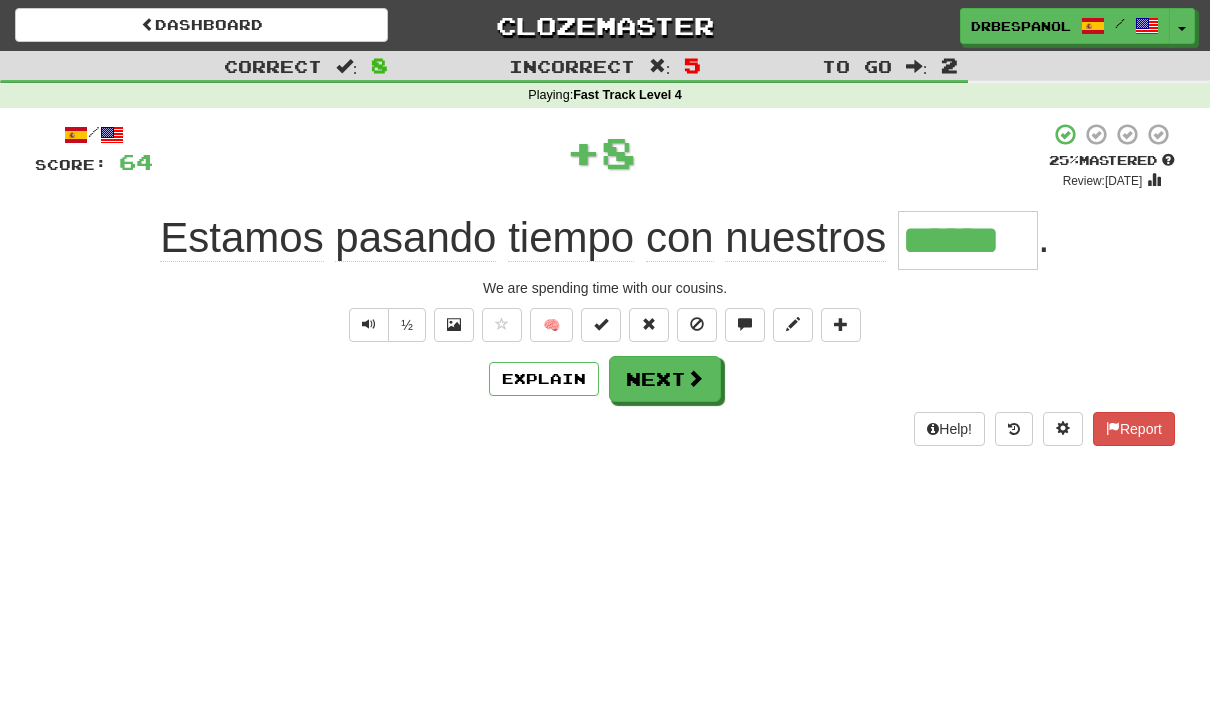 type on "******" 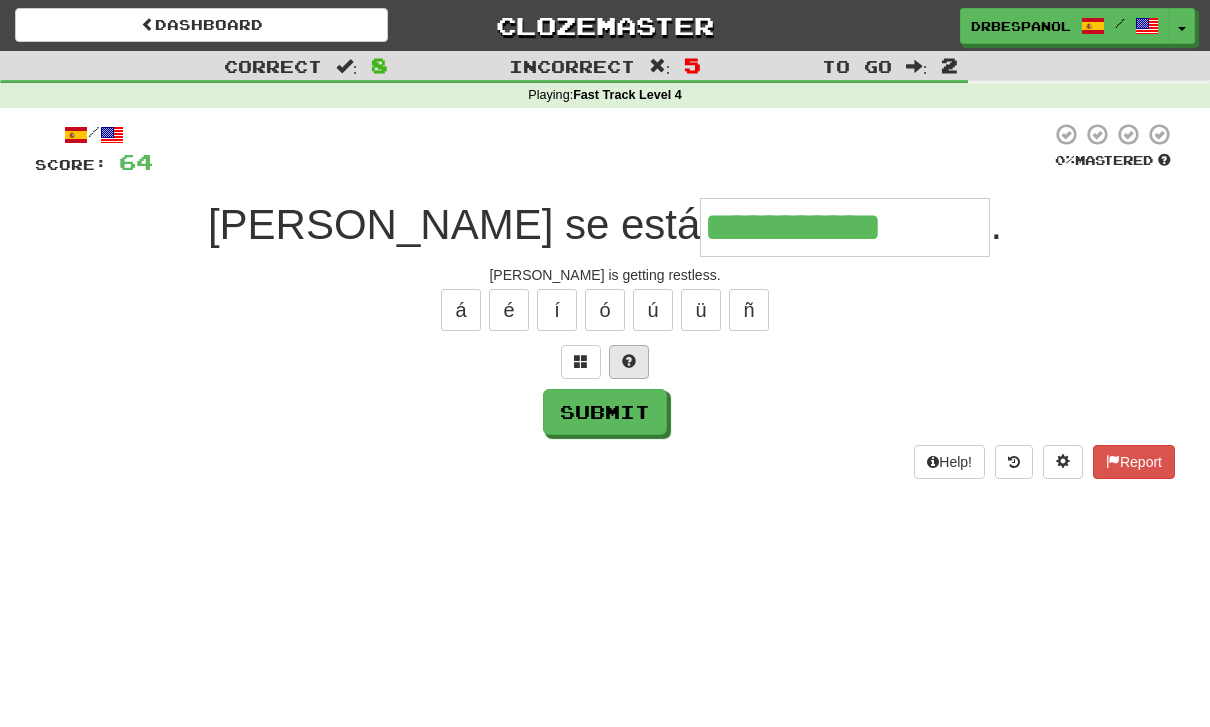 click at bounding box center [629, 362] 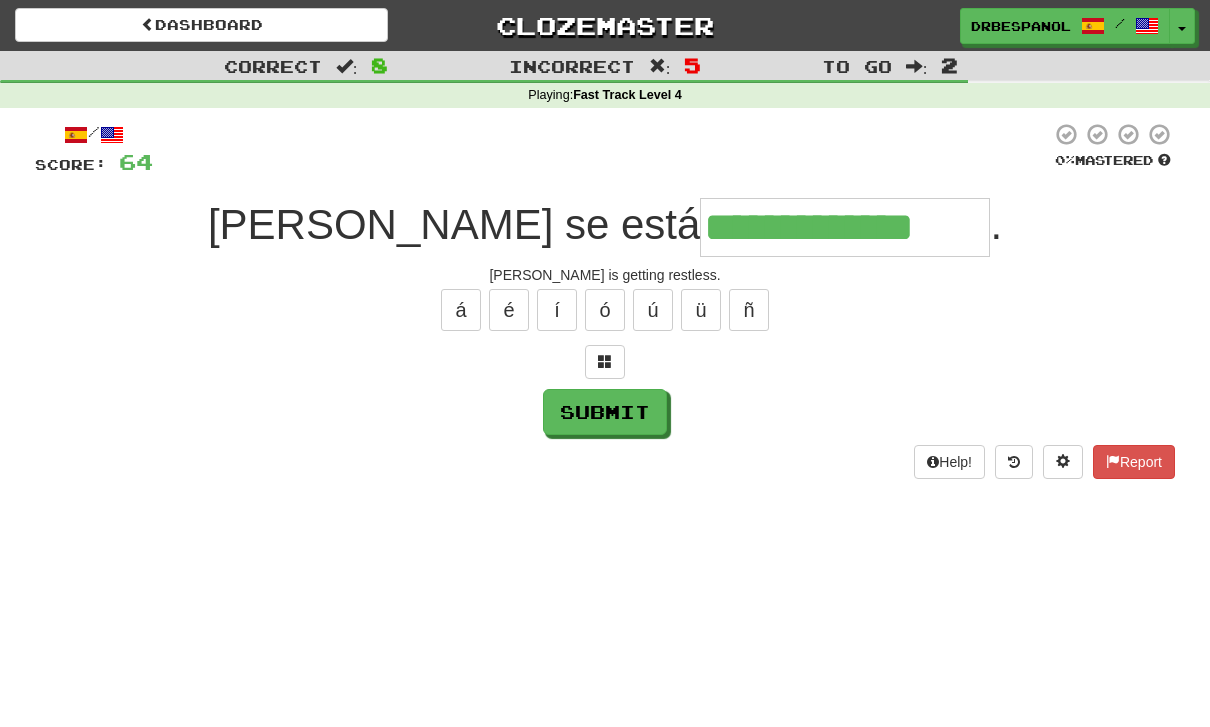 type on "**********" 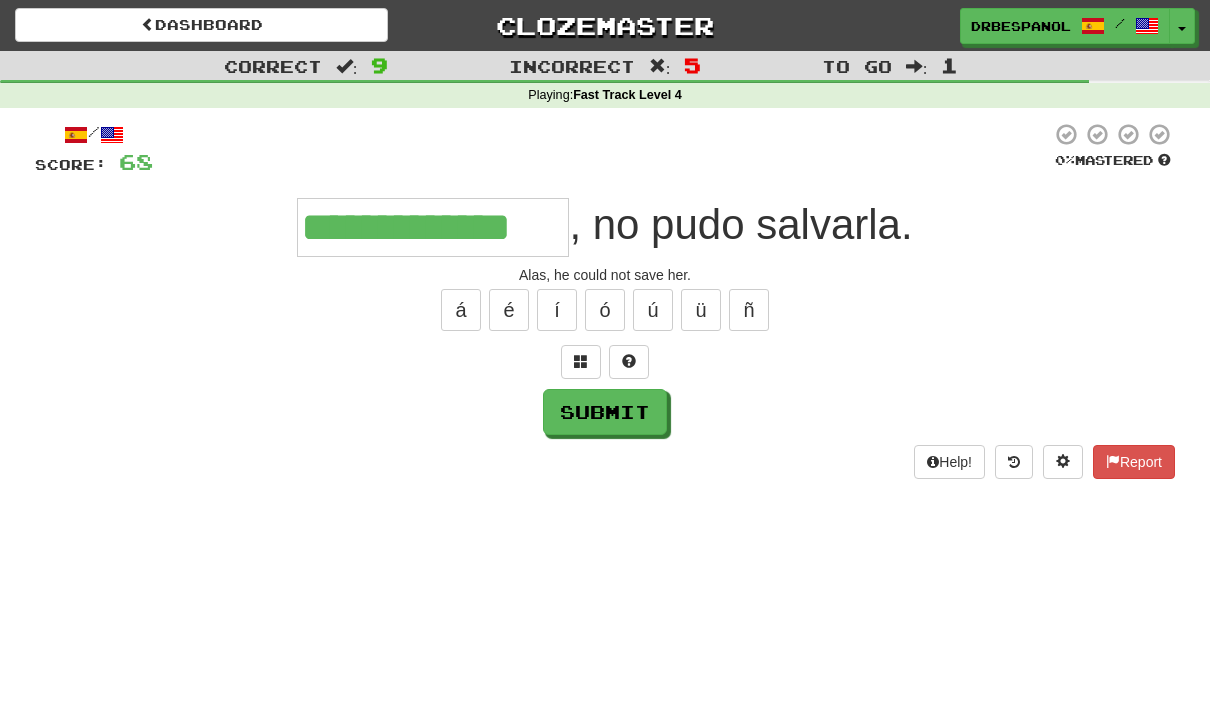 type on "**********" 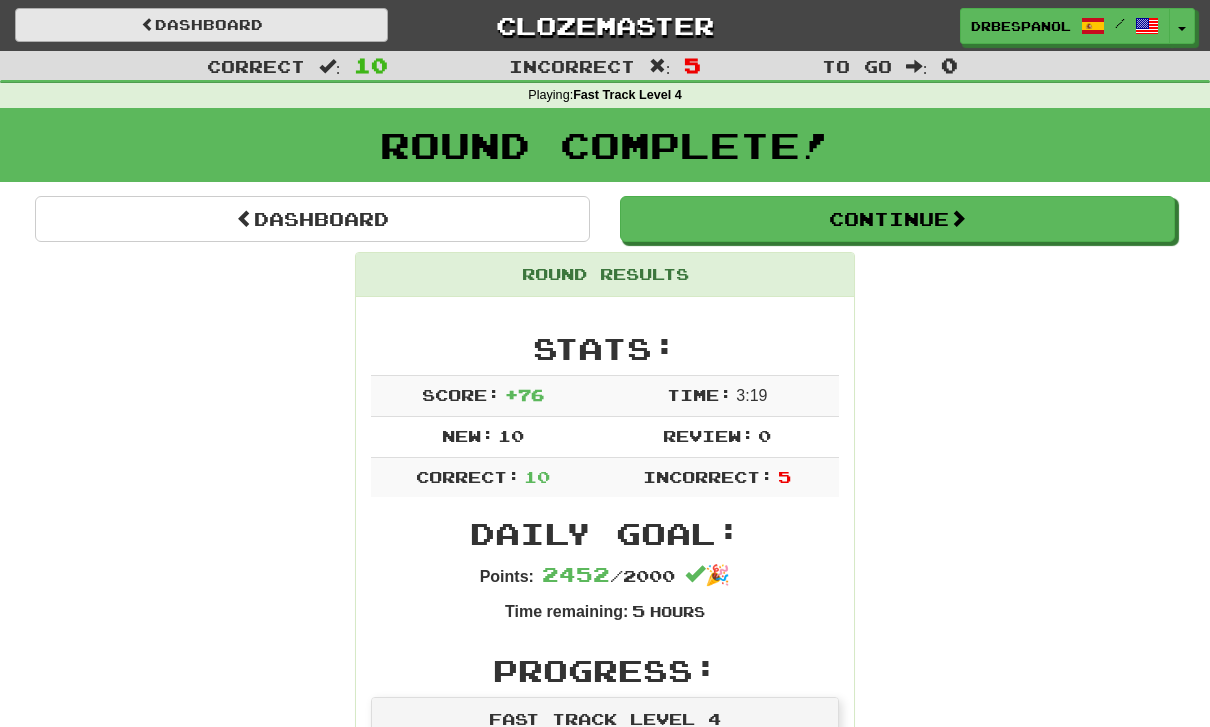click on "Dashboard" at bounding box center [201, 25] 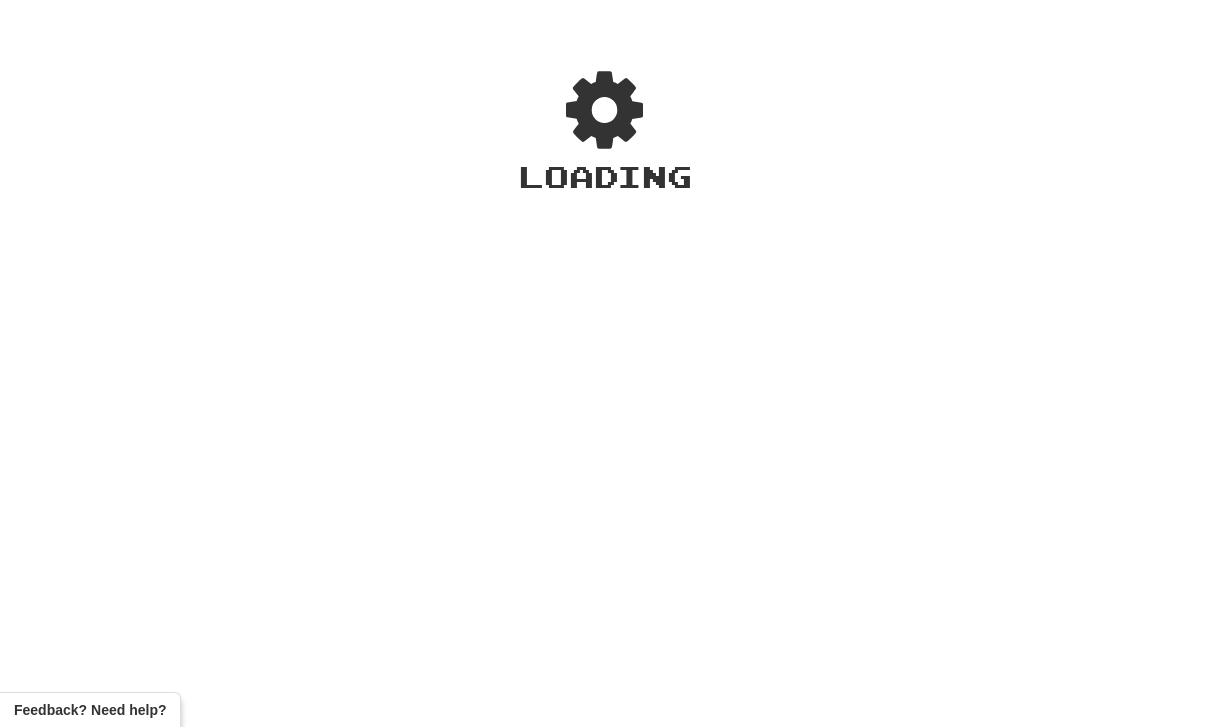 scroll, scrollTop: 0, scrollLeft: 0, axis: both 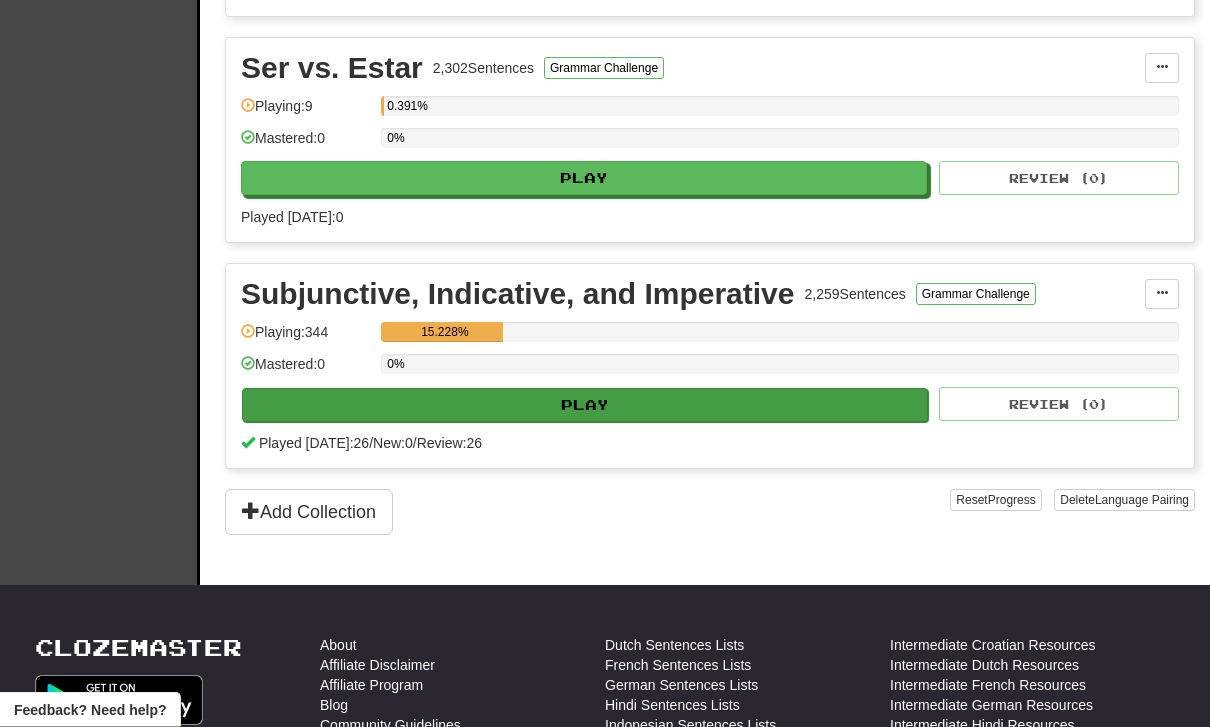 click on "Play" at bounding box center (585, 406) 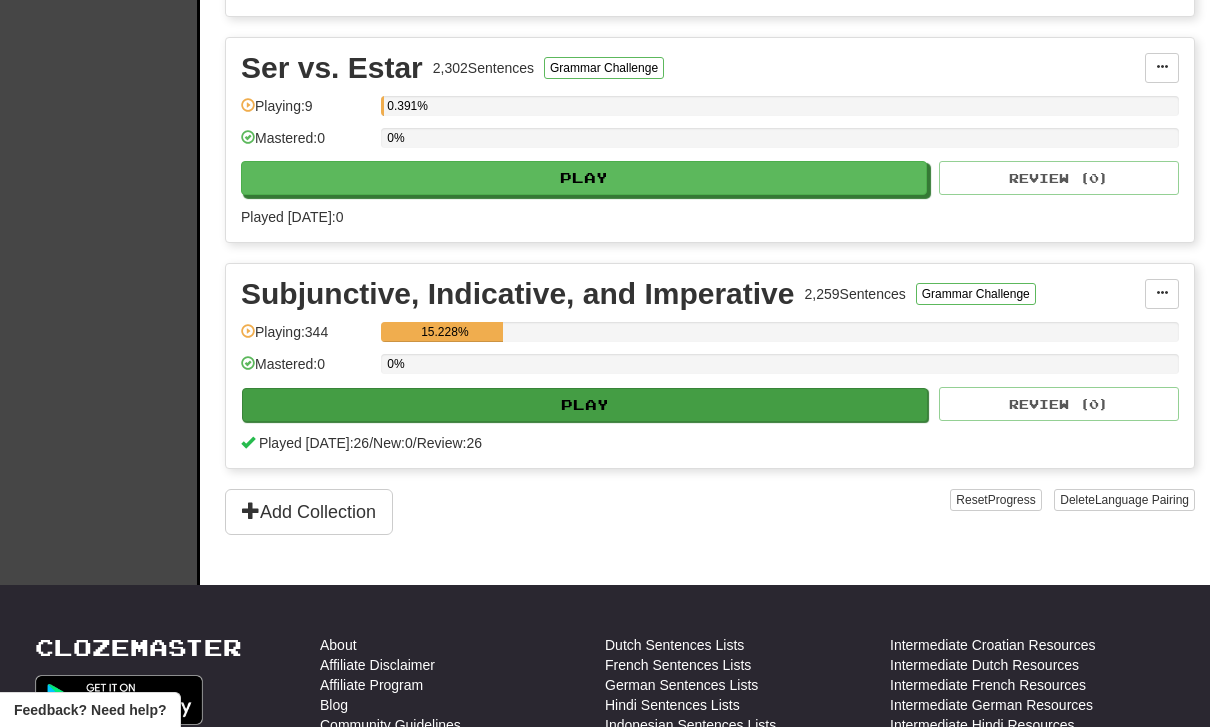 select on "**" 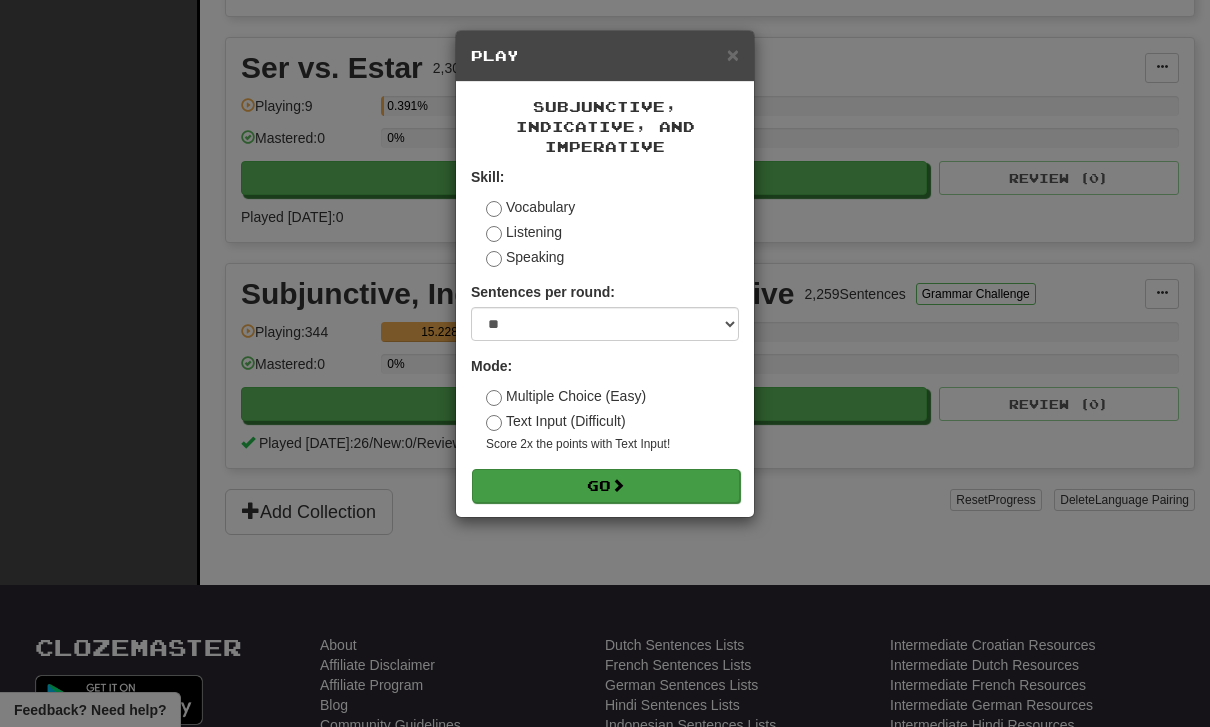 click on "Go" at bounding box center [606, 486] 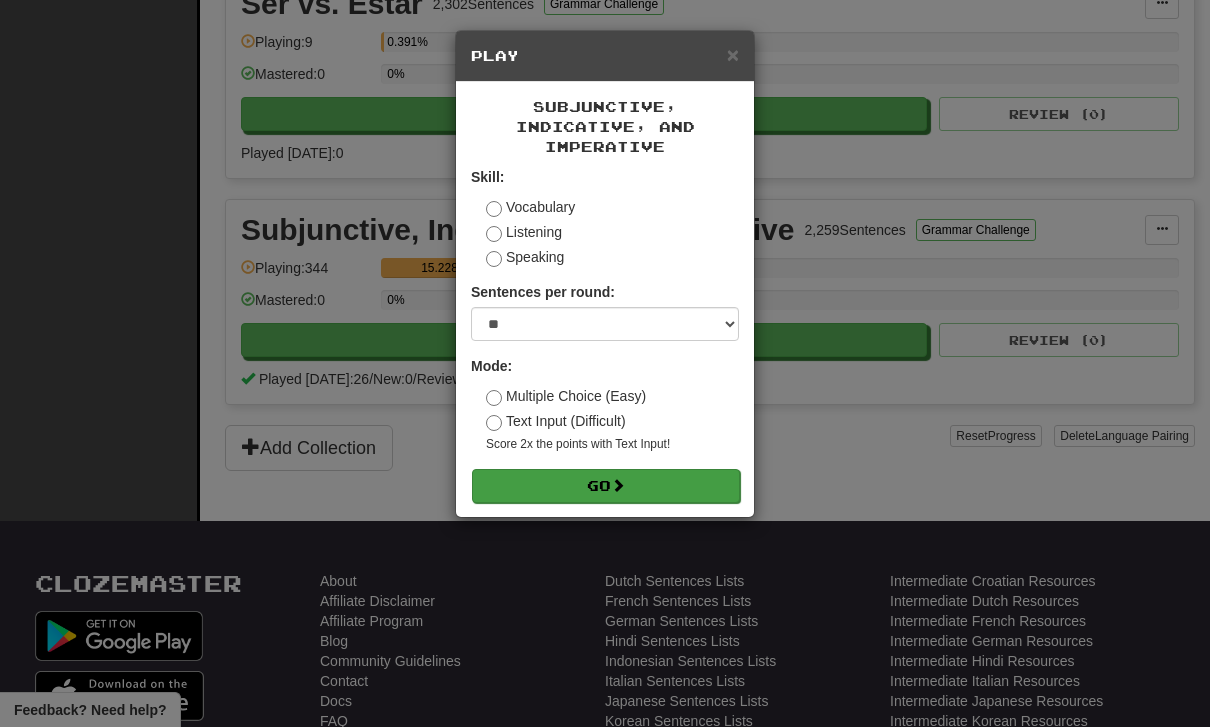 click on "Go" at bounding box center (606, 486) 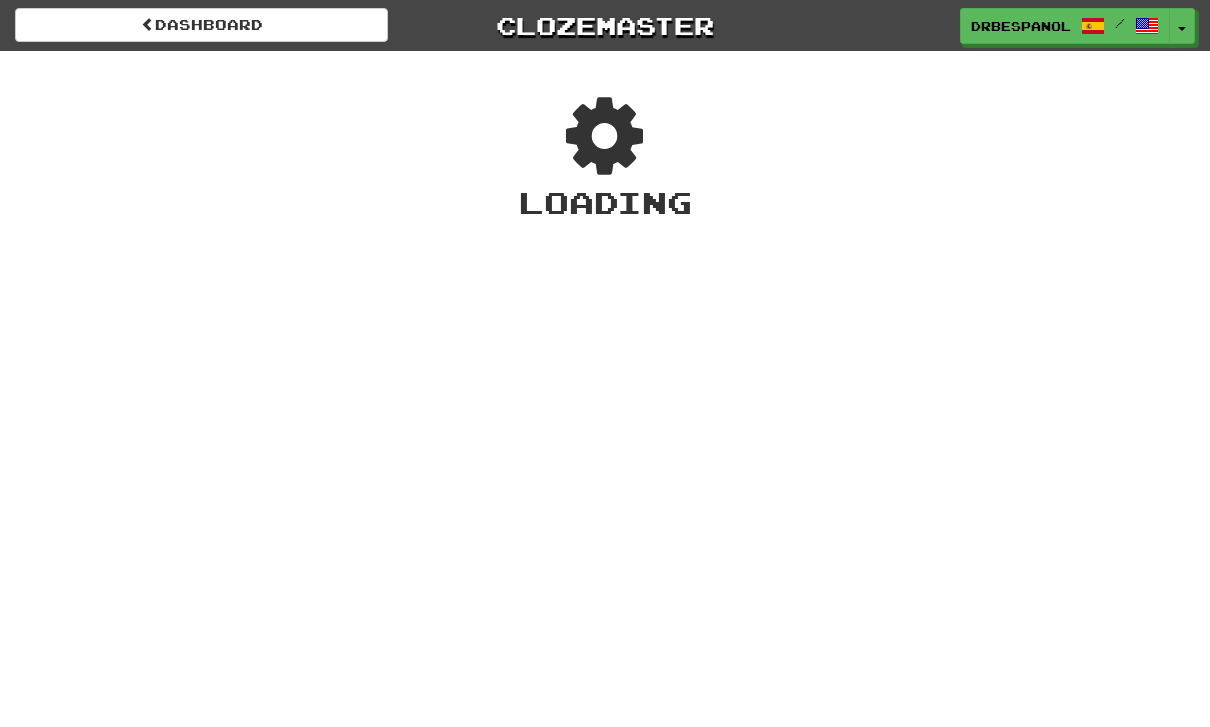 scroll, scrollTop: 0, scrollLeft: 0, axis: both 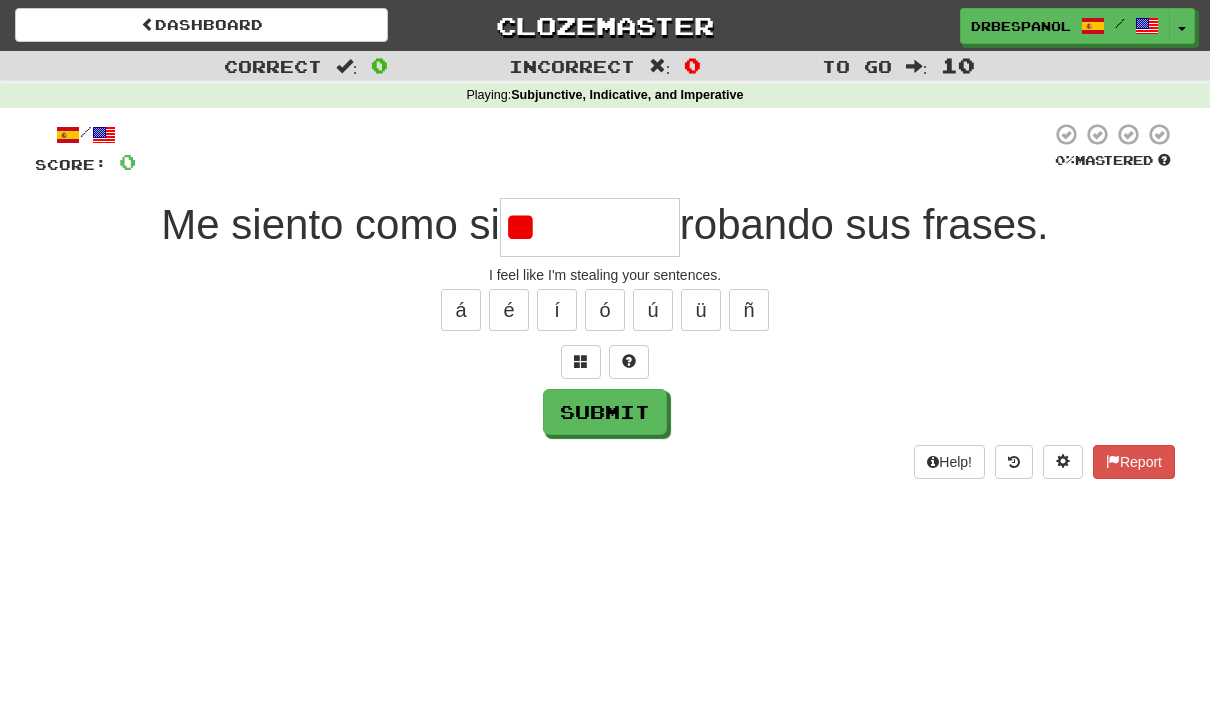 type on "*" 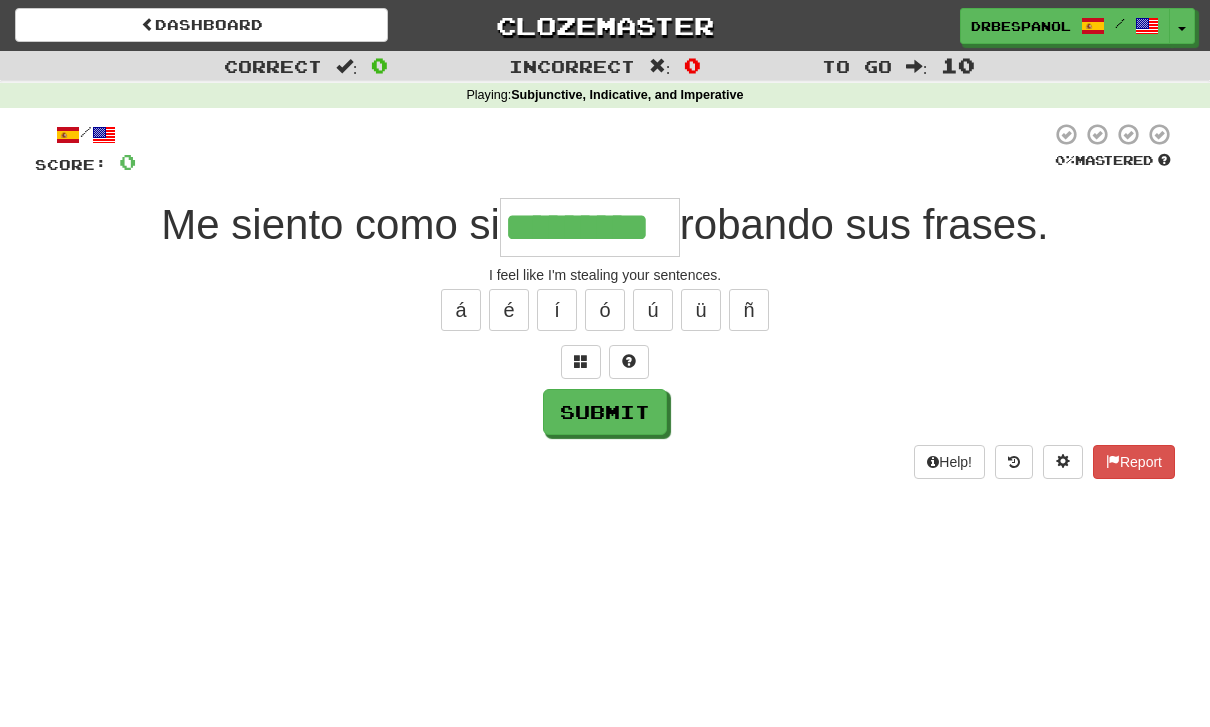 type on "*********" 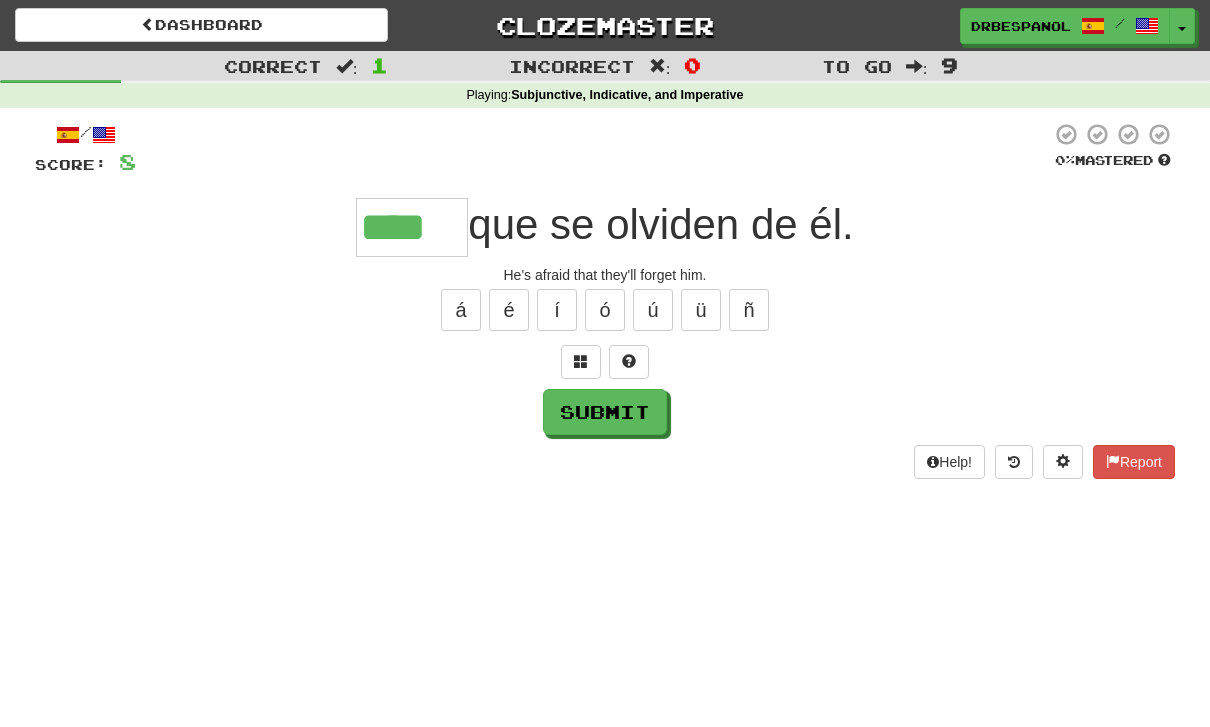 type on "****" 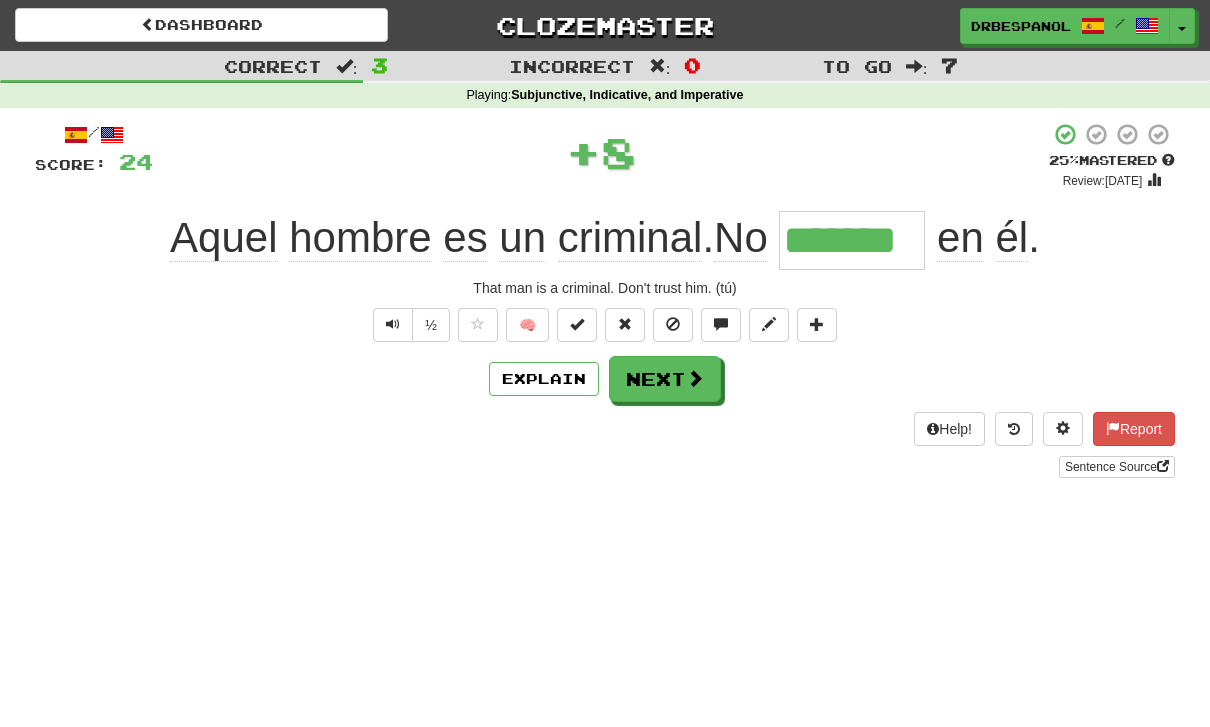 type on "*******" 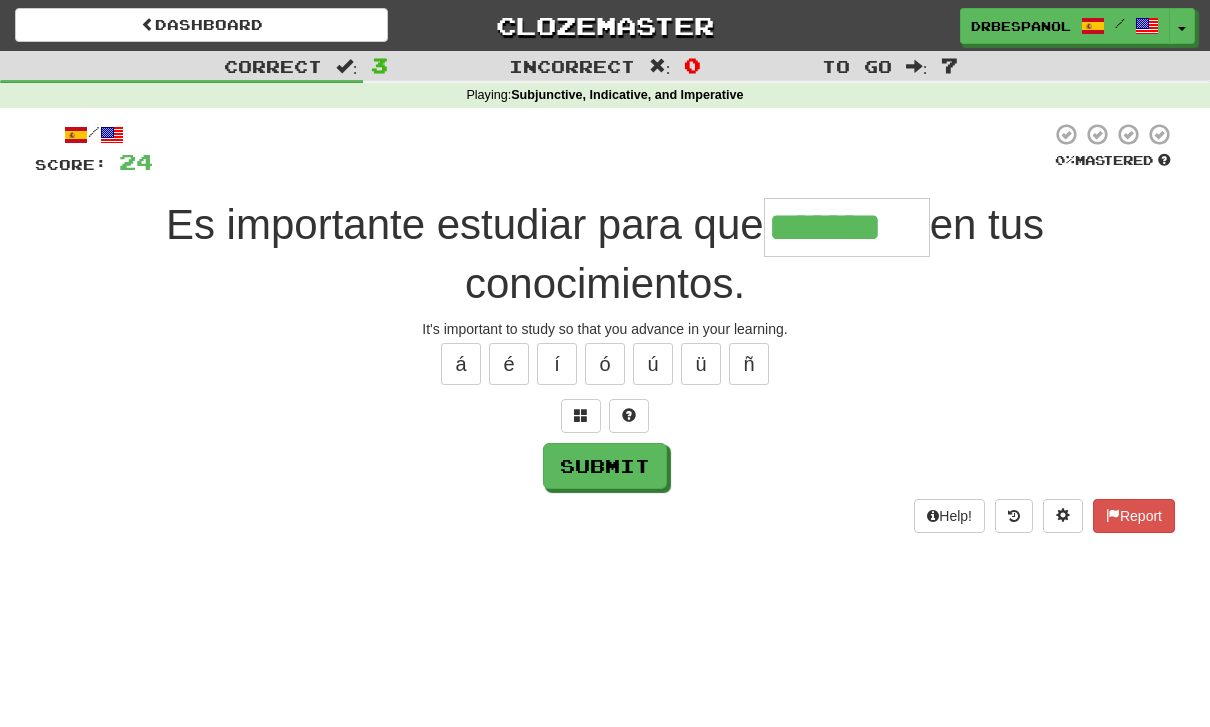 type on "*******" 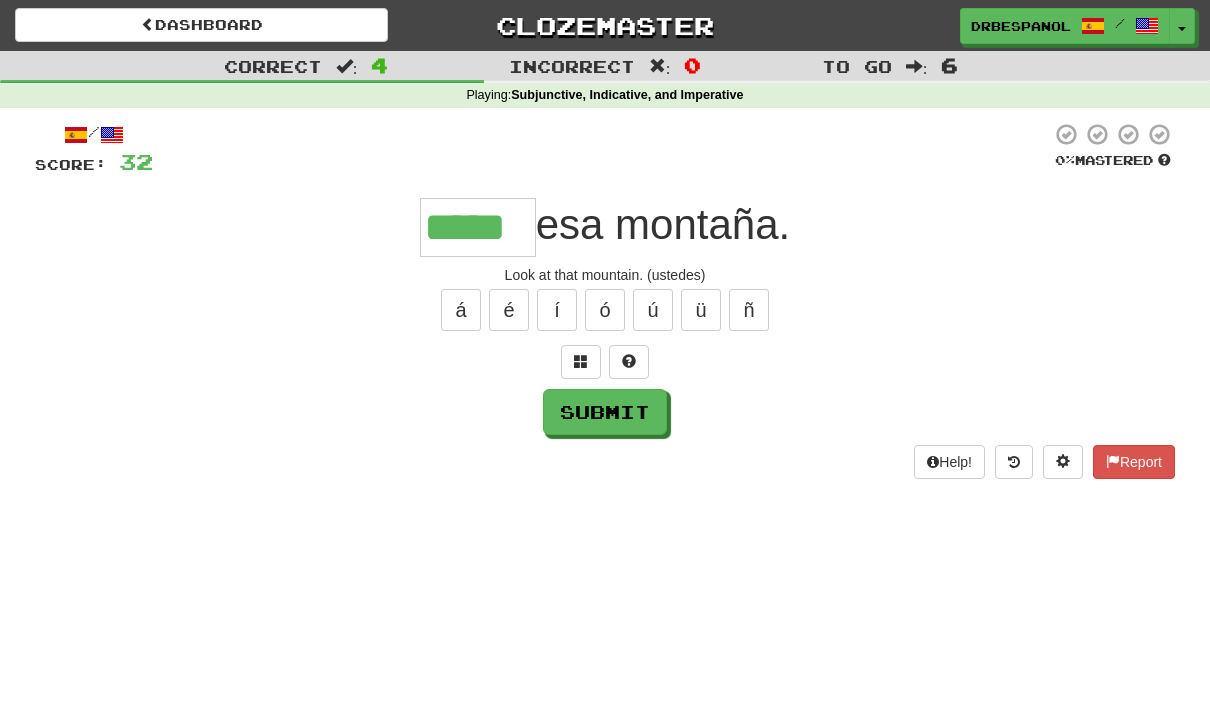 type on "*****" 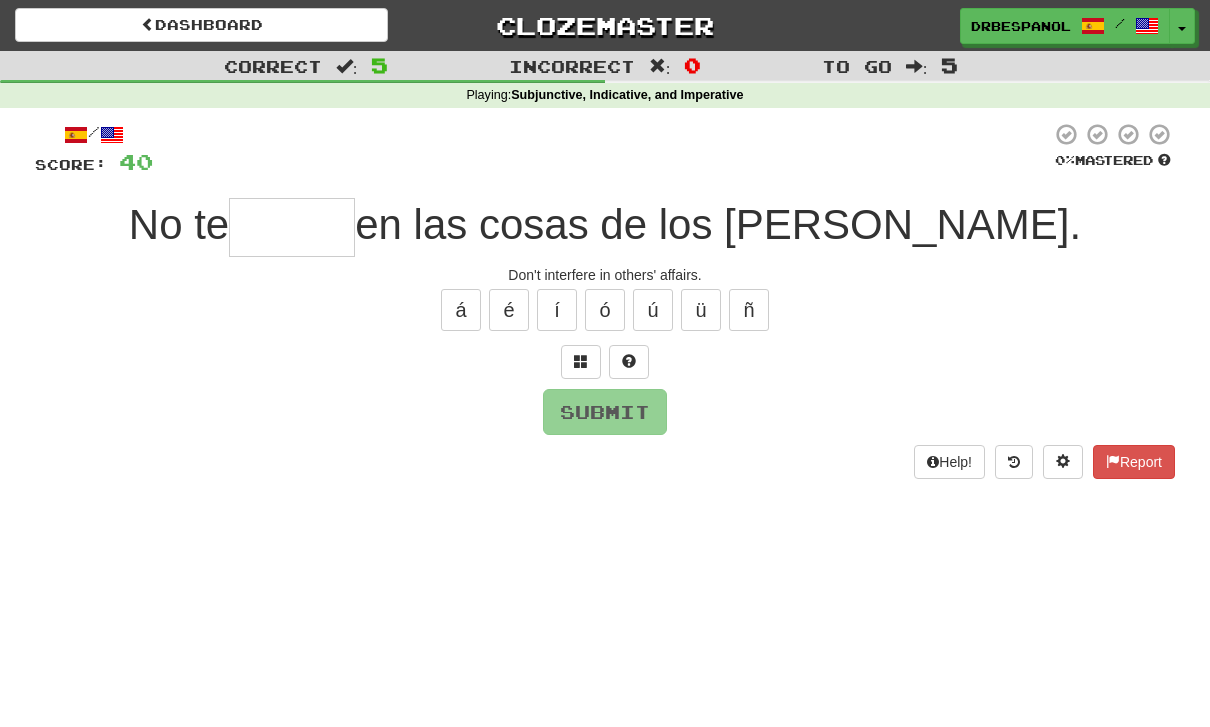 type on "*" 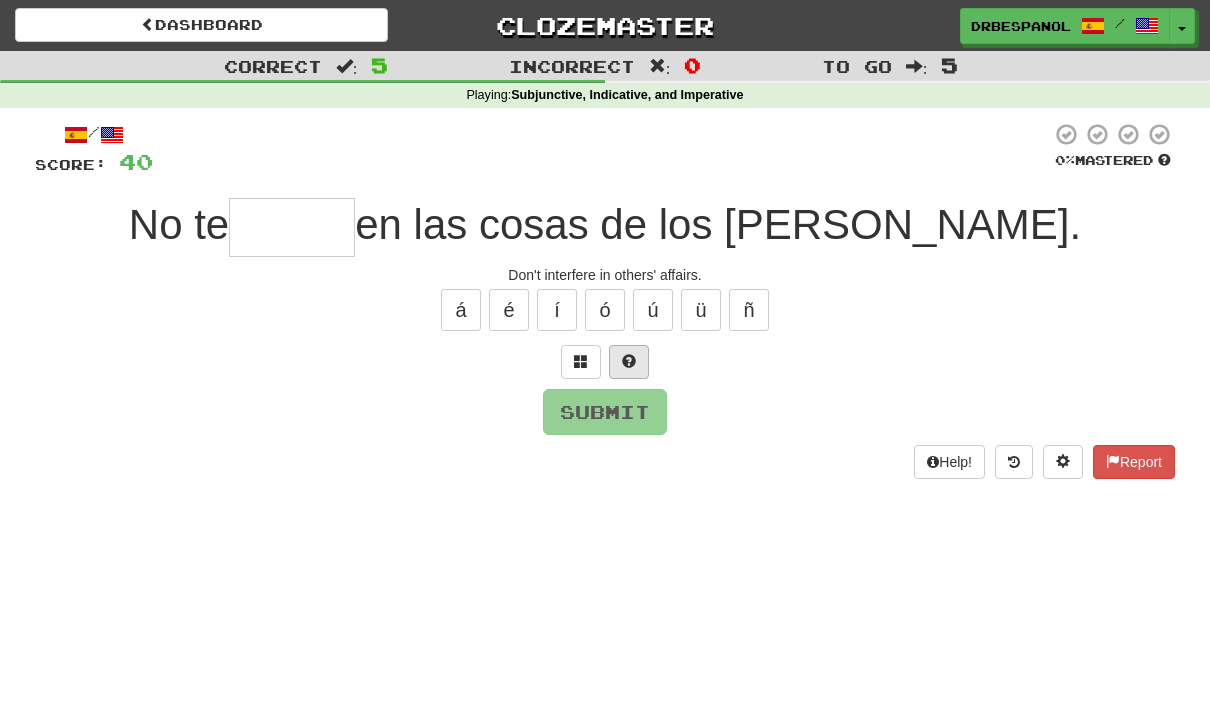 click at bounding box center [629, 361] 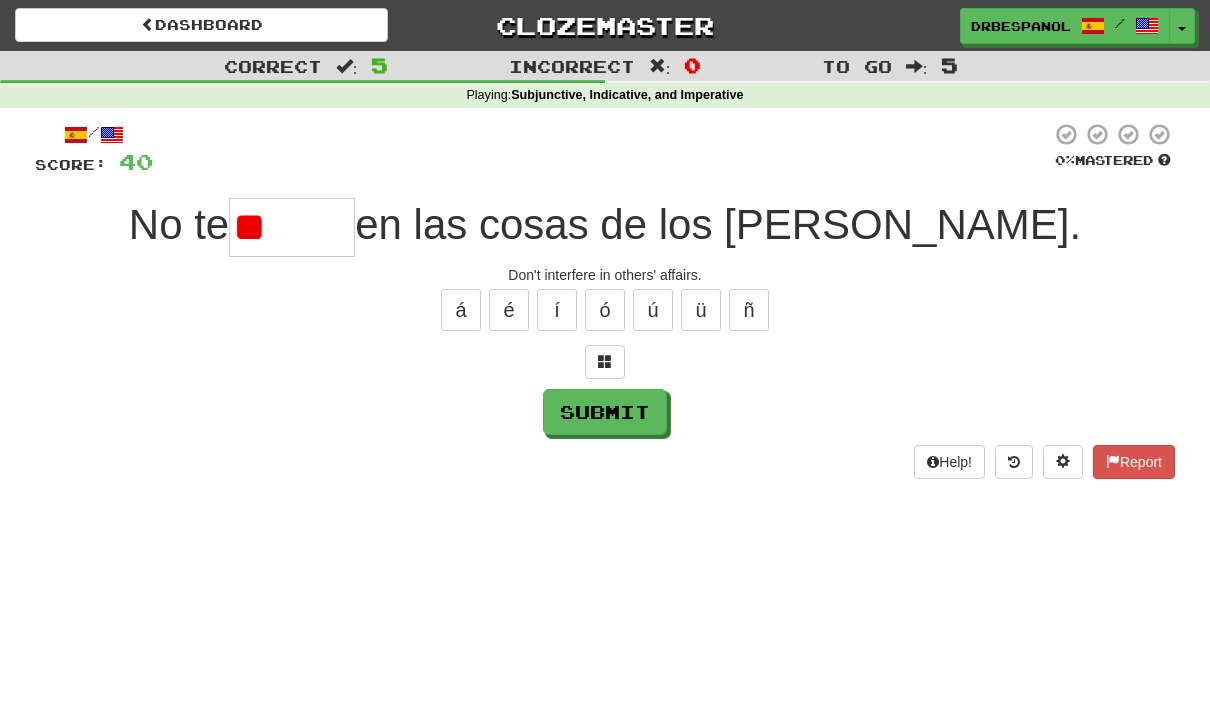 type on "*" 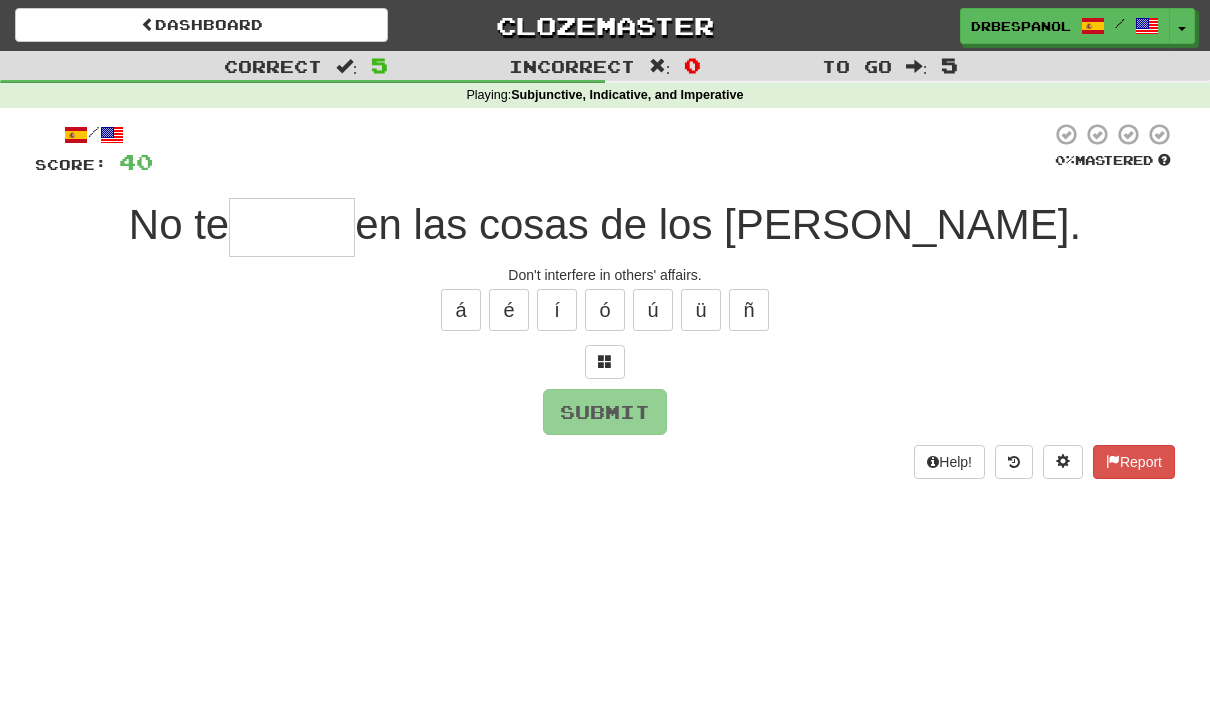 type on "*****" 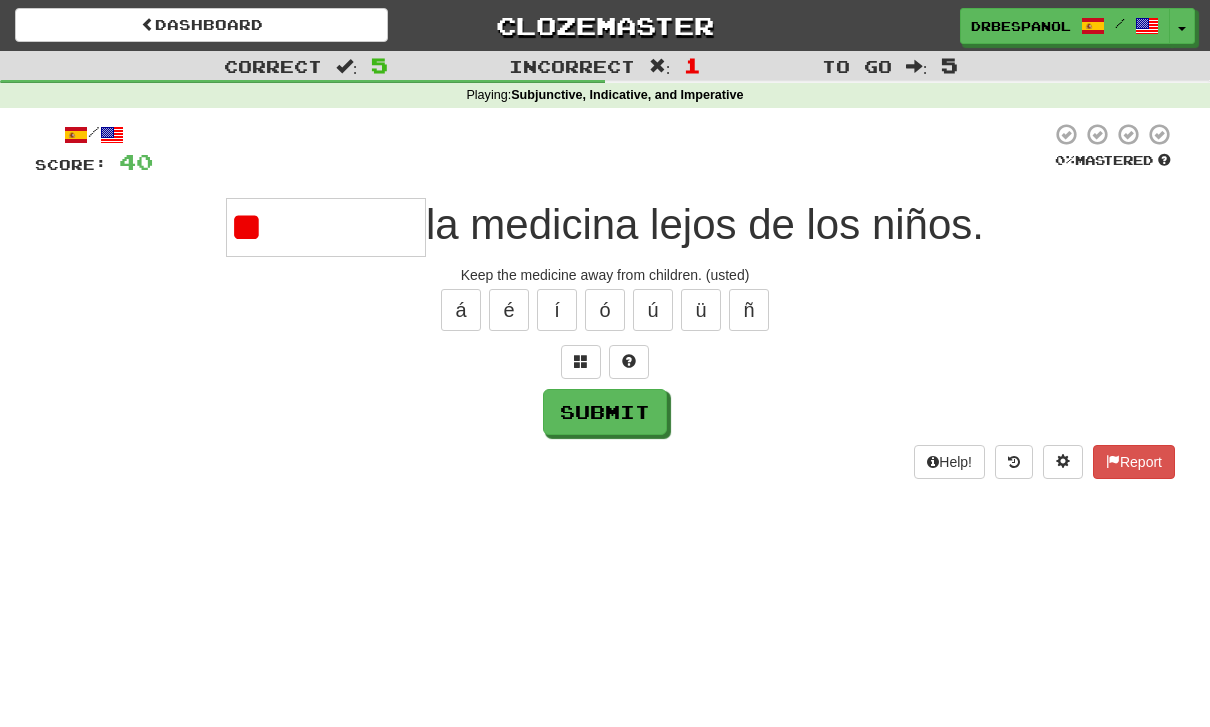 type on "*" 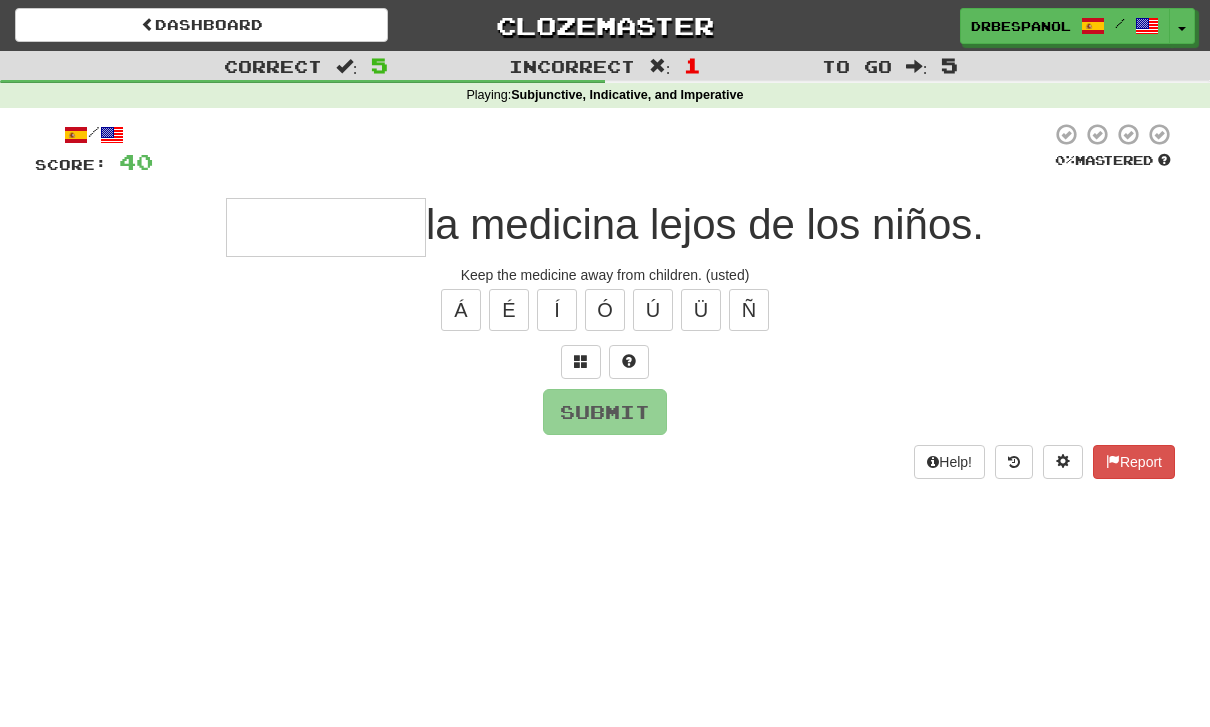 type on "*" 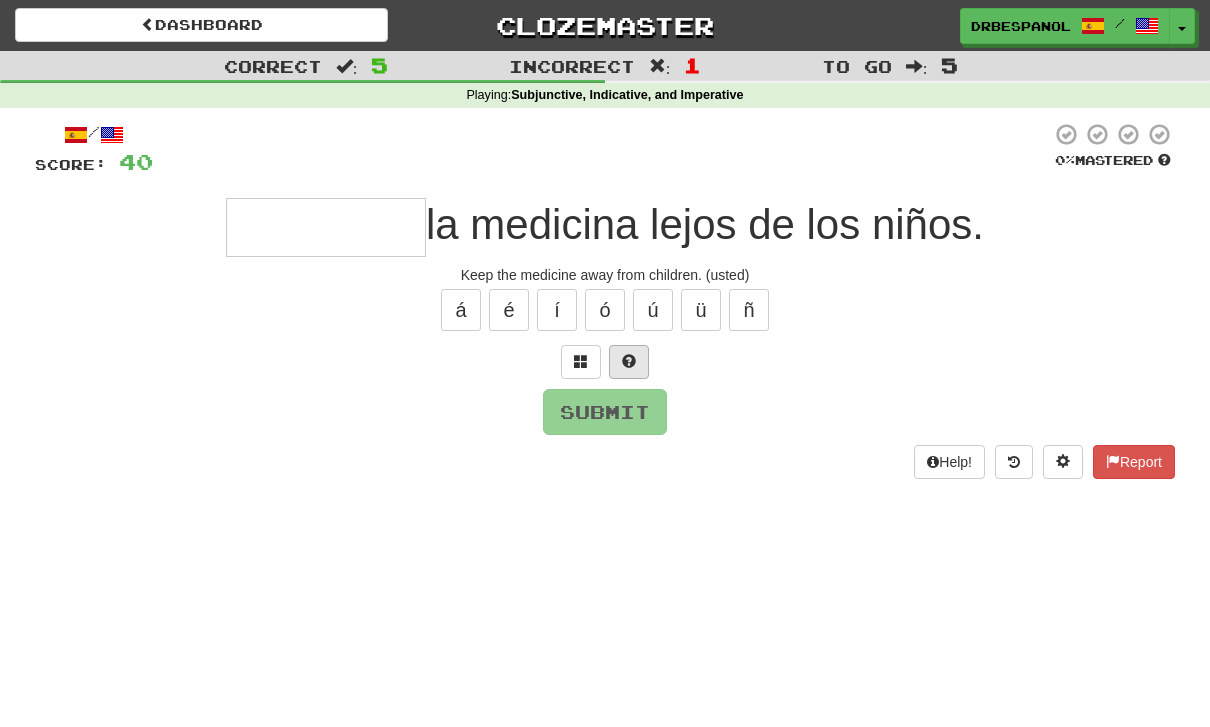 click at bounding box center [629, 362] 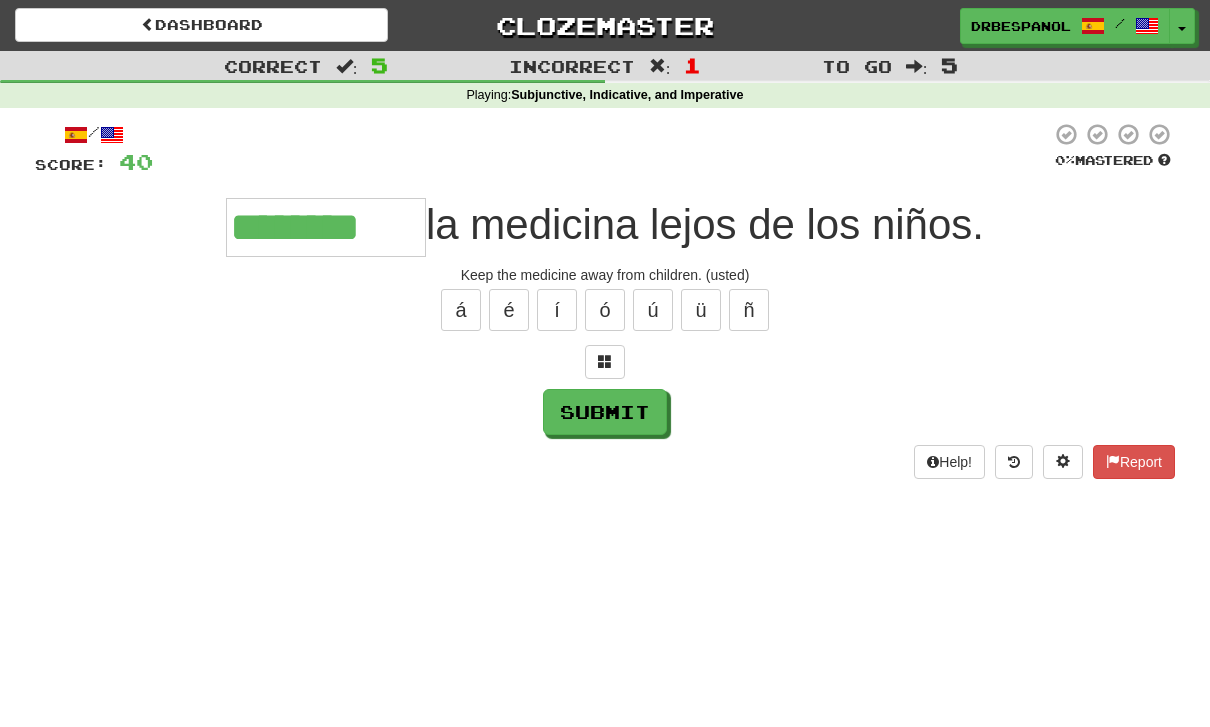 type on "********" 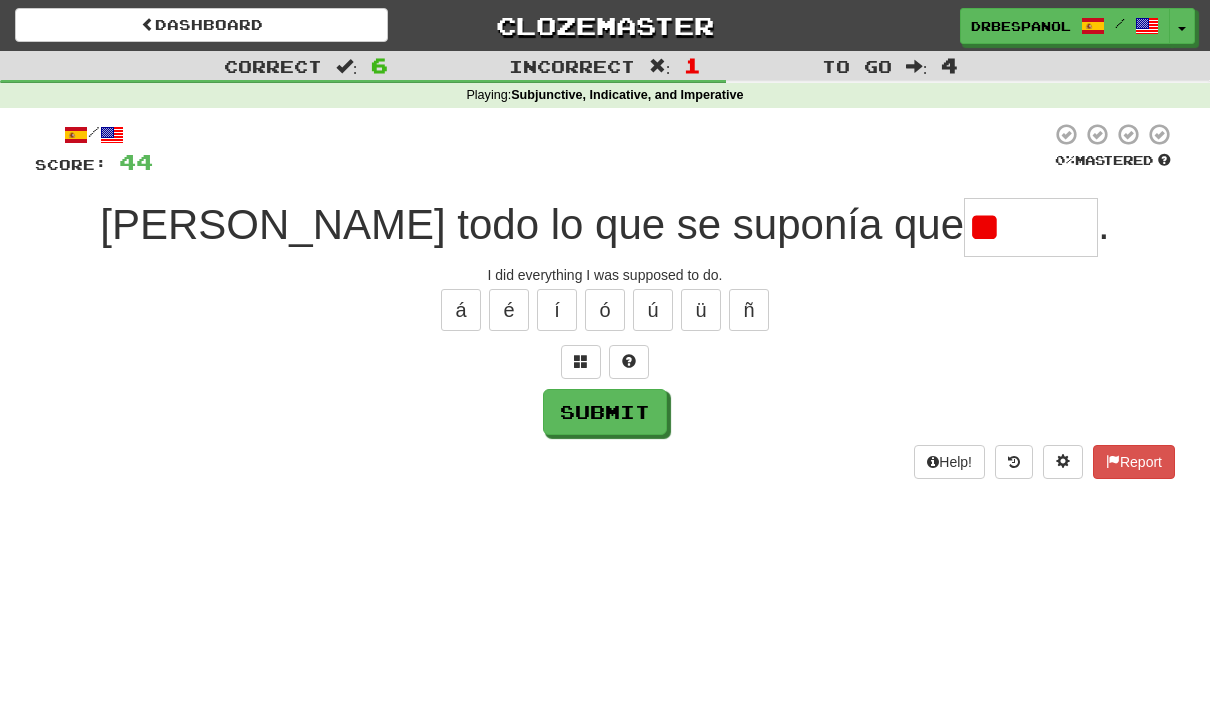 type on "*" 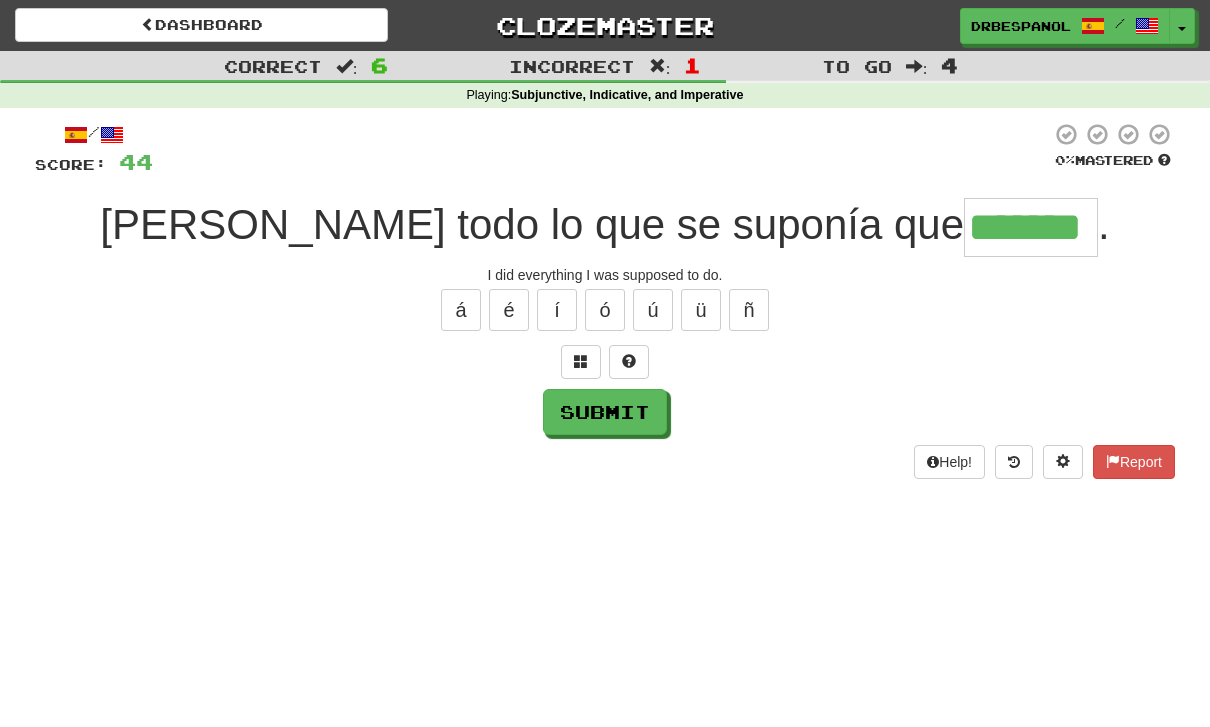 type on "*******" 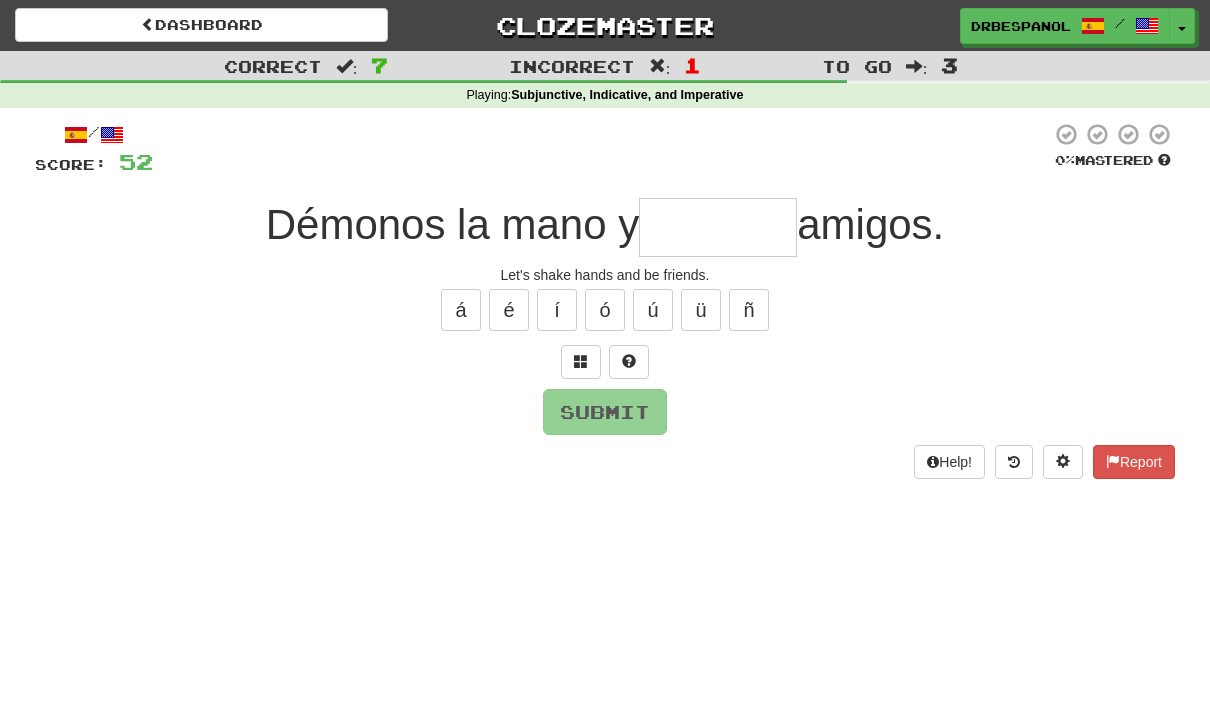 type on "*" 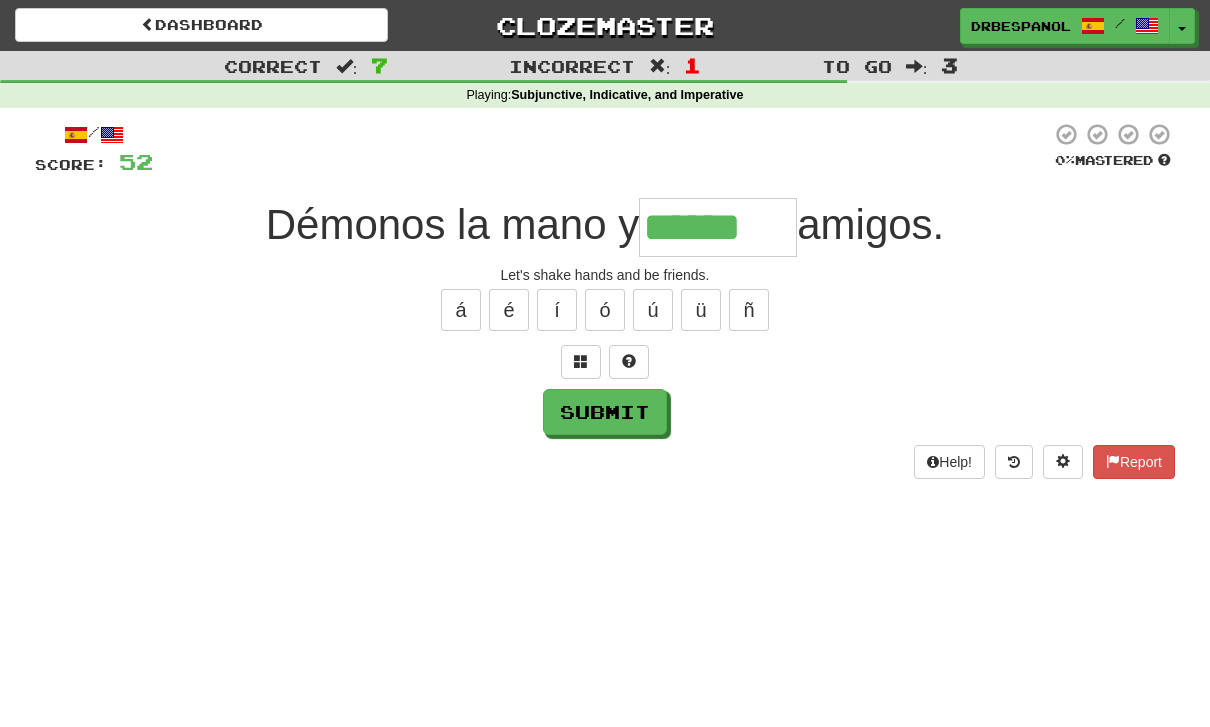 type on "******" 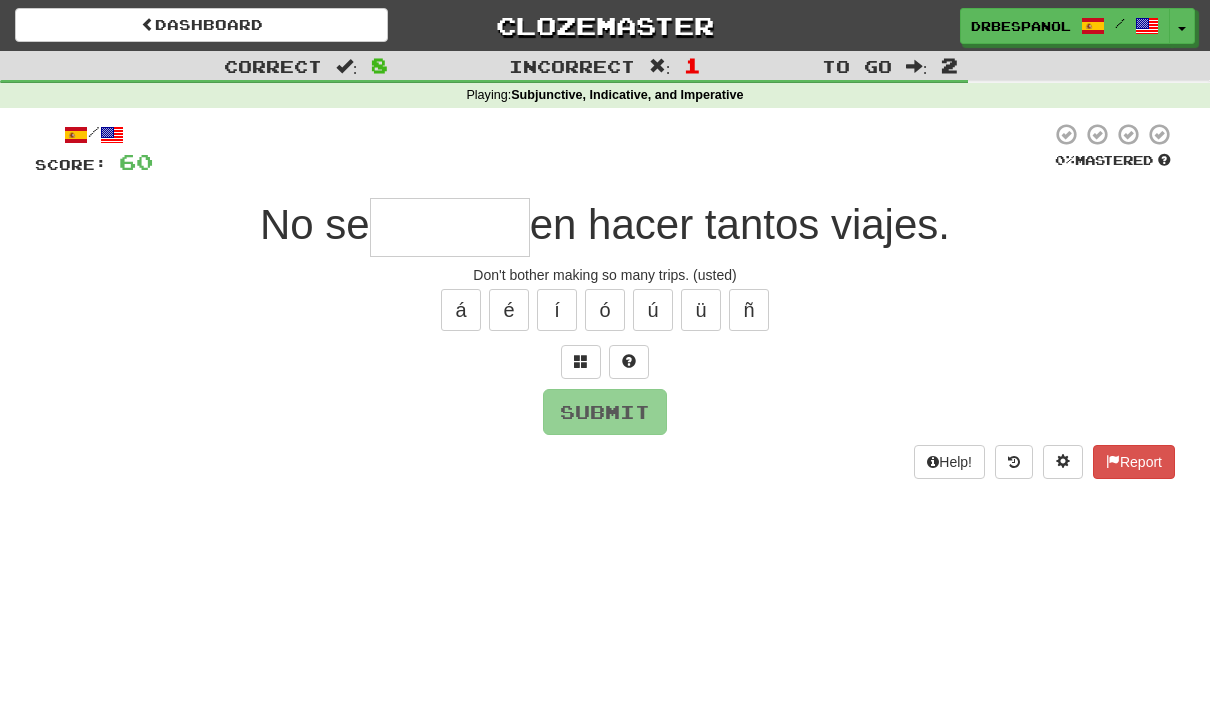 type on "*" 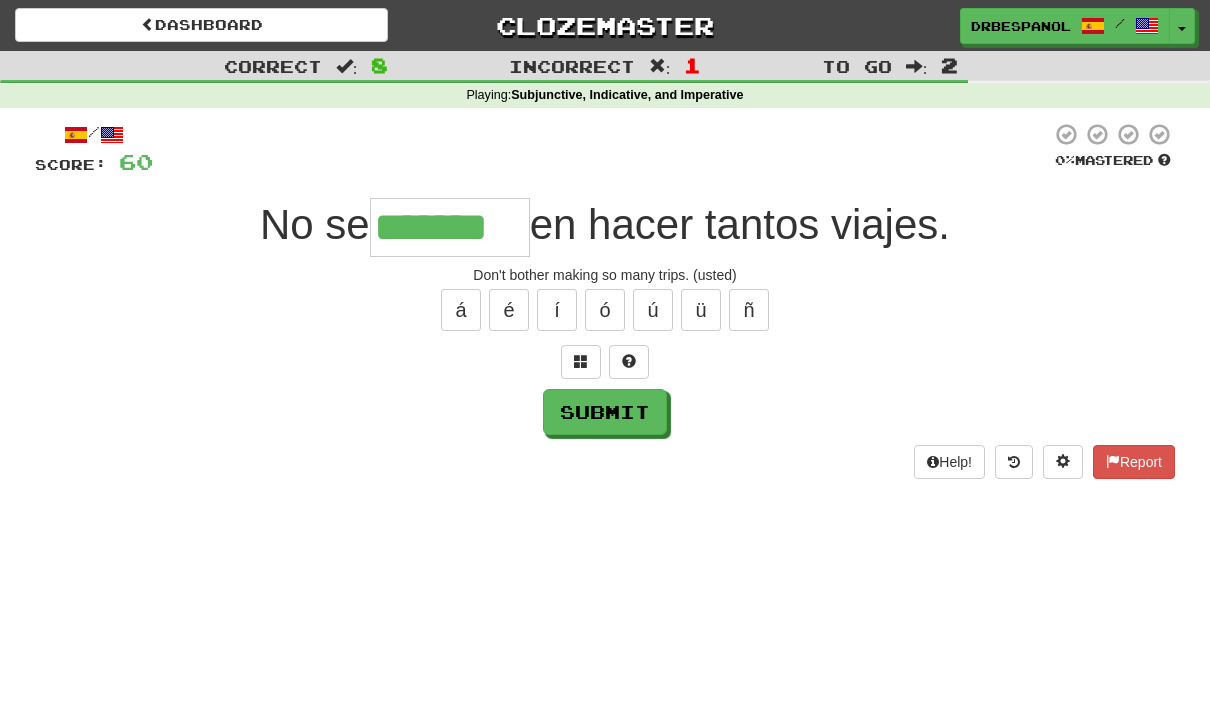 type on "*******" 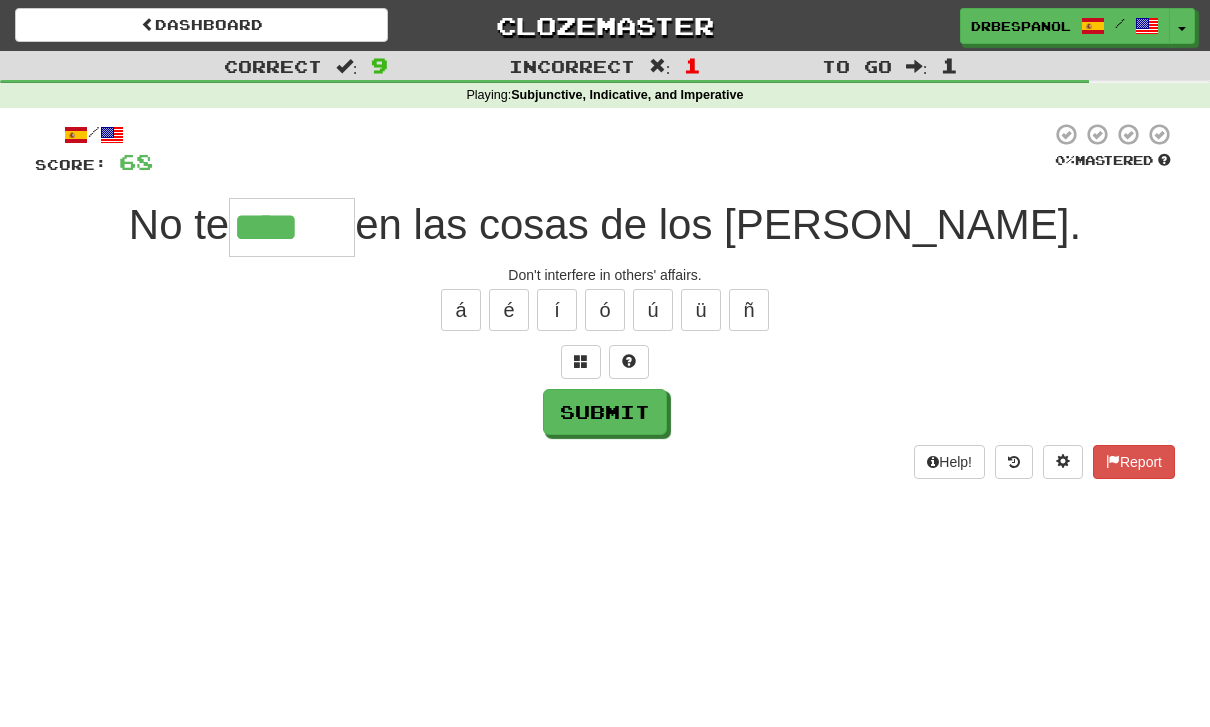 type on "*****" 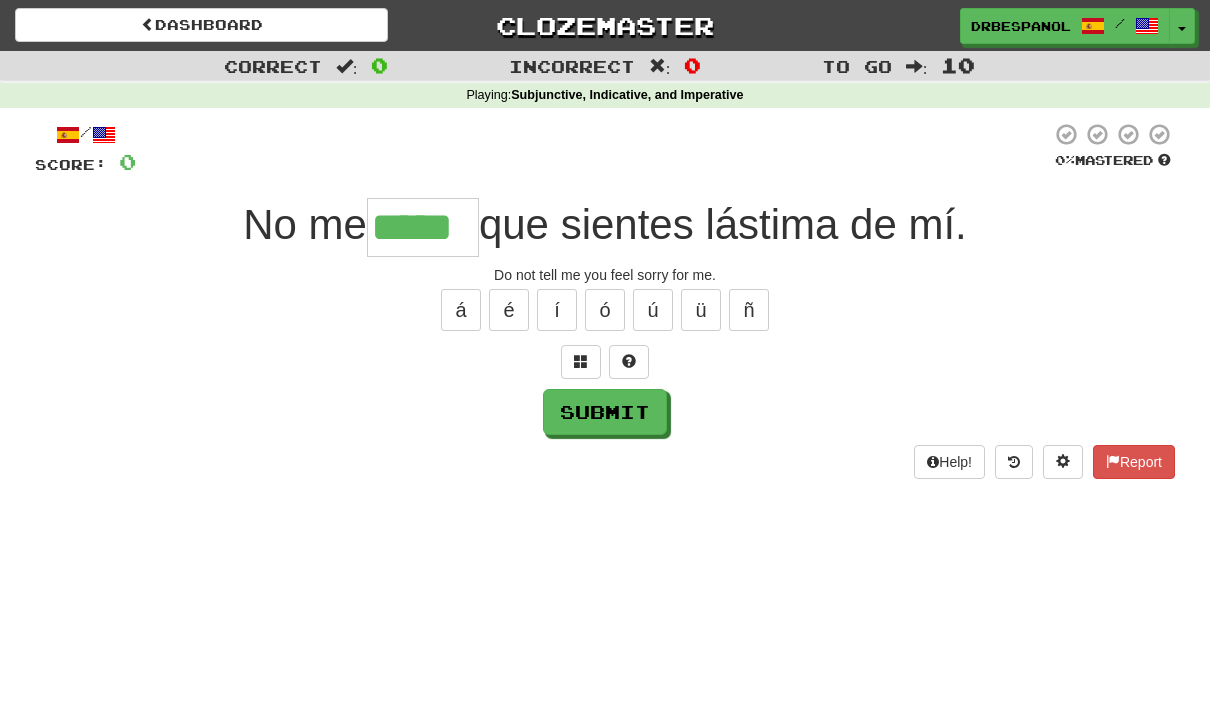 type on "*****" 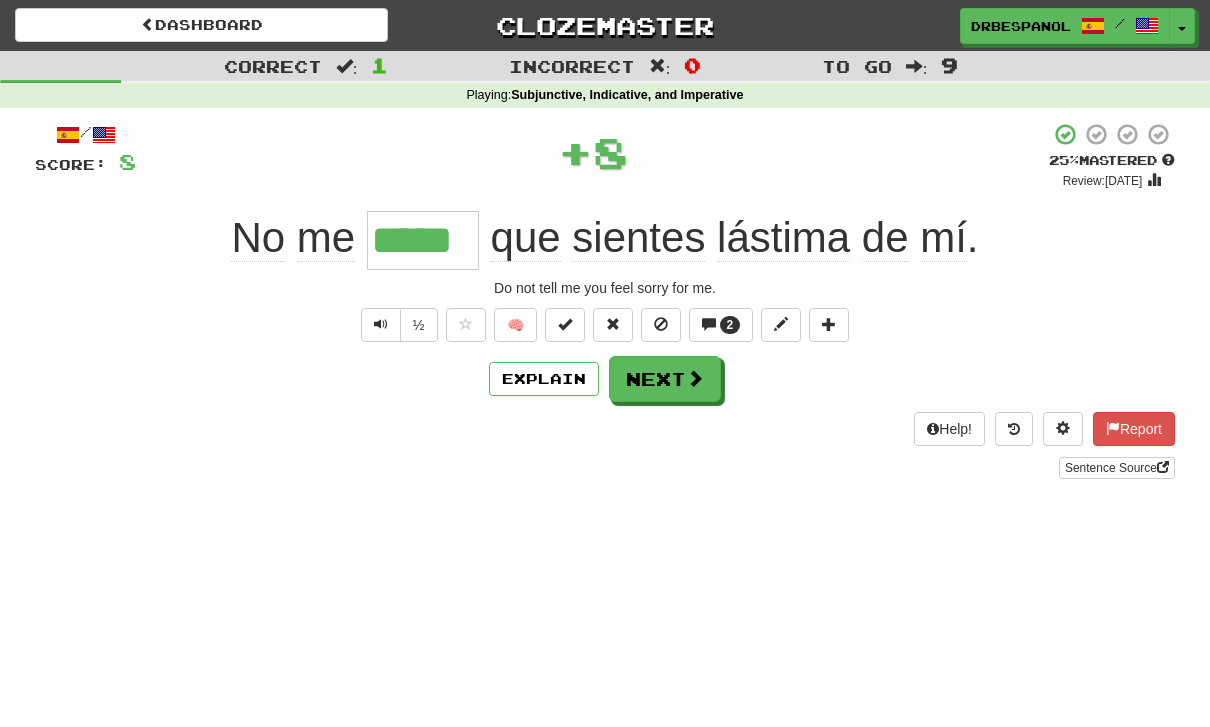 type 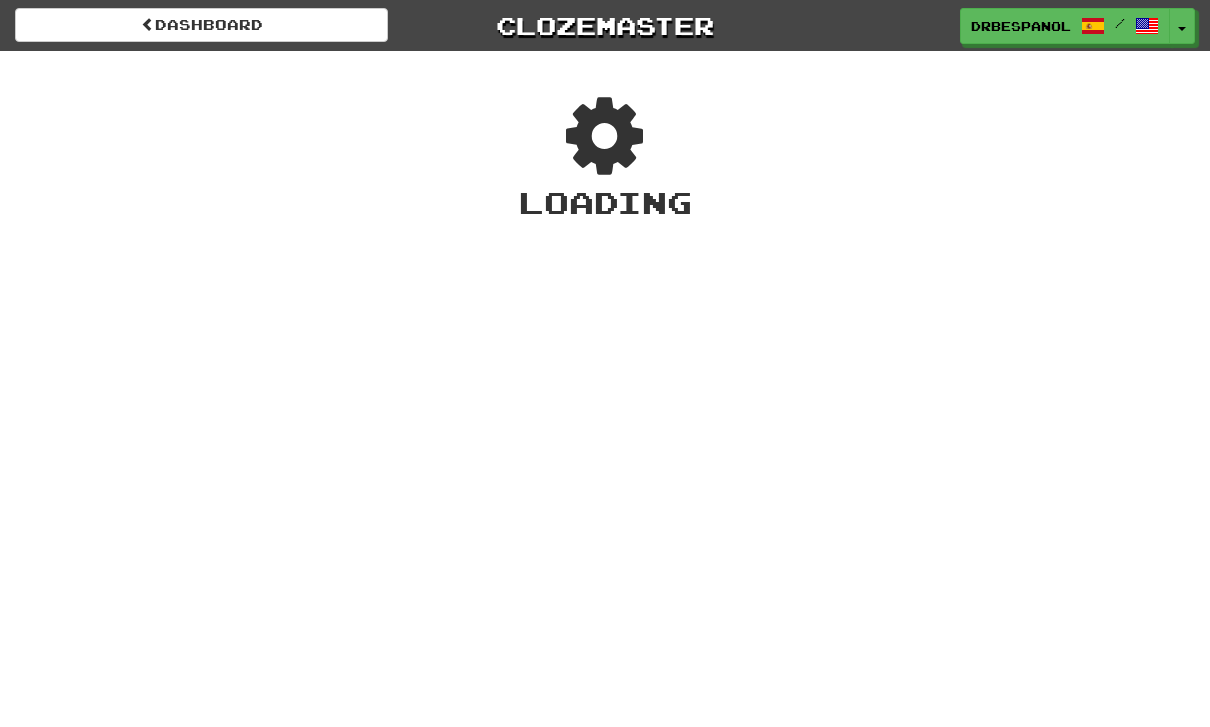 scroll, scrollTop: 0, scrollLeft: 0, axis: both 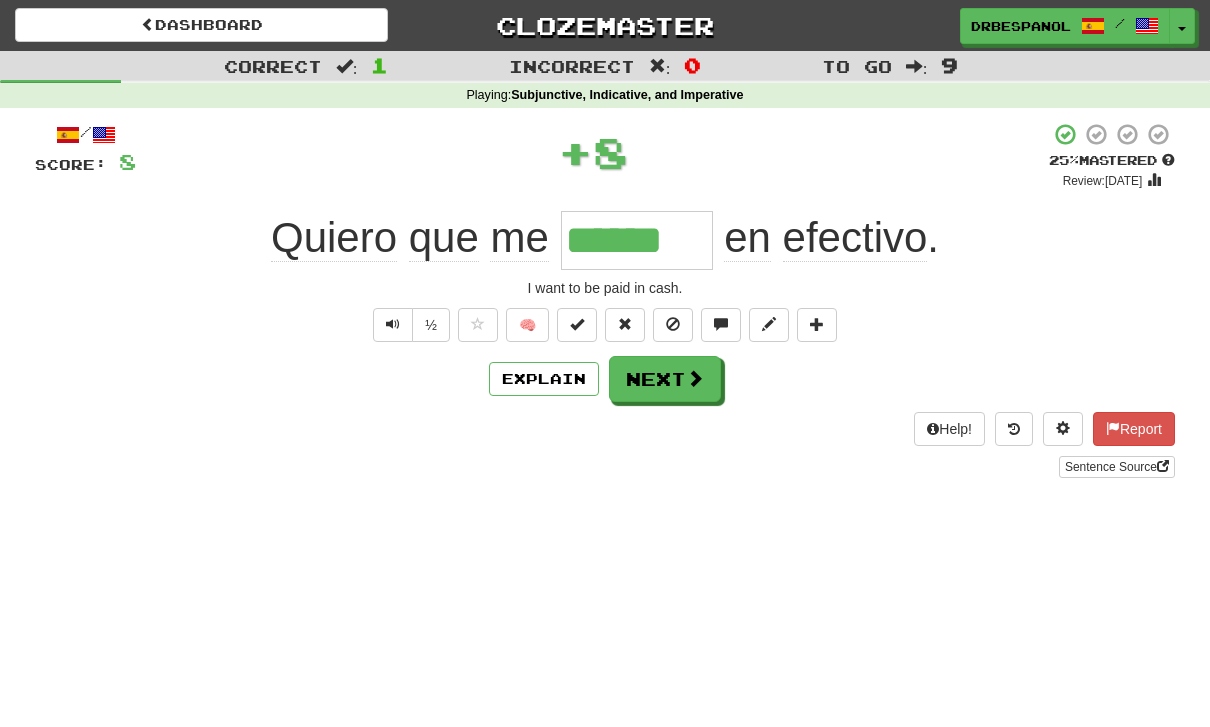 type on "******" 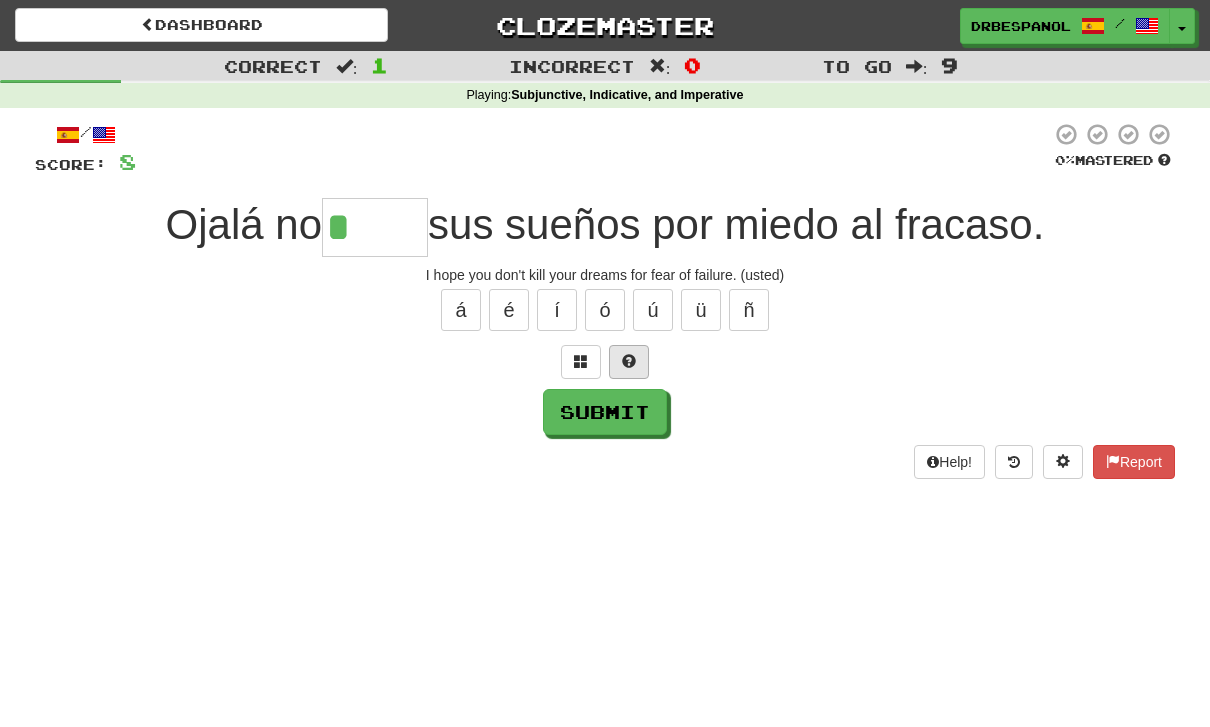 click at bounding box center (629, 362) 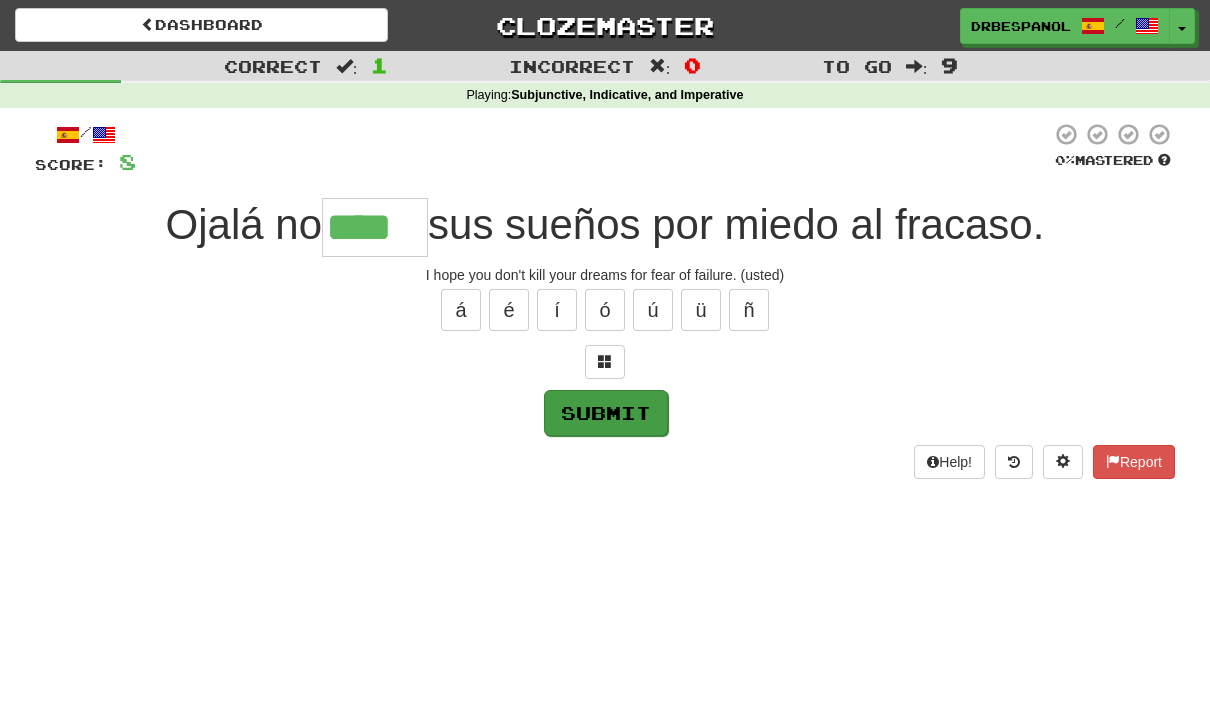 type on "****" 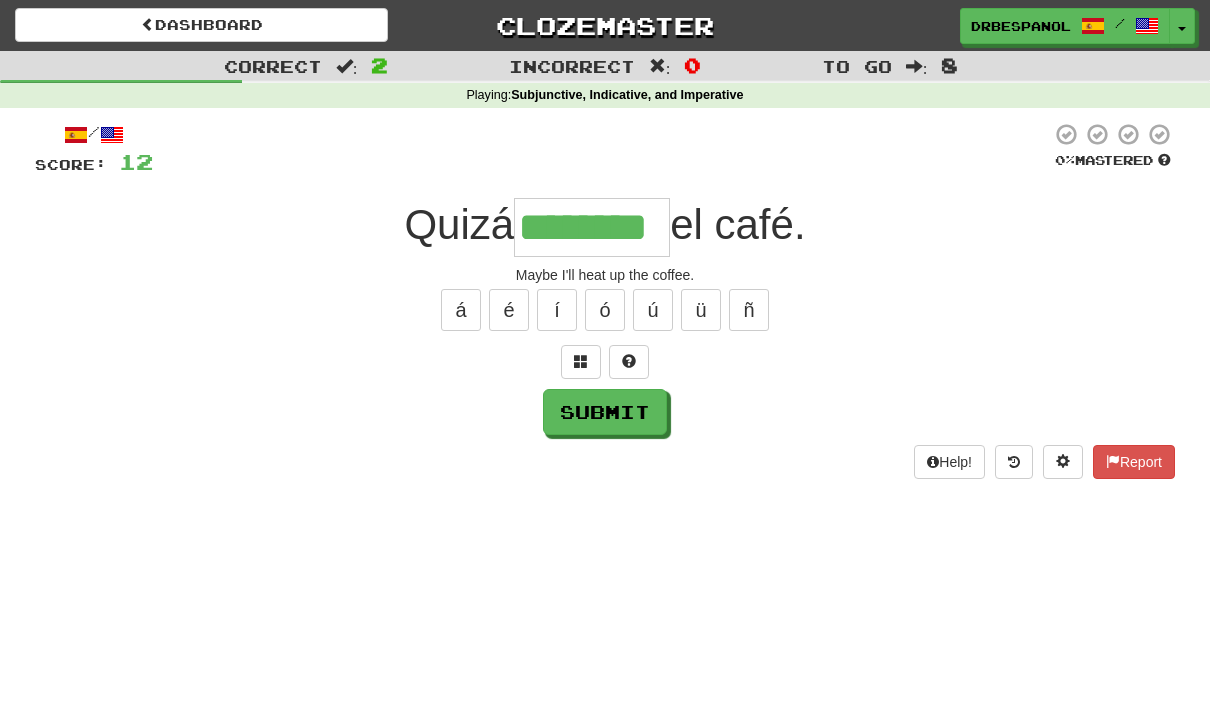 type on "********" 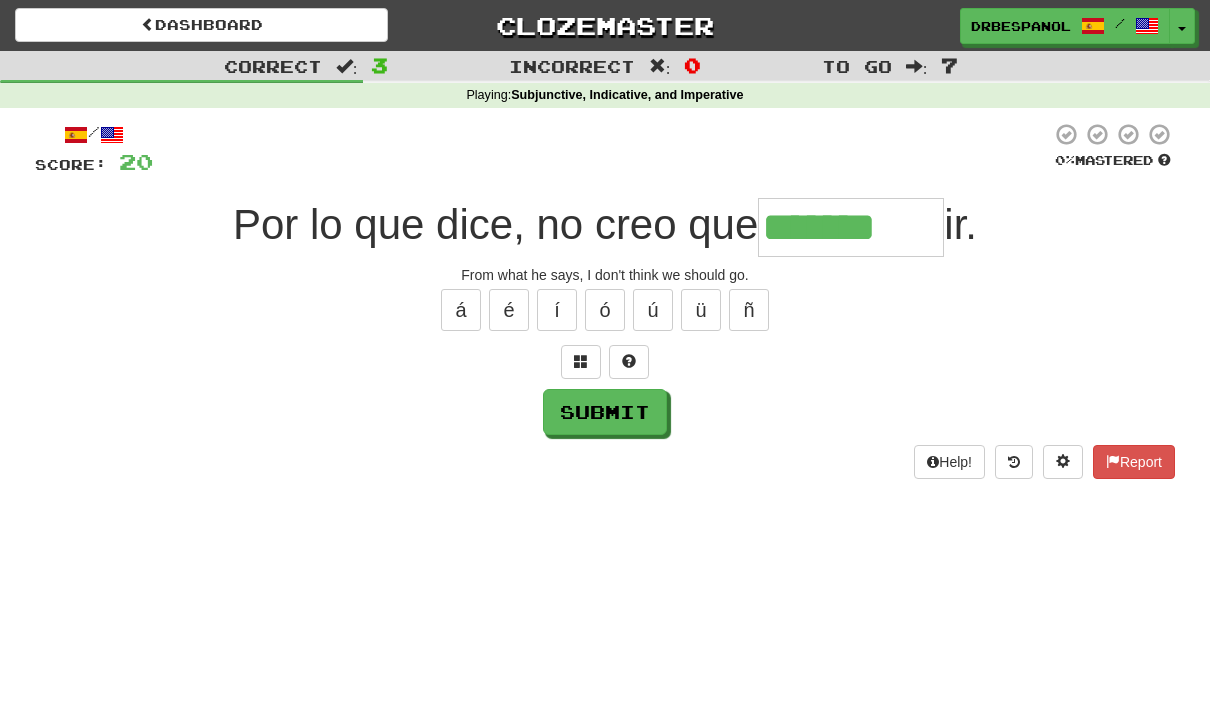 type on "*******" 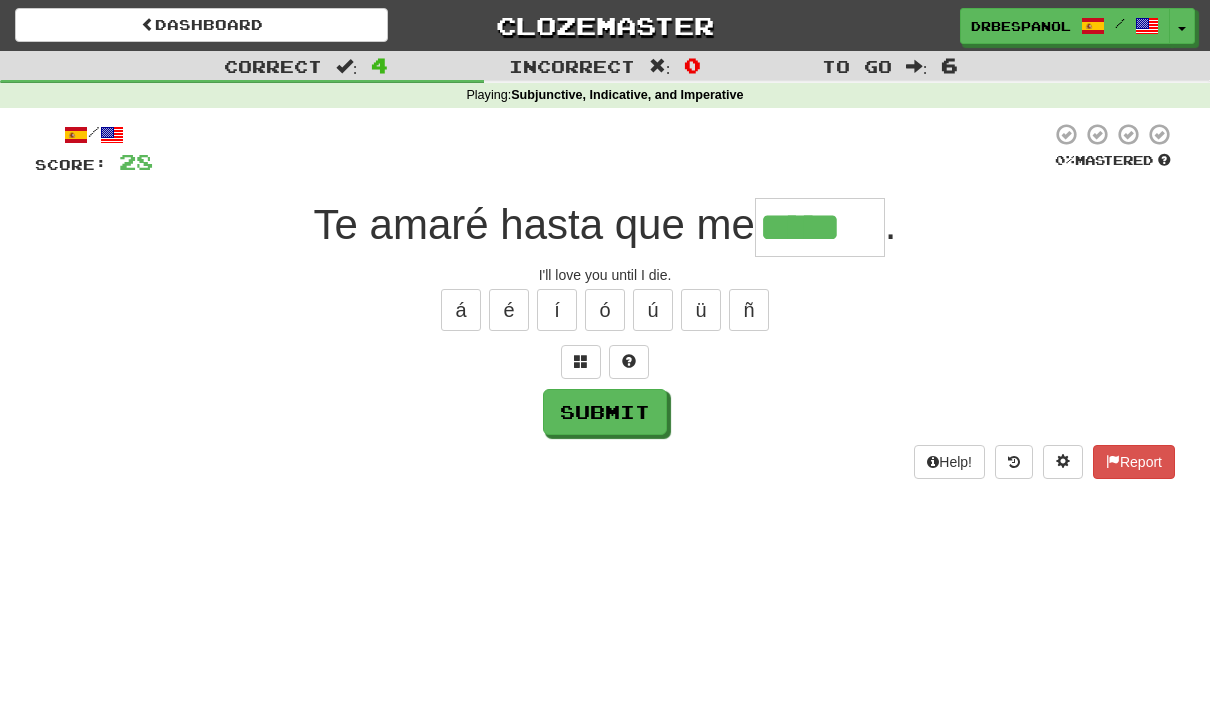 type on "*****" 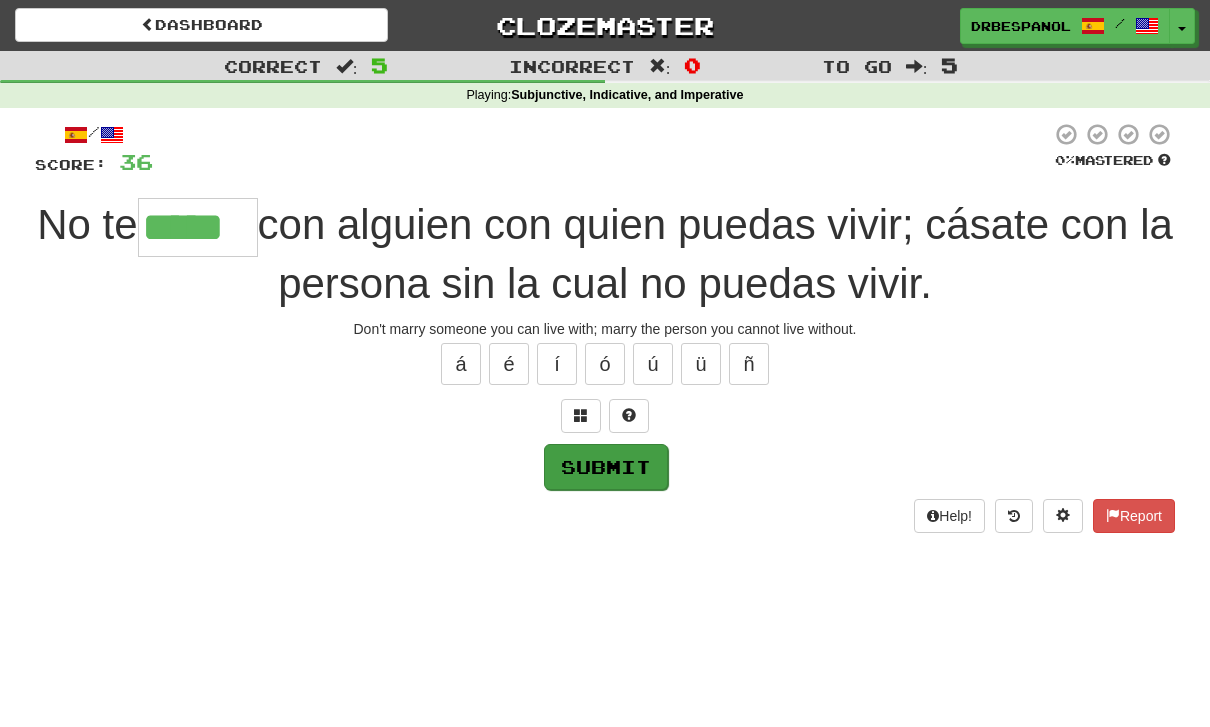 type on "*****" 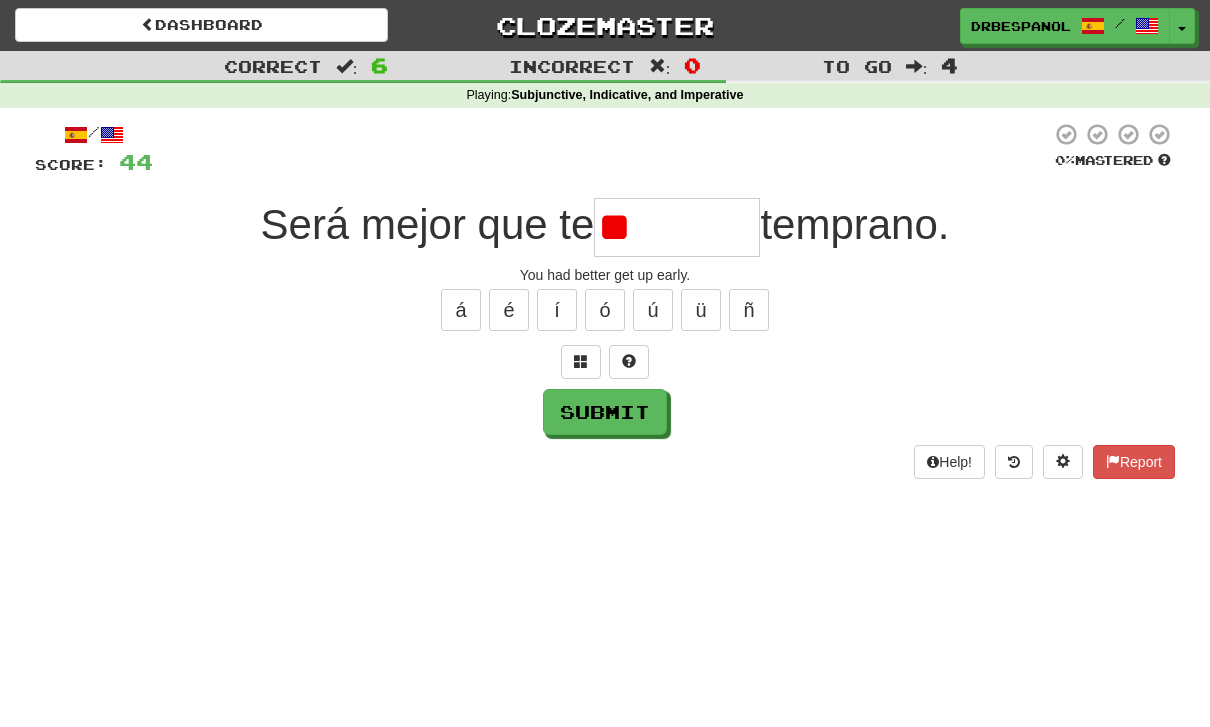 type on "*" 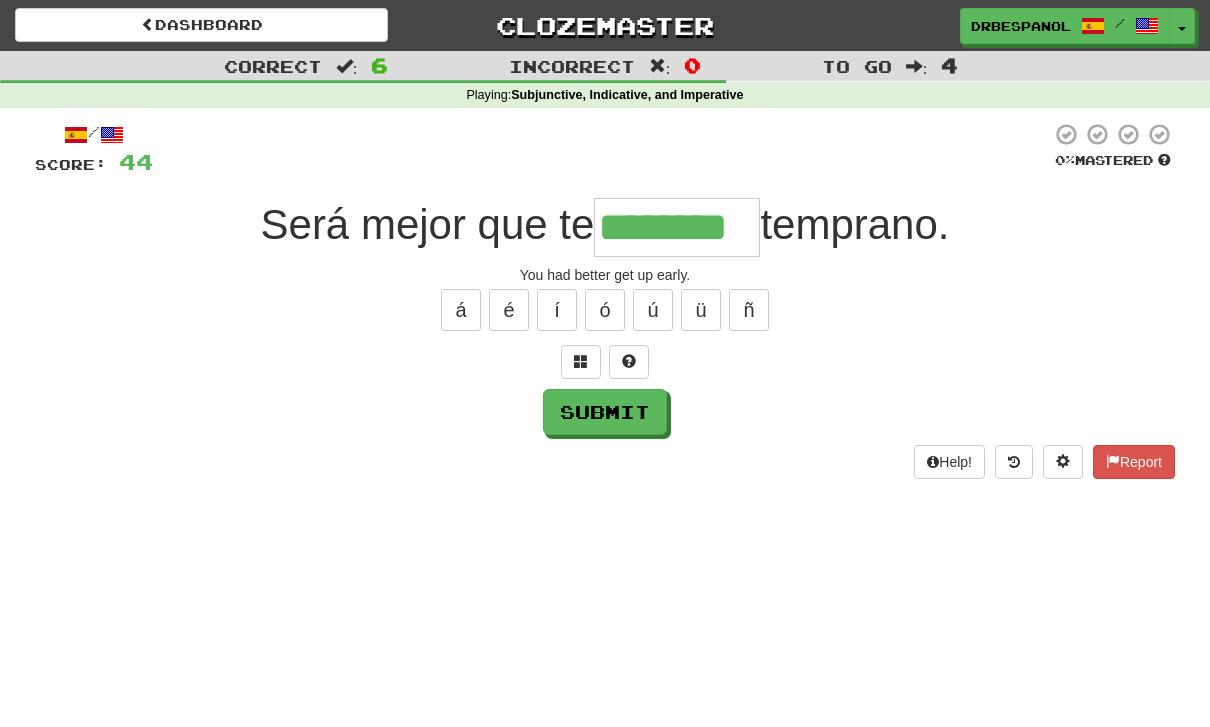 type on "********" 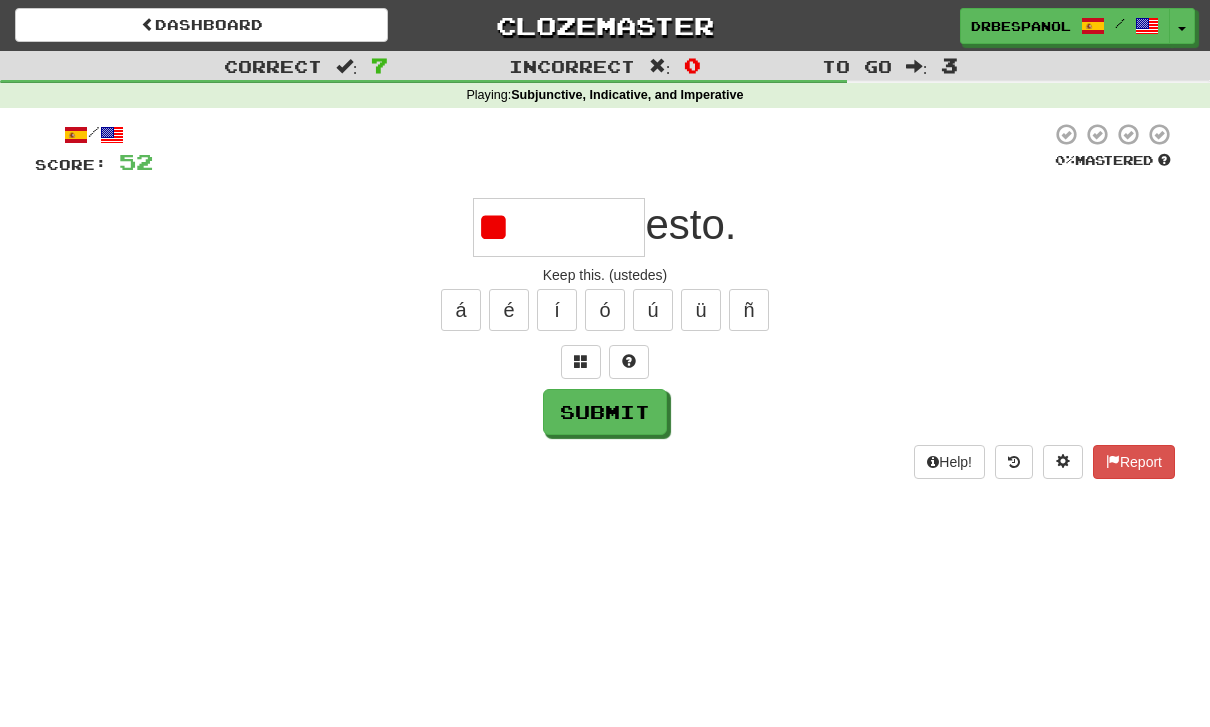 type on "*" 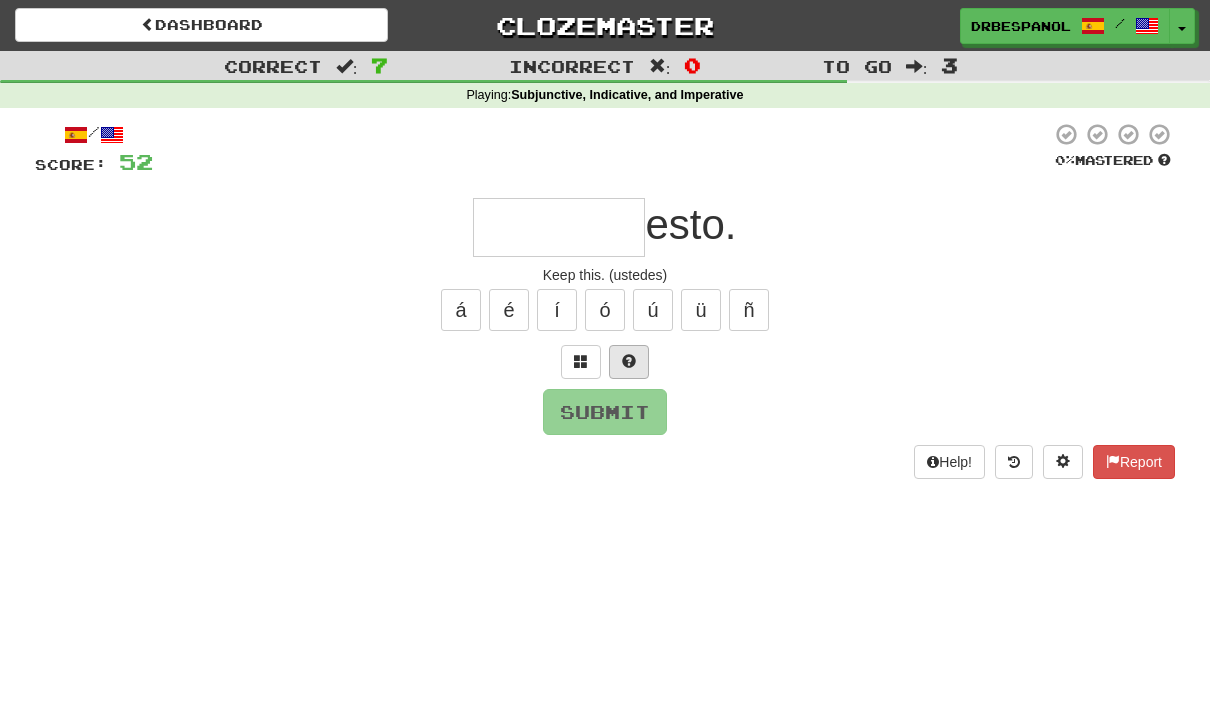 click at bounding box center (629, 362) 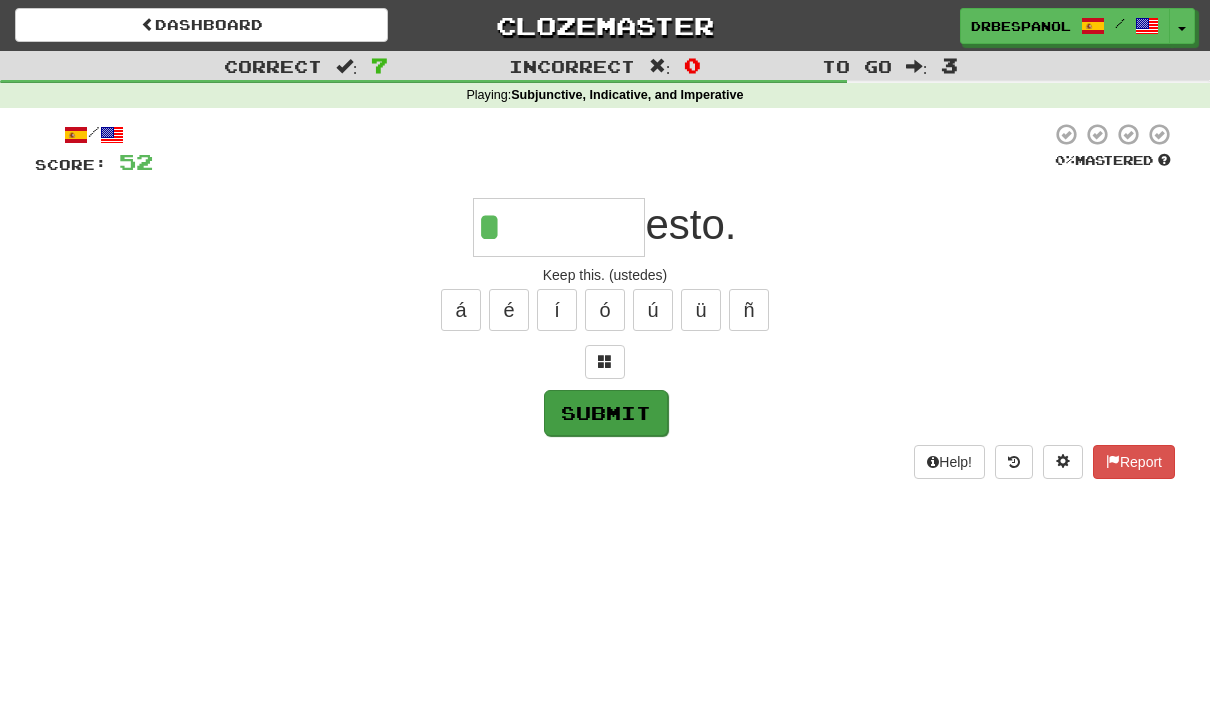 click on "Submit" at bounding box center [606, 413] 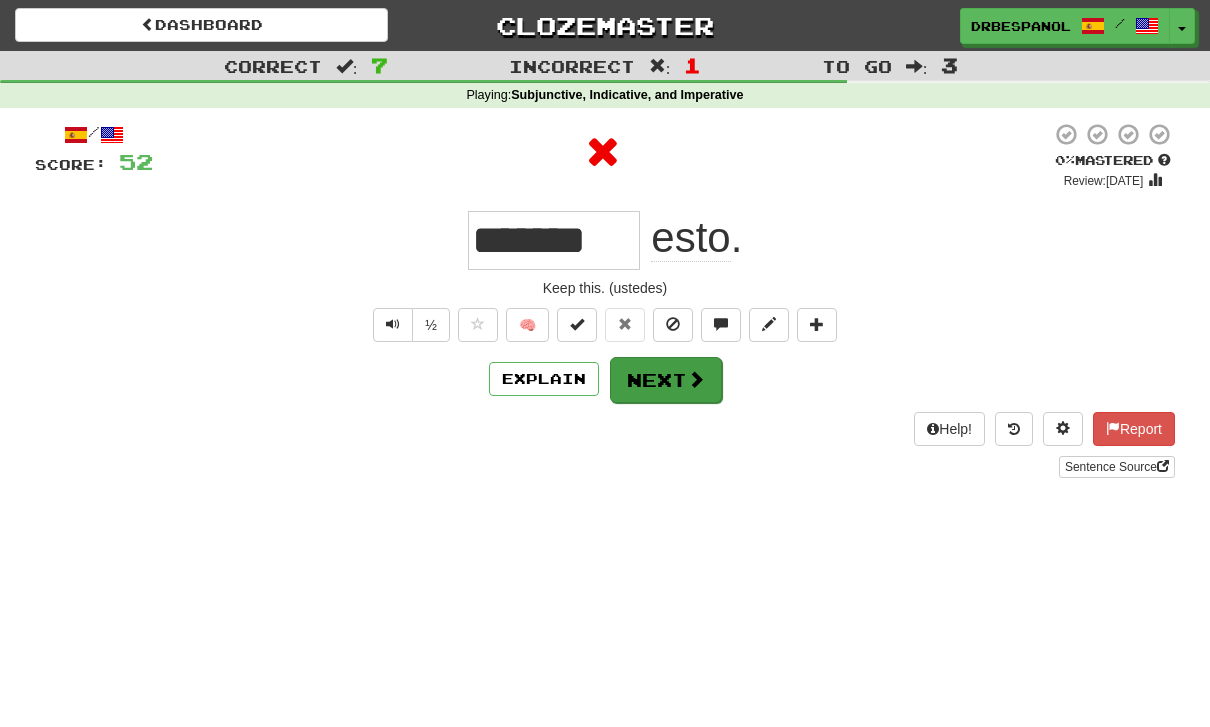 click on "Next" at bounding box center (666, 380) 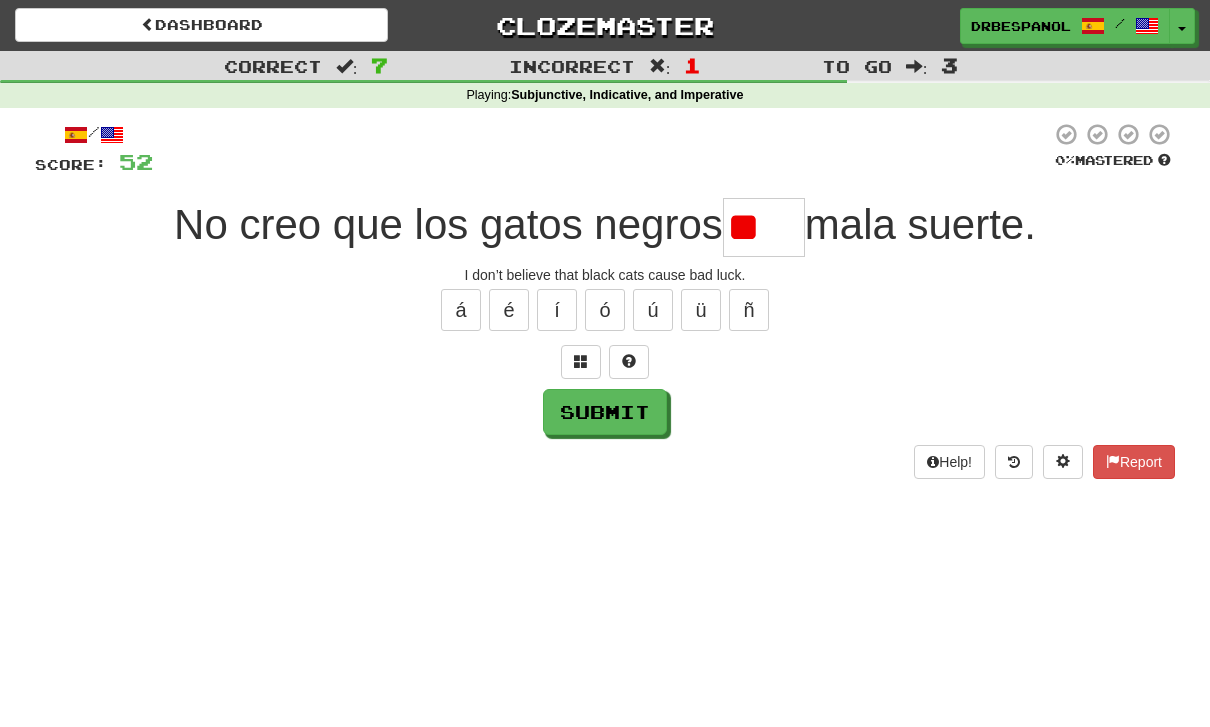 type on "*" 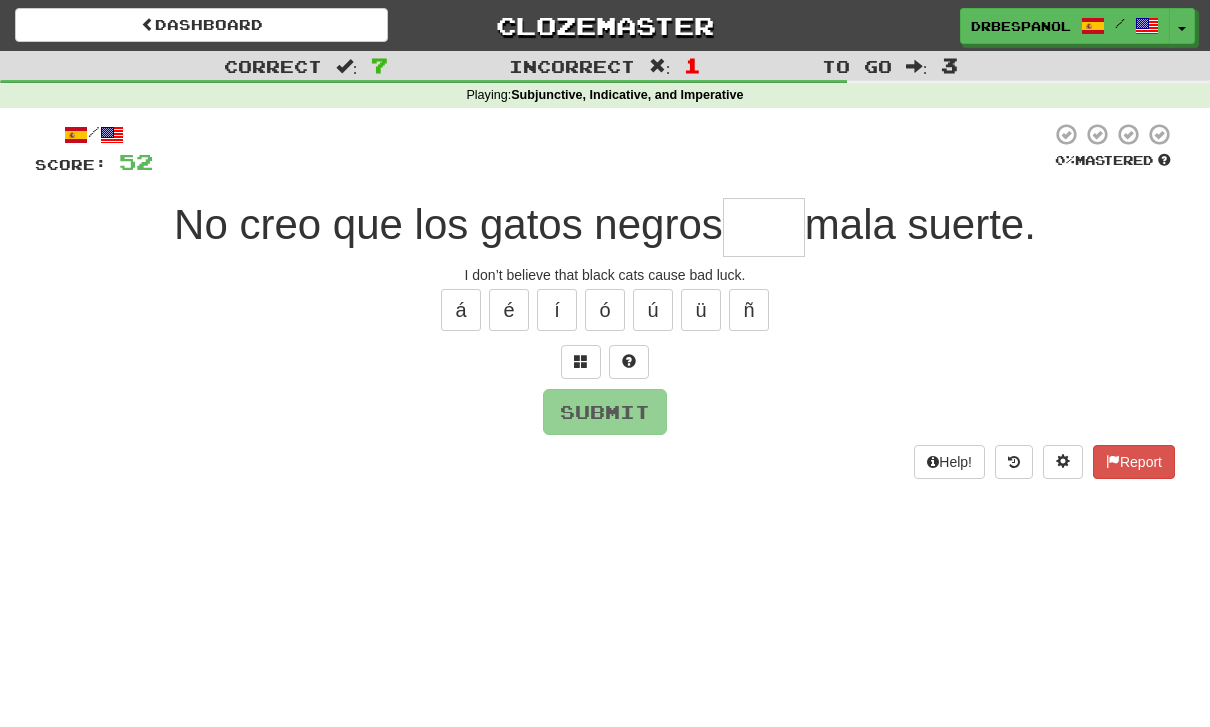 type on "*" 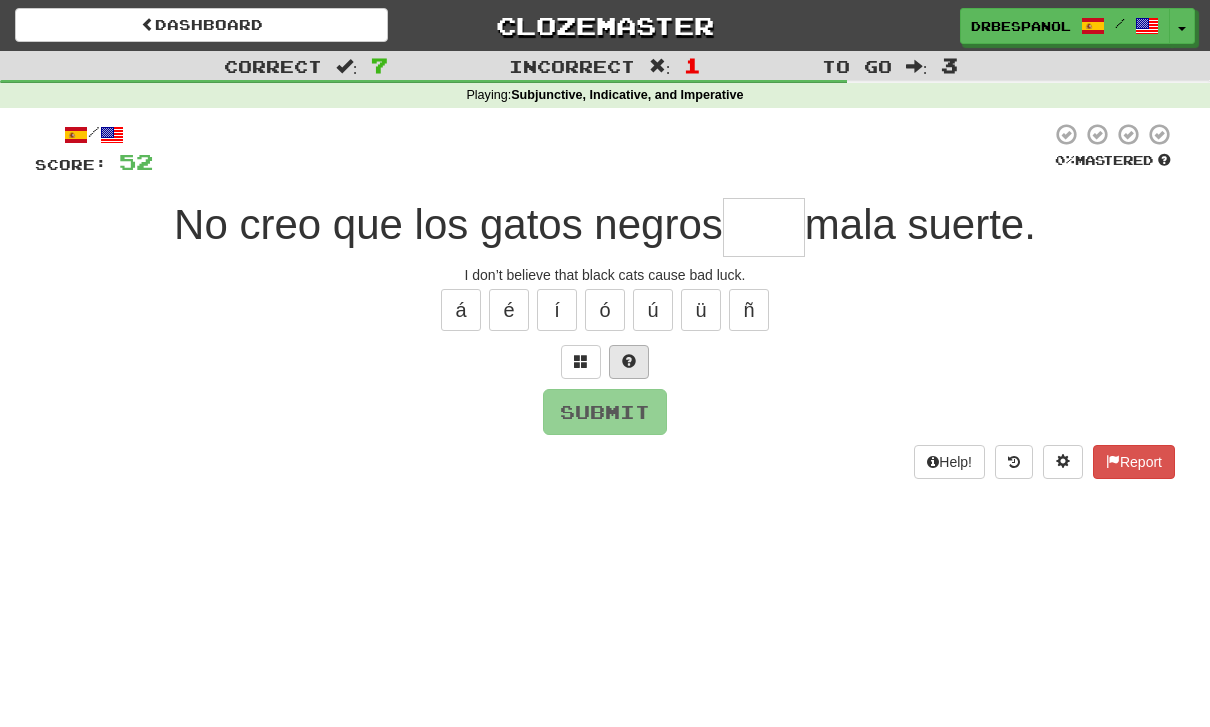 click at bounding box center [629, 362] 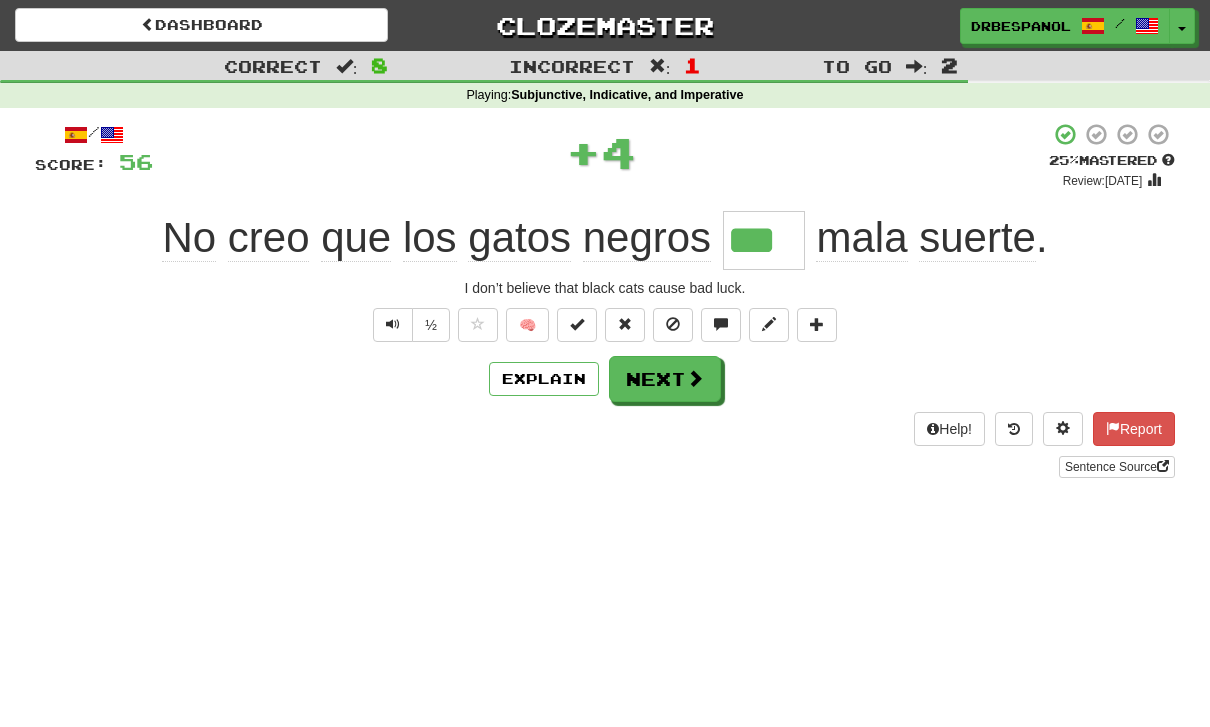 type on "***" 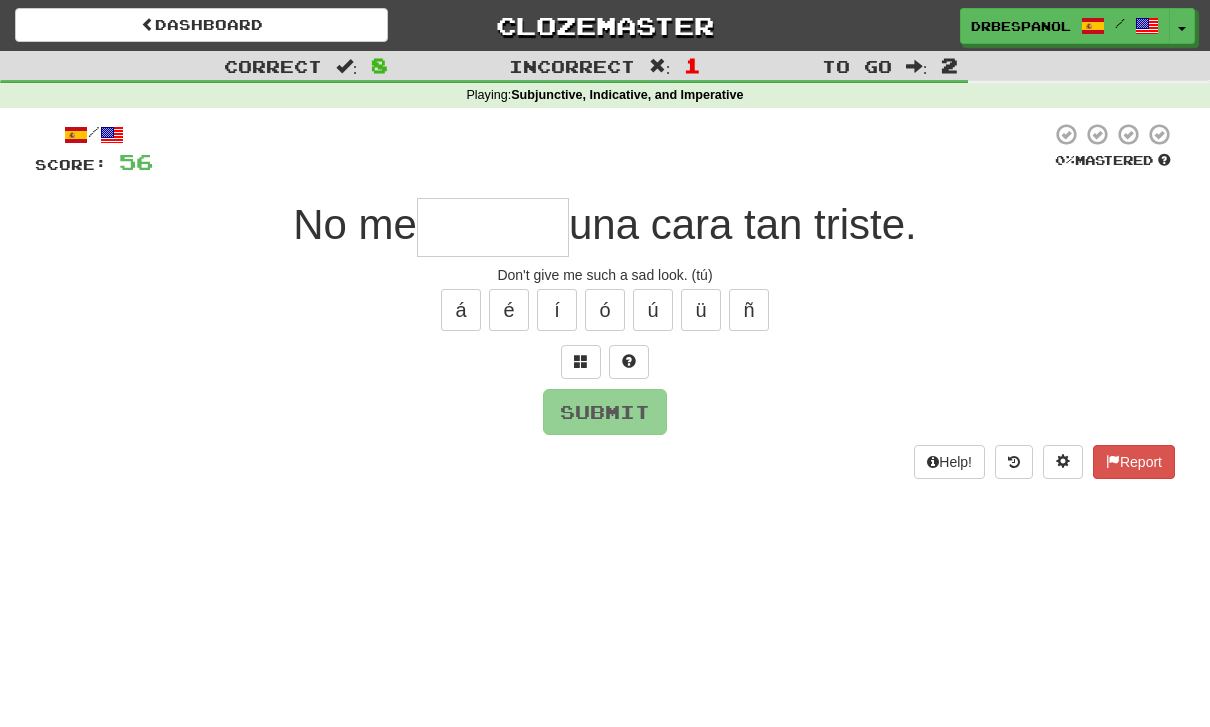 type on "*" 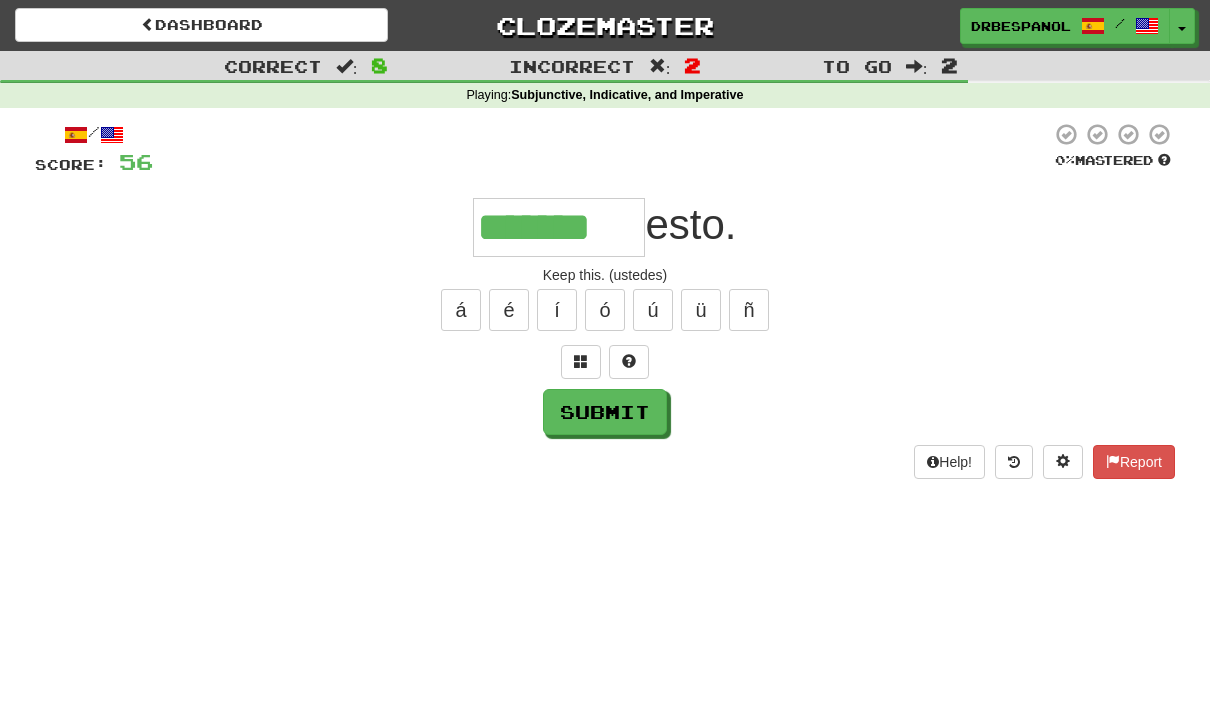 type on "*******" 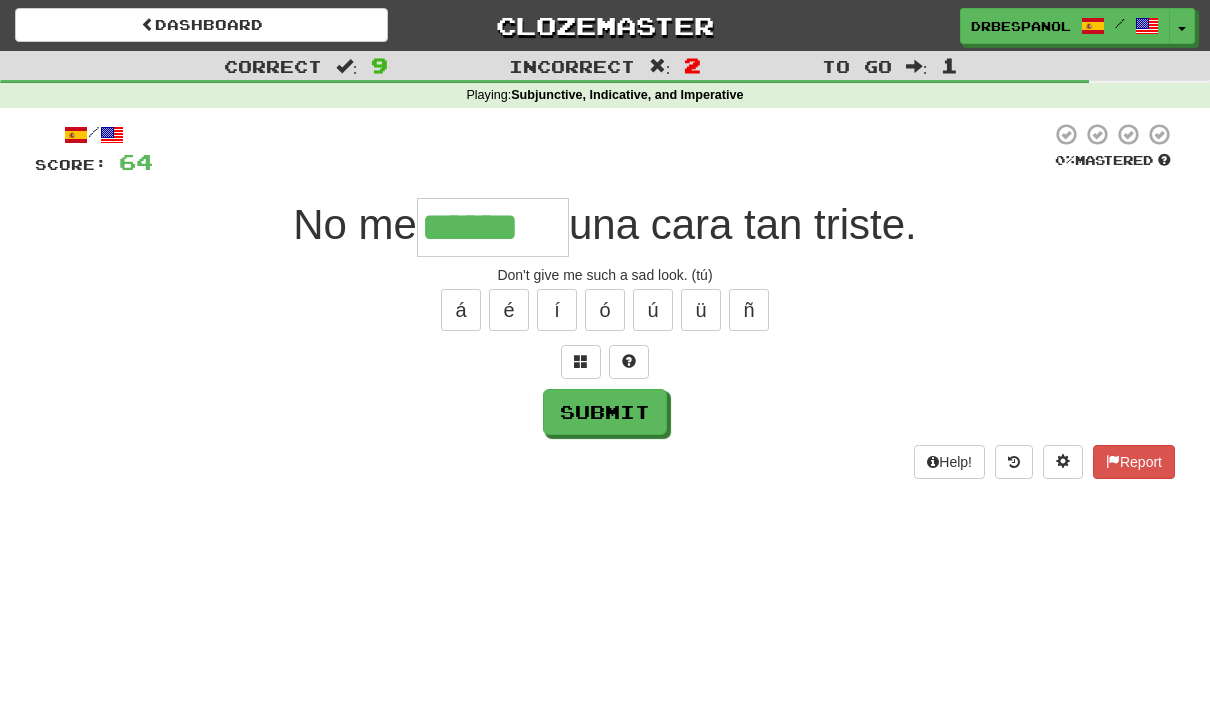 type on "******" 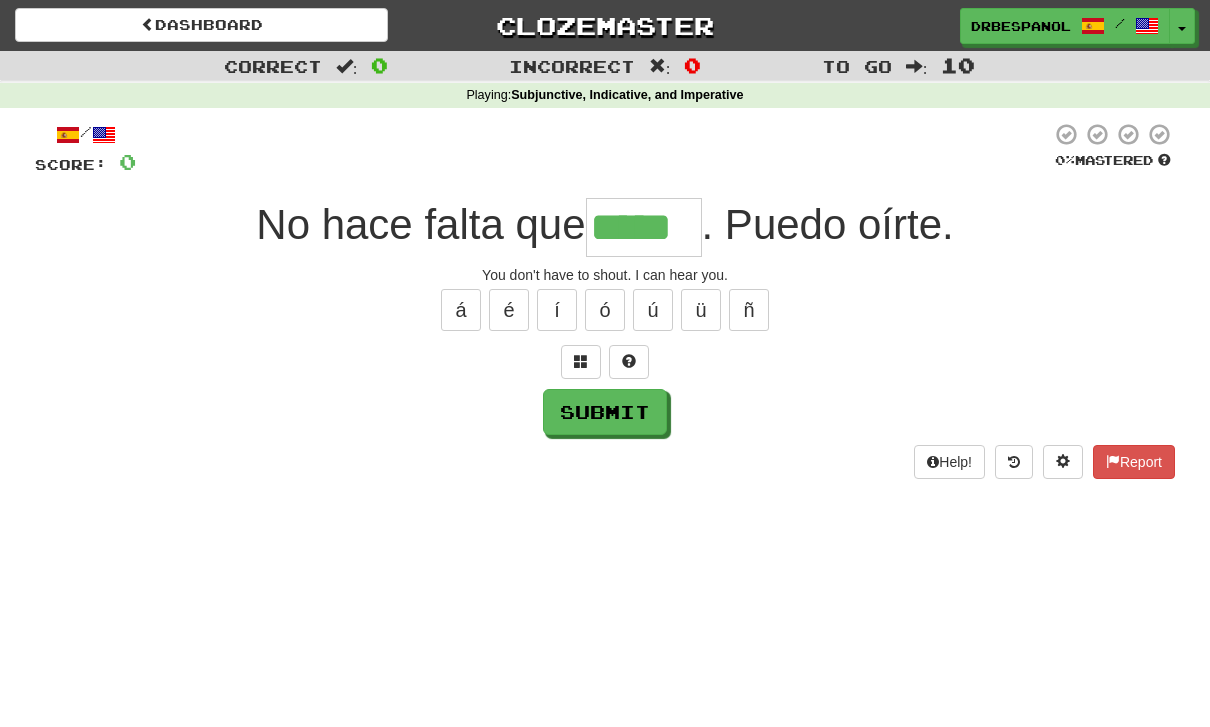 type on "******" 